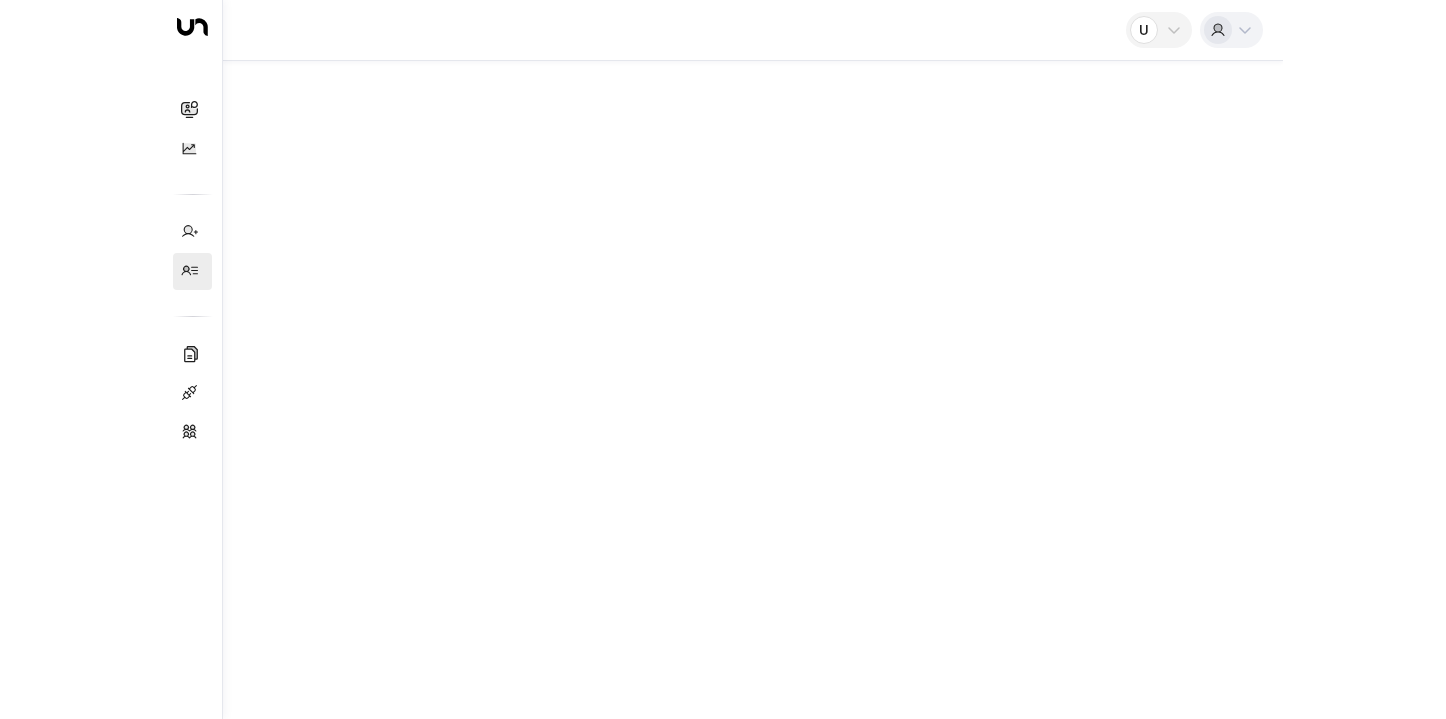 scroll, scrollTop: 0, scrollLeft: 0, axis: both 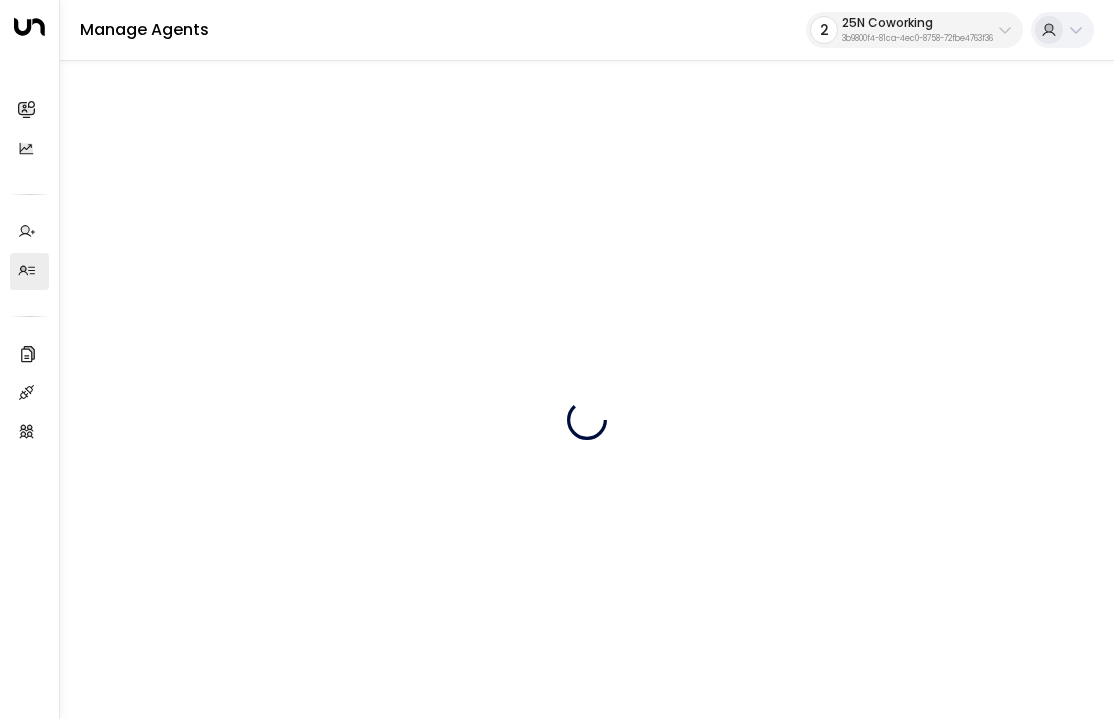 click at bounding box center [1062, 30] 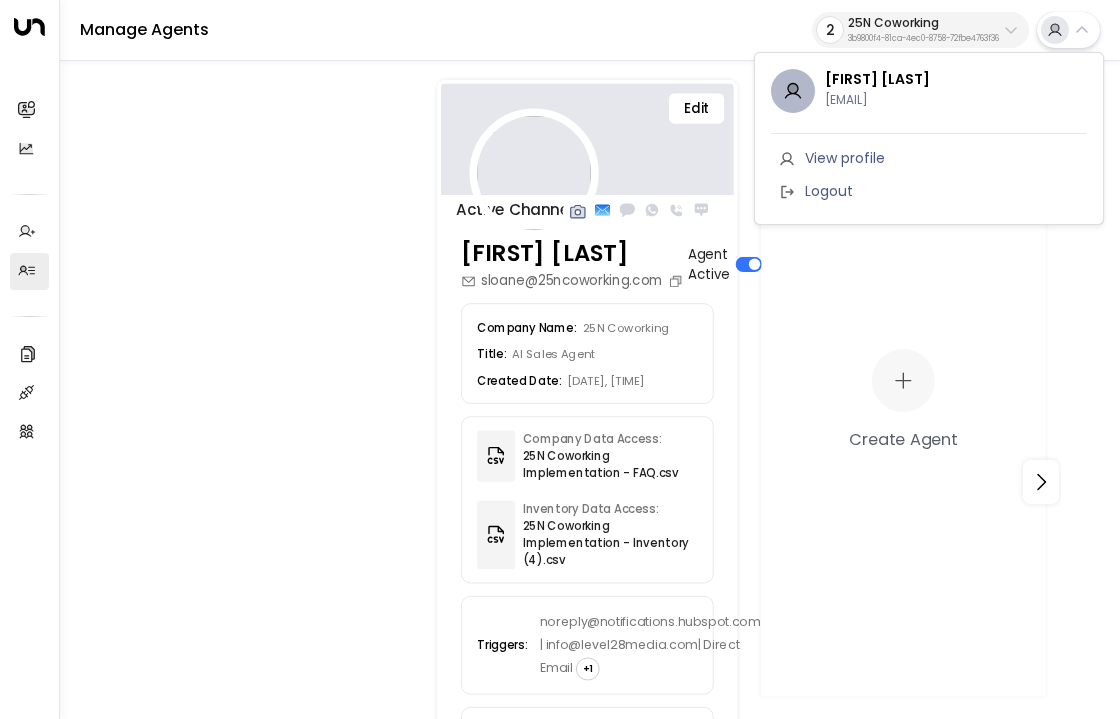 click at bounding box center (560, 359) 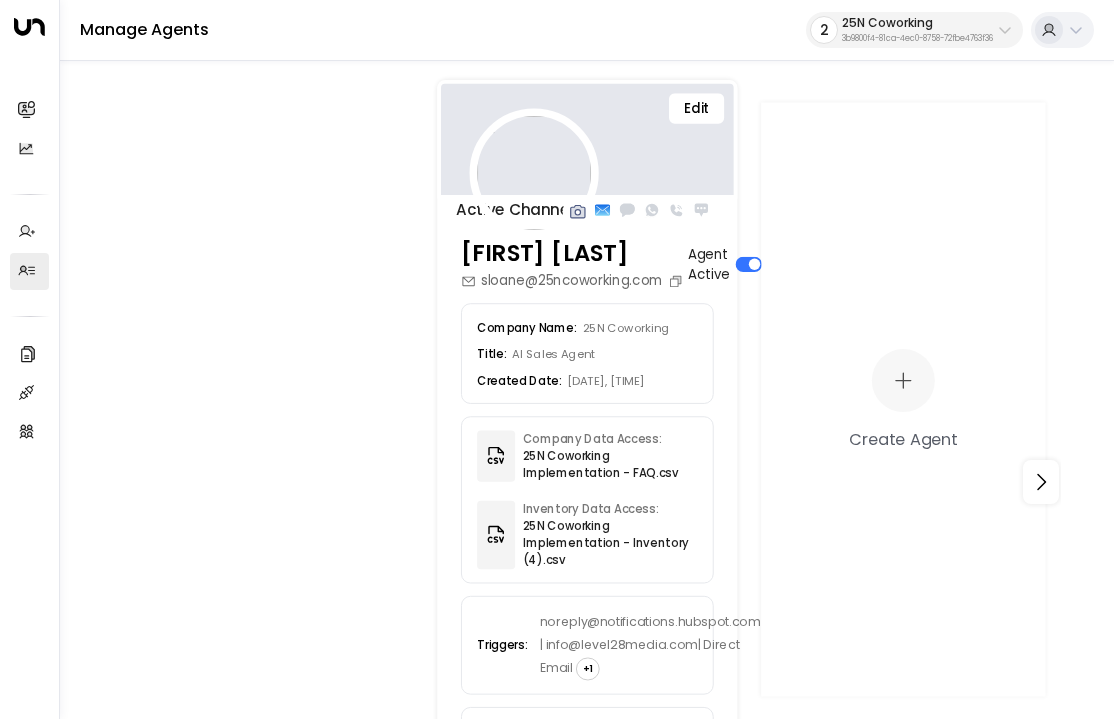 click on "25N Coworking" at bounding box center [917, 23] 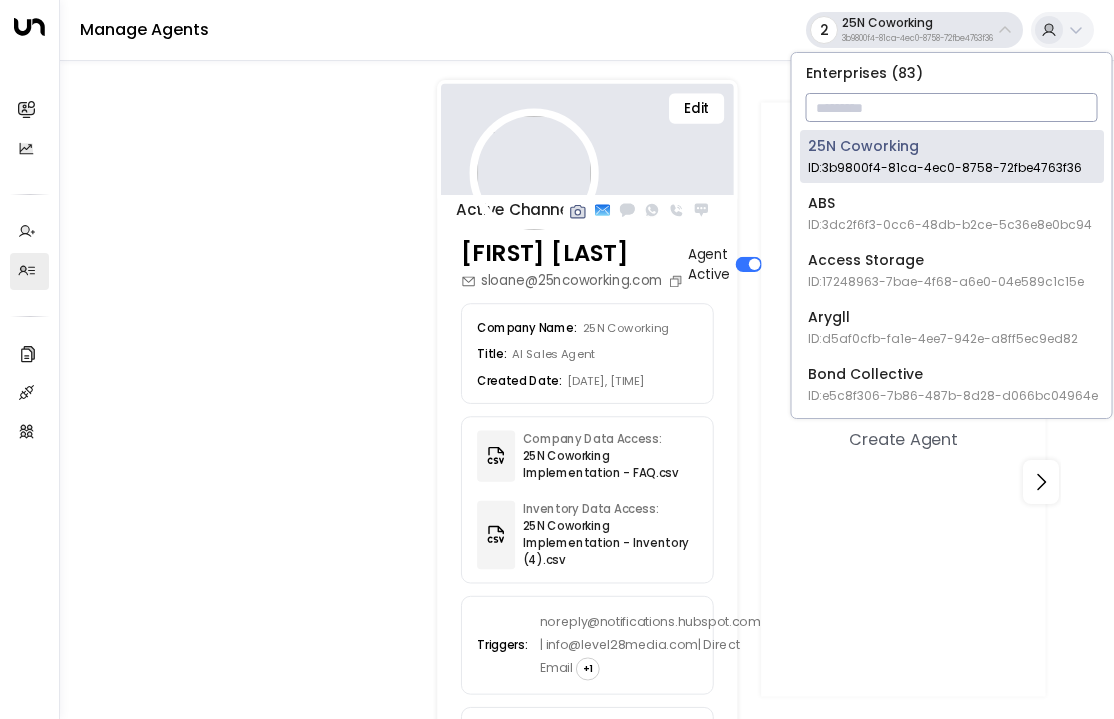 click at bounding box center (952, 107) 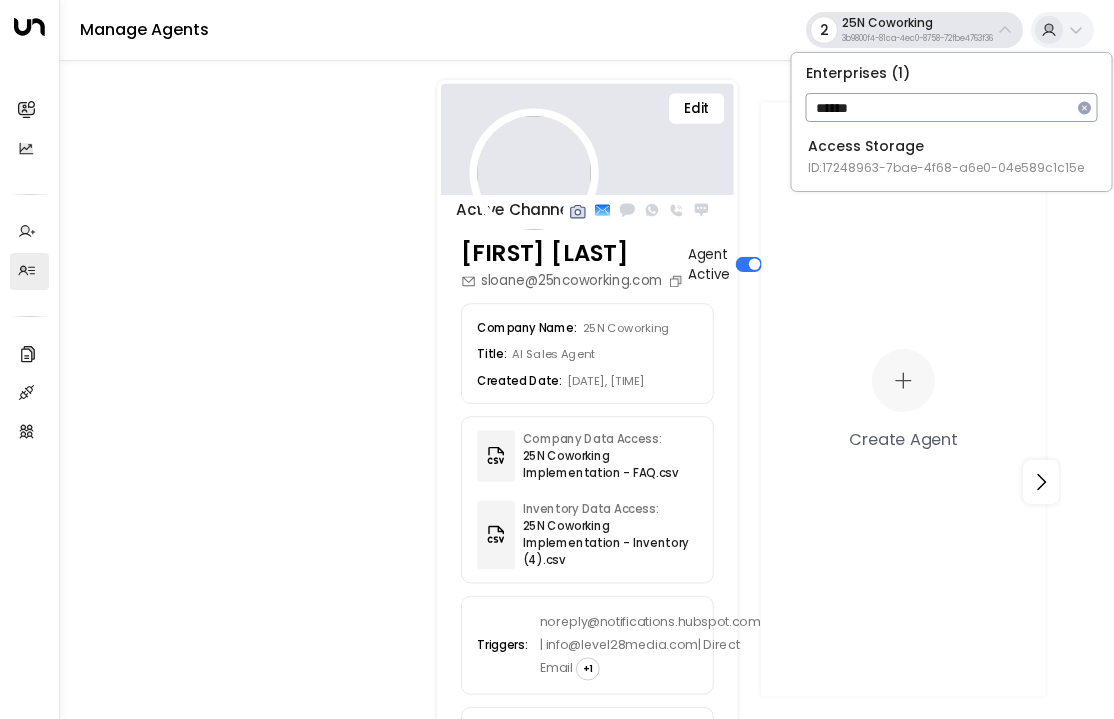 type on "******" 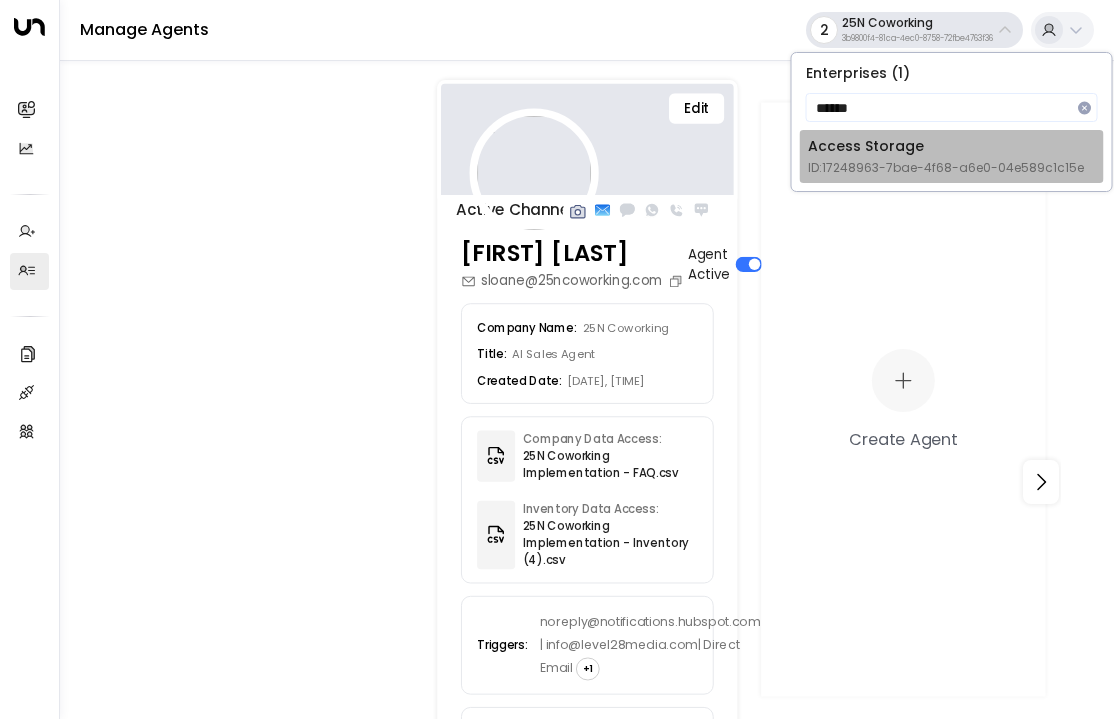 click on "Access Storage ID:  17248963-7bae-4f68-a6e0-04e589c1c15e" at bounding box center [946, 156] 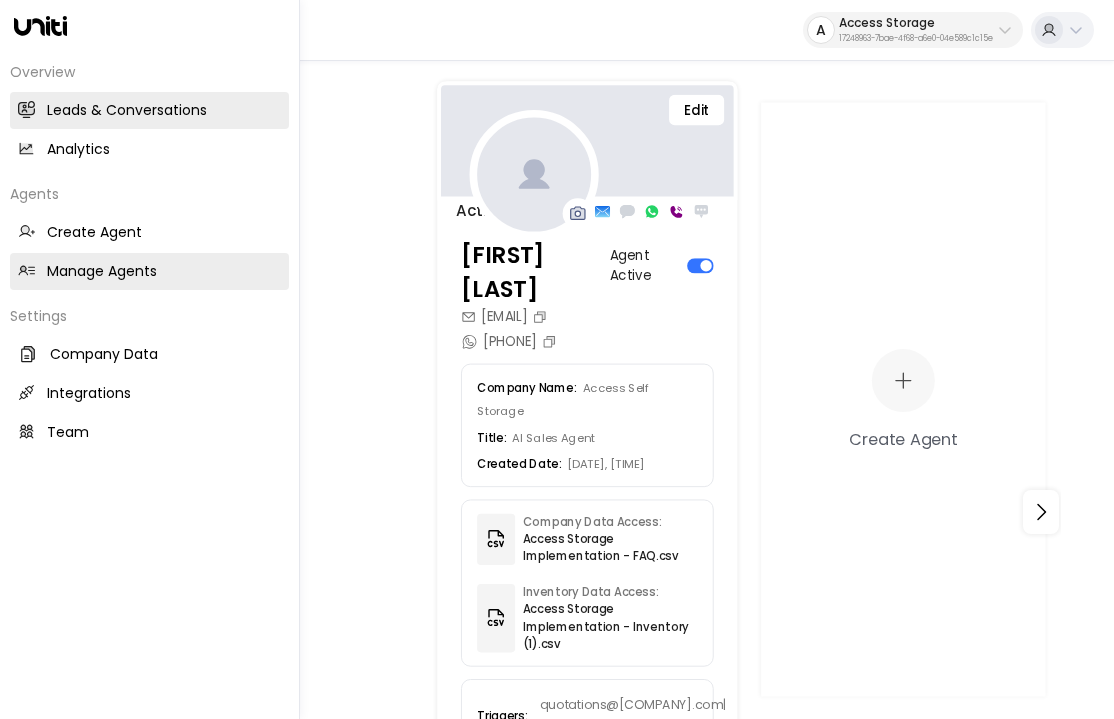 click on "Leads & Conversations" at bounding box center (127, 110) 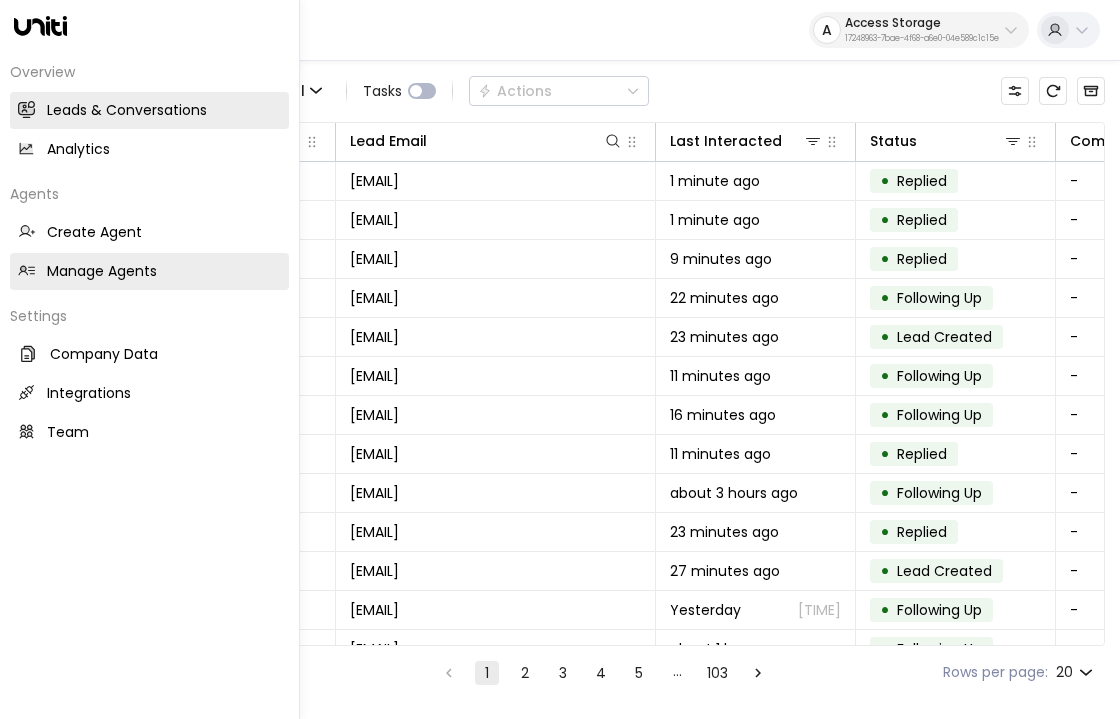 click on "Manage Agents" at bounding box center [102, 271] 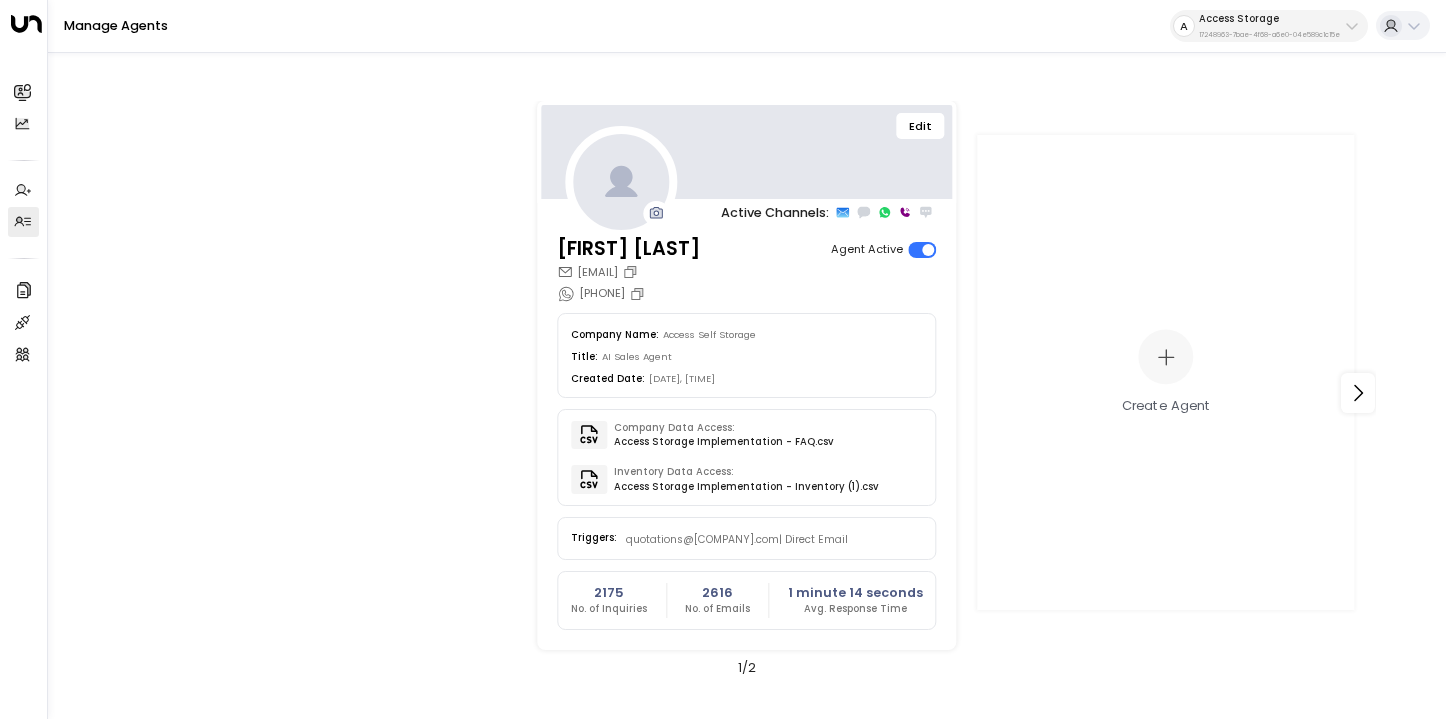 click on "Edit" at bounding box center (920, 126) 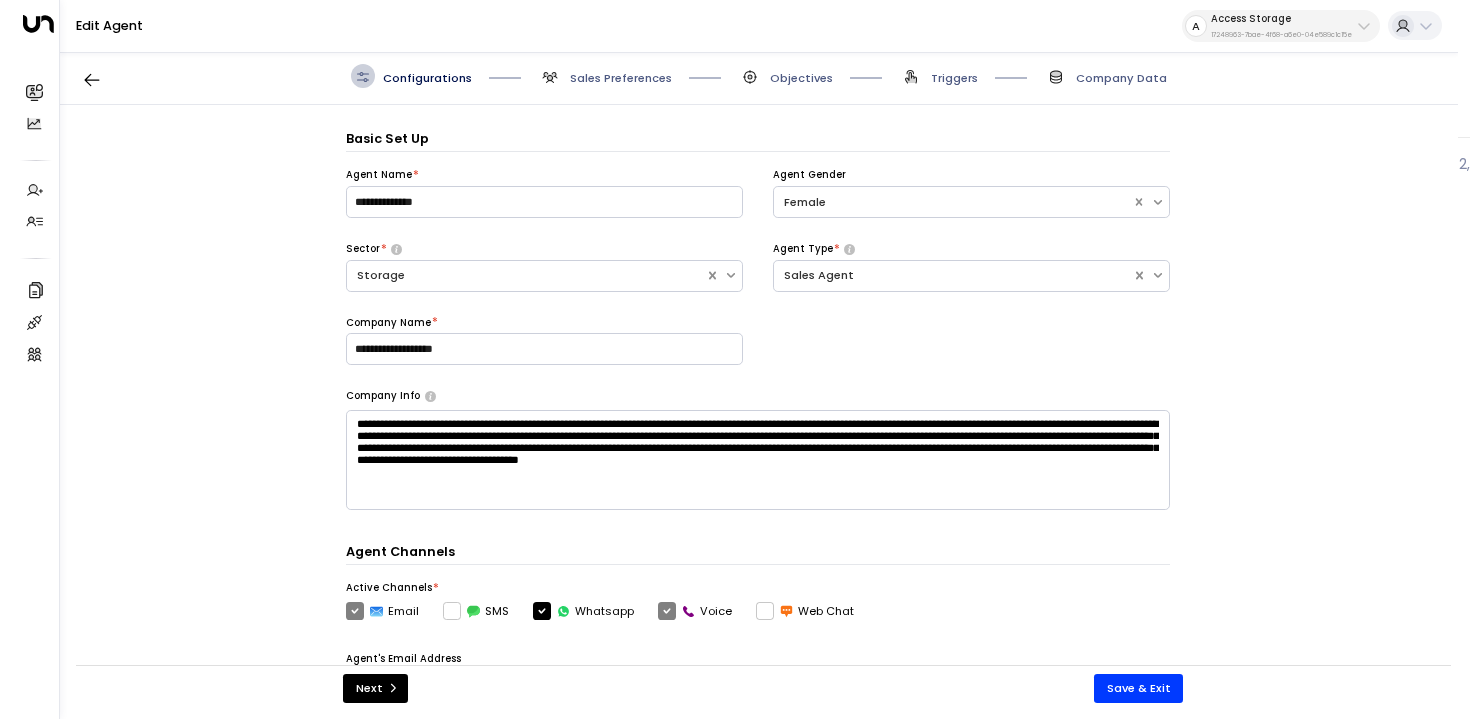 scroll, scrollTop: 24, scrollLeft: 0, axis: vertical 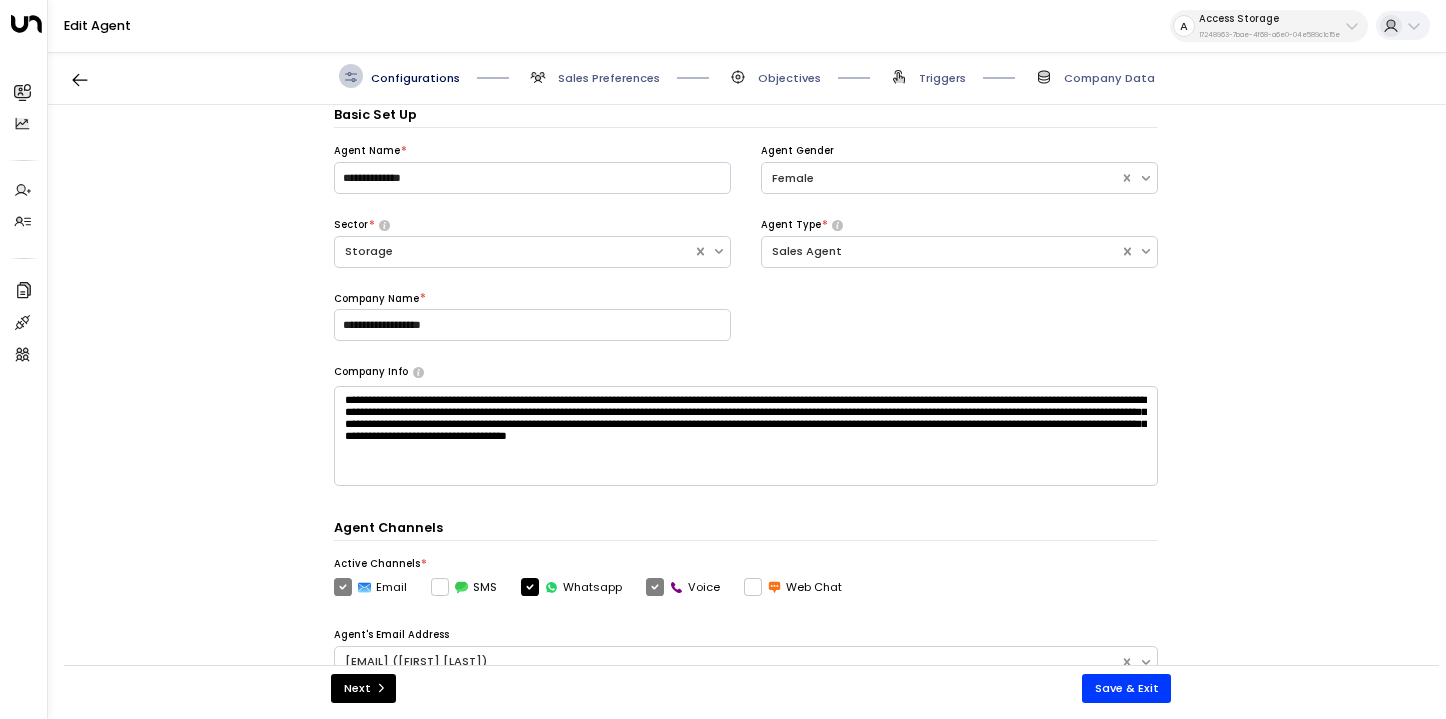 click on "Triggers" at bounding box center (609, 78) 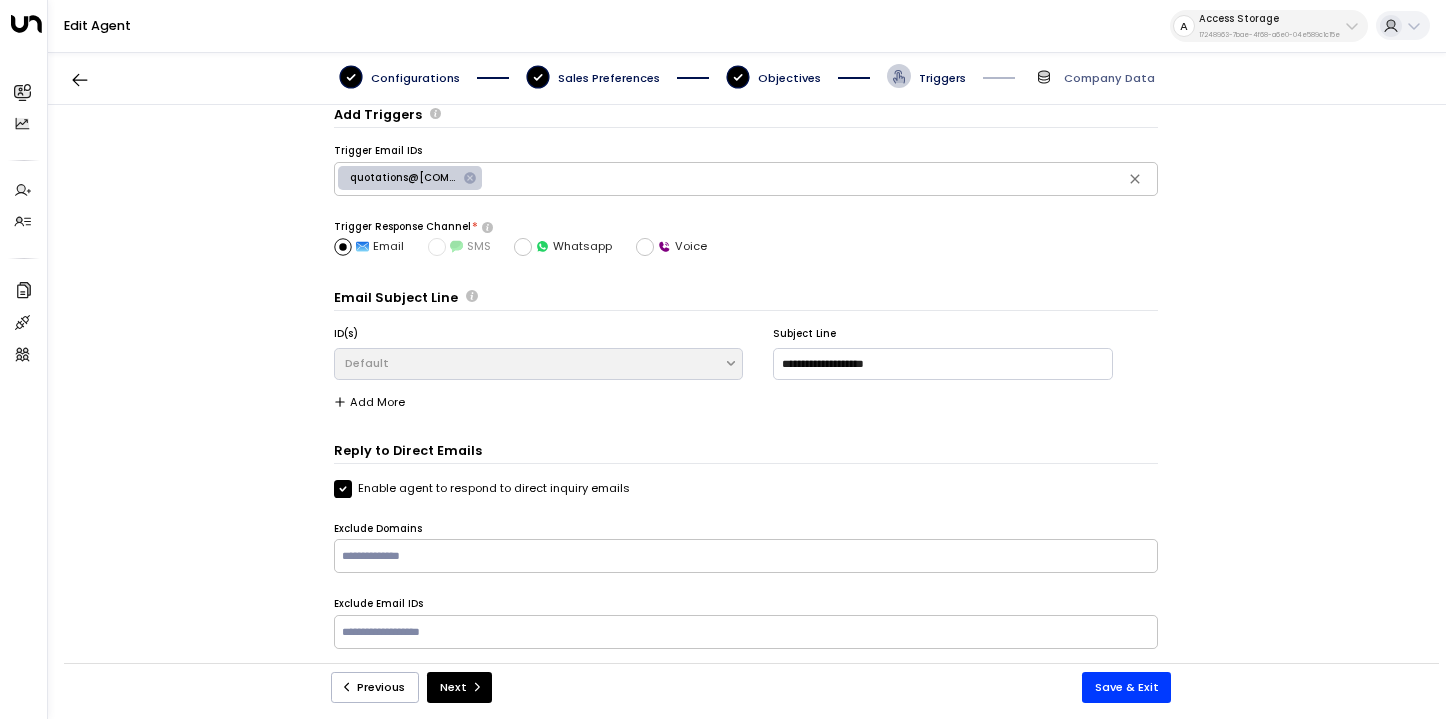 click on "Objectives" at bounding box center [415, 78] 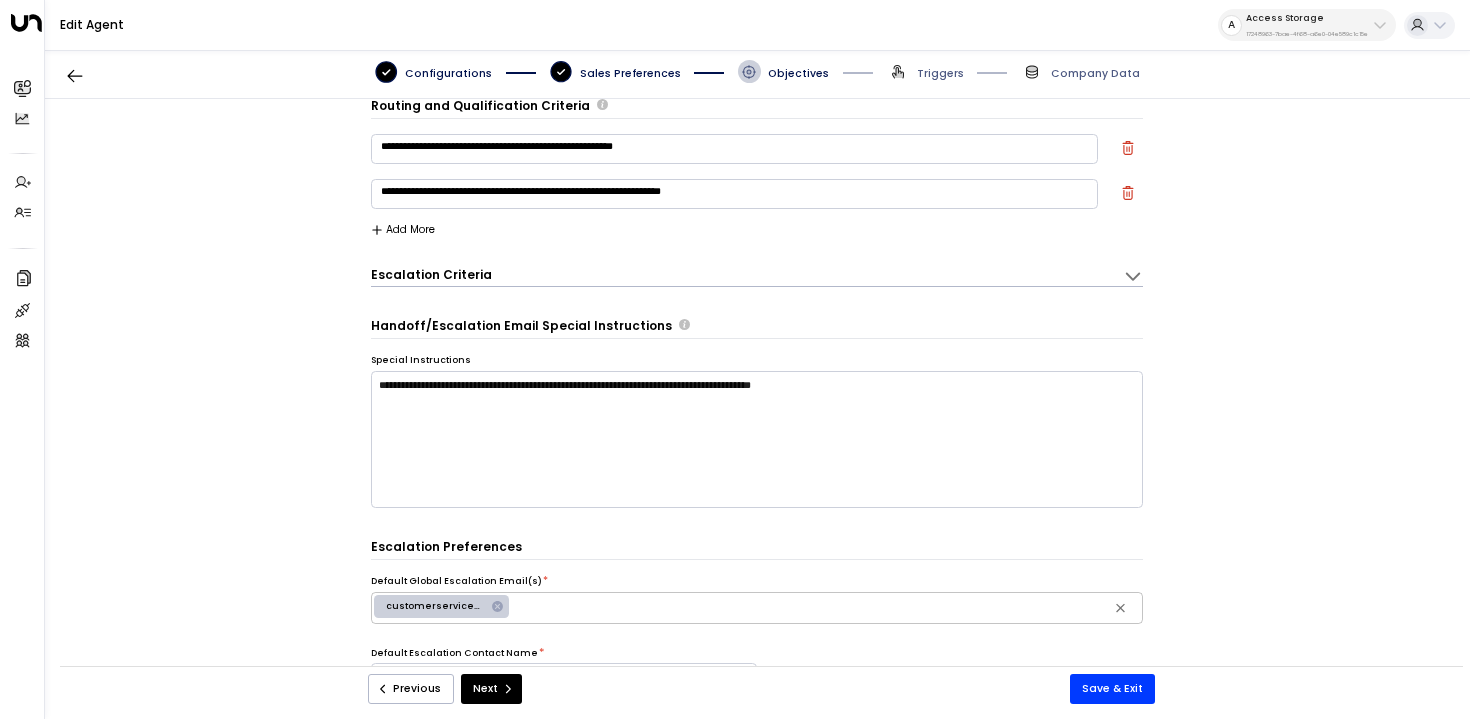 scroll, scrollTop: 0, scrollLeft: 0, axis: both 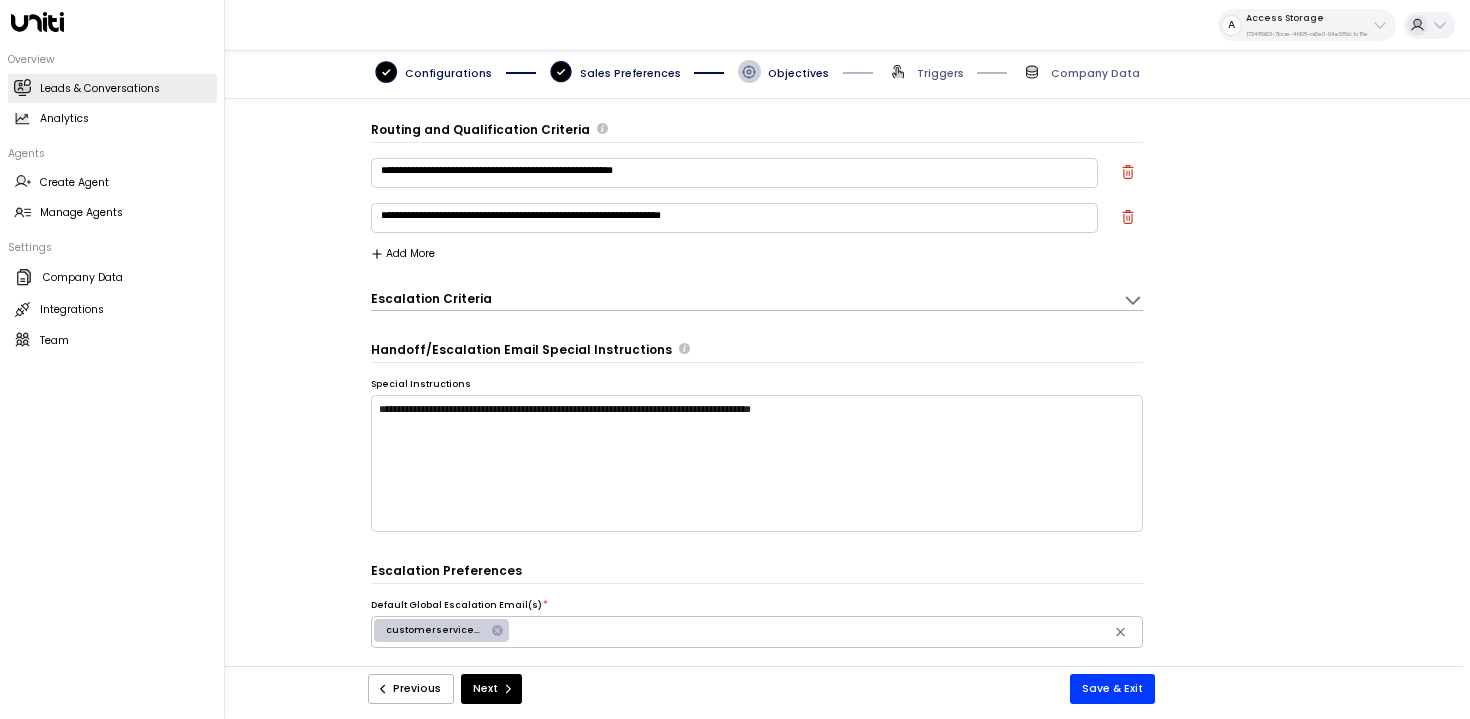 click at bounding box center (22, 87) 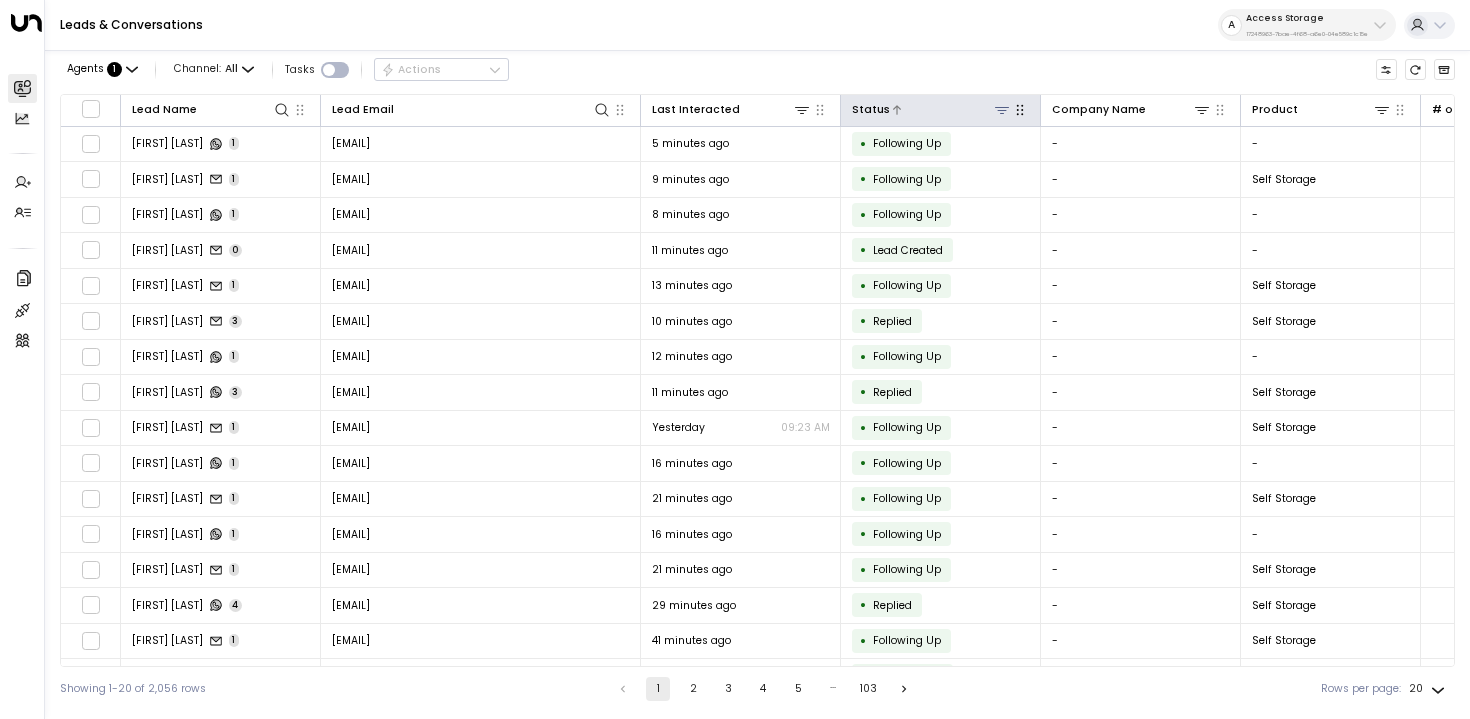 click at bounding box center (1001, 109) 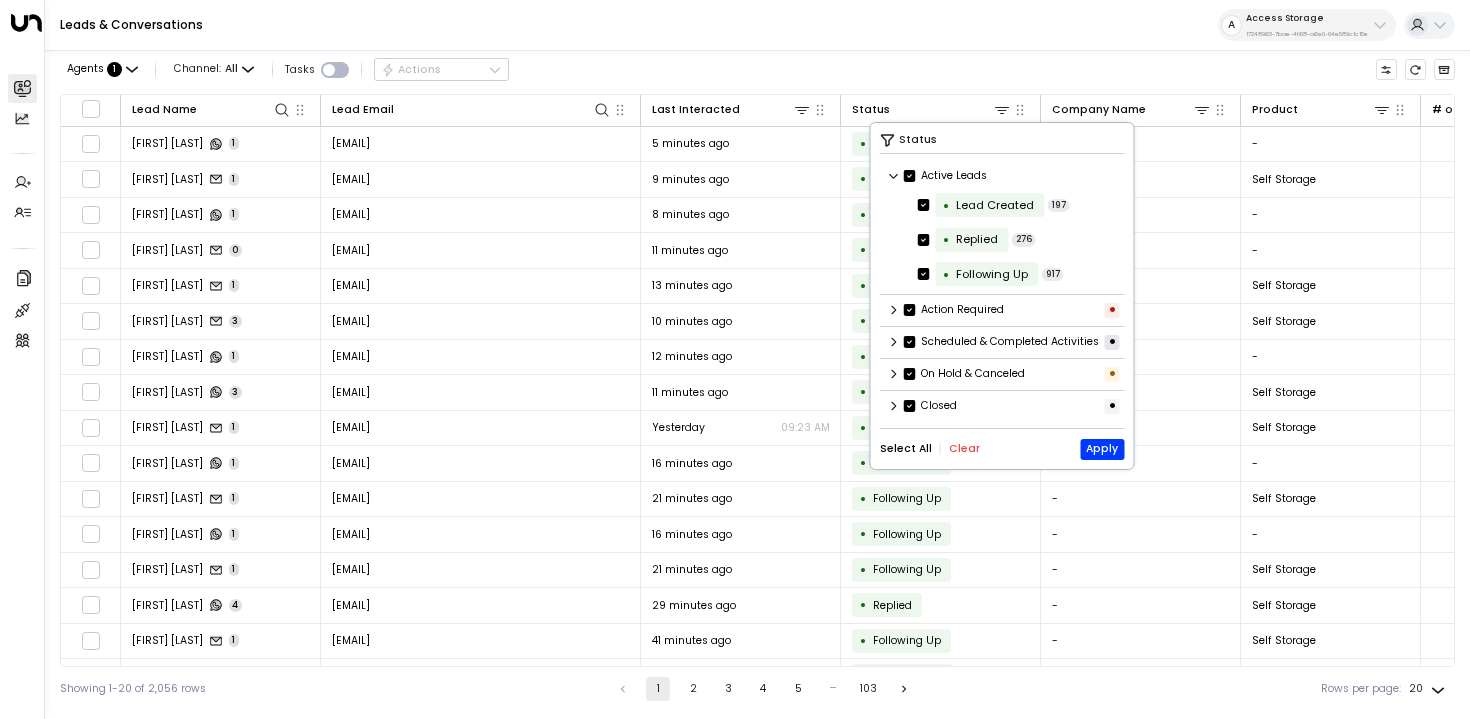 click on "Select All Clear Apply" at bounding box center (1002, 449) 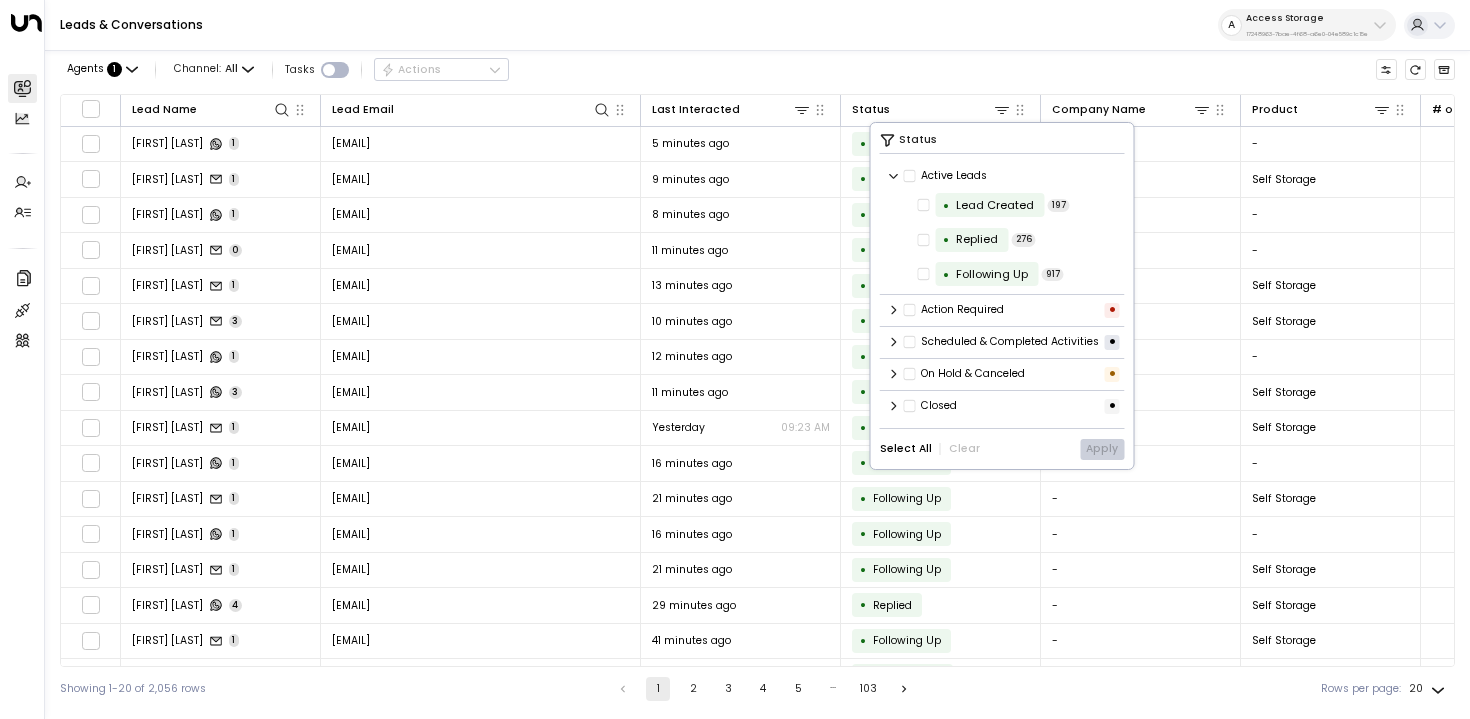 click at bounding box center (894, 176) 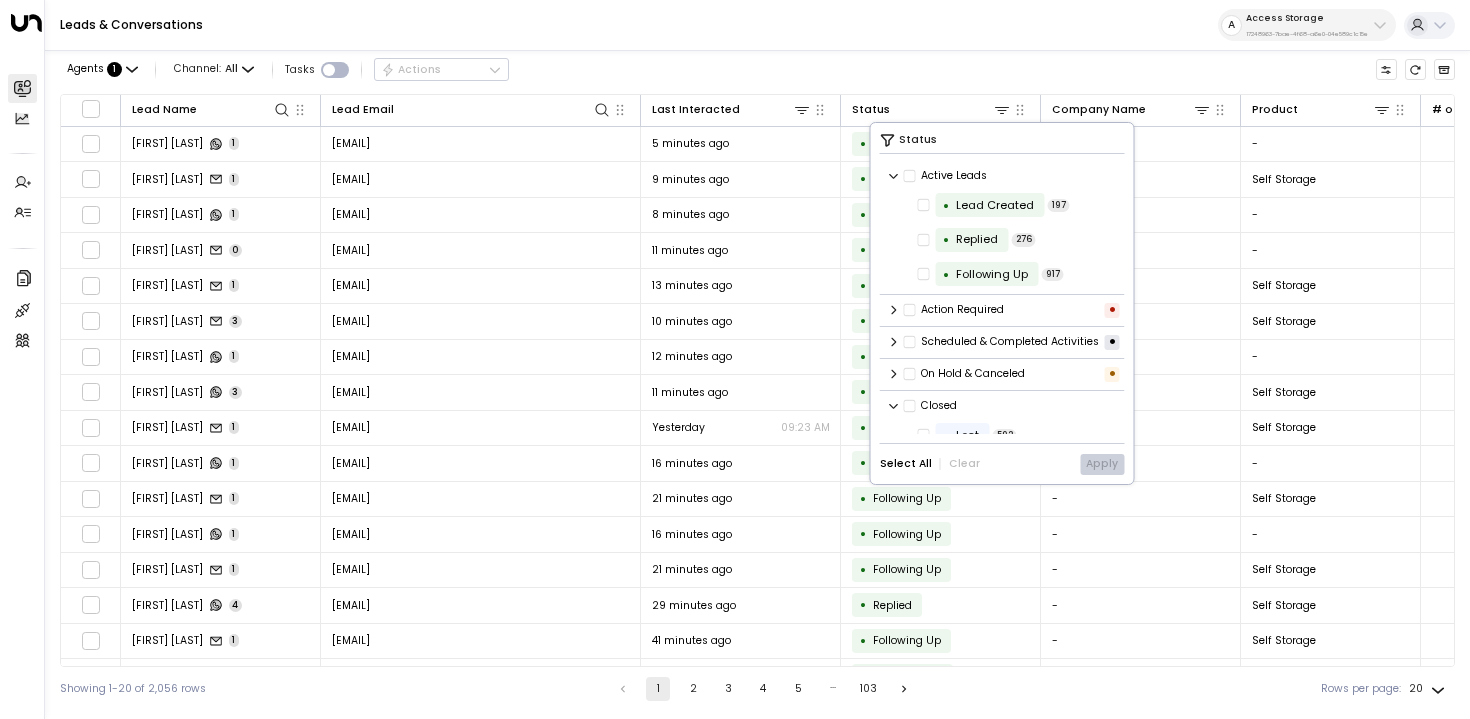scroll, scrollTop: 100, scrollLeft: 0, axis: vertical 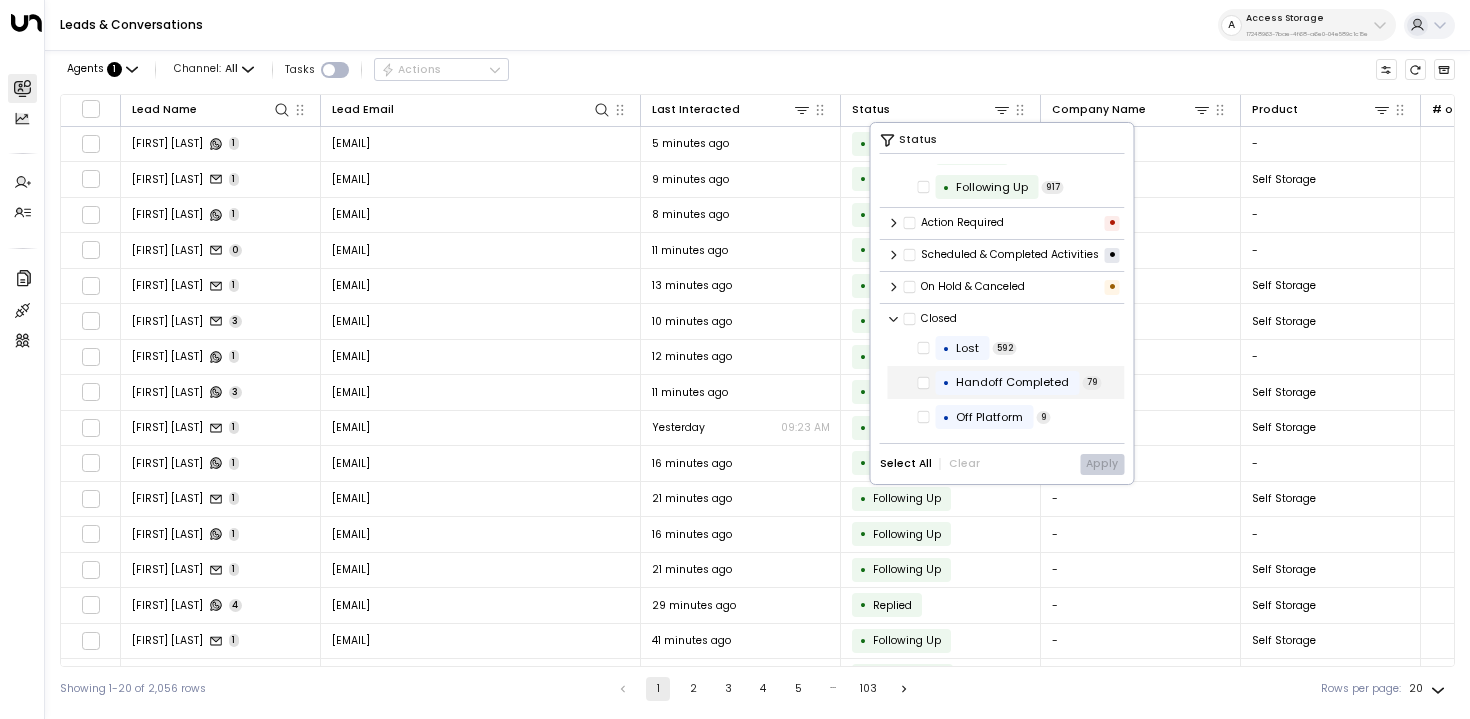click on "Handoff Completed" at bounding box center [967, 348] 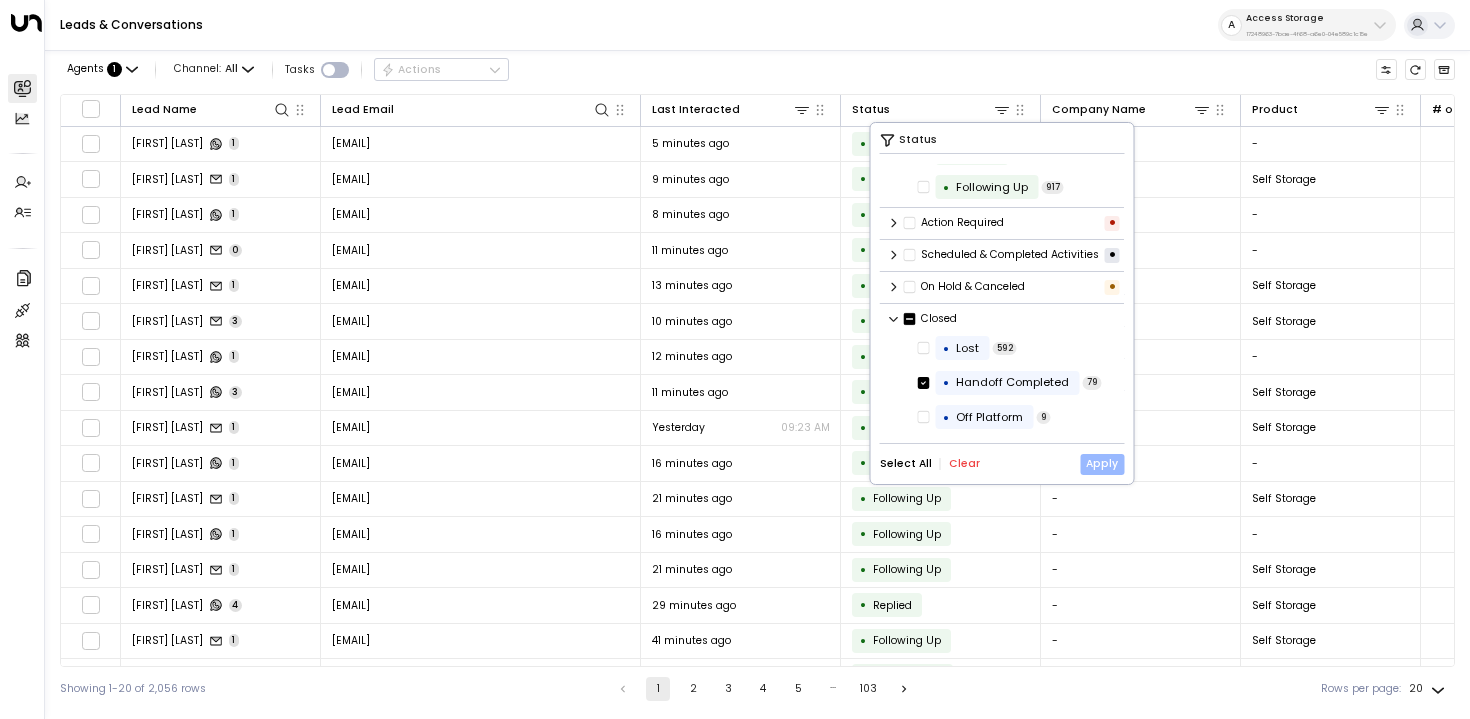 click on "Apply" at bounding box center [1102, 464] 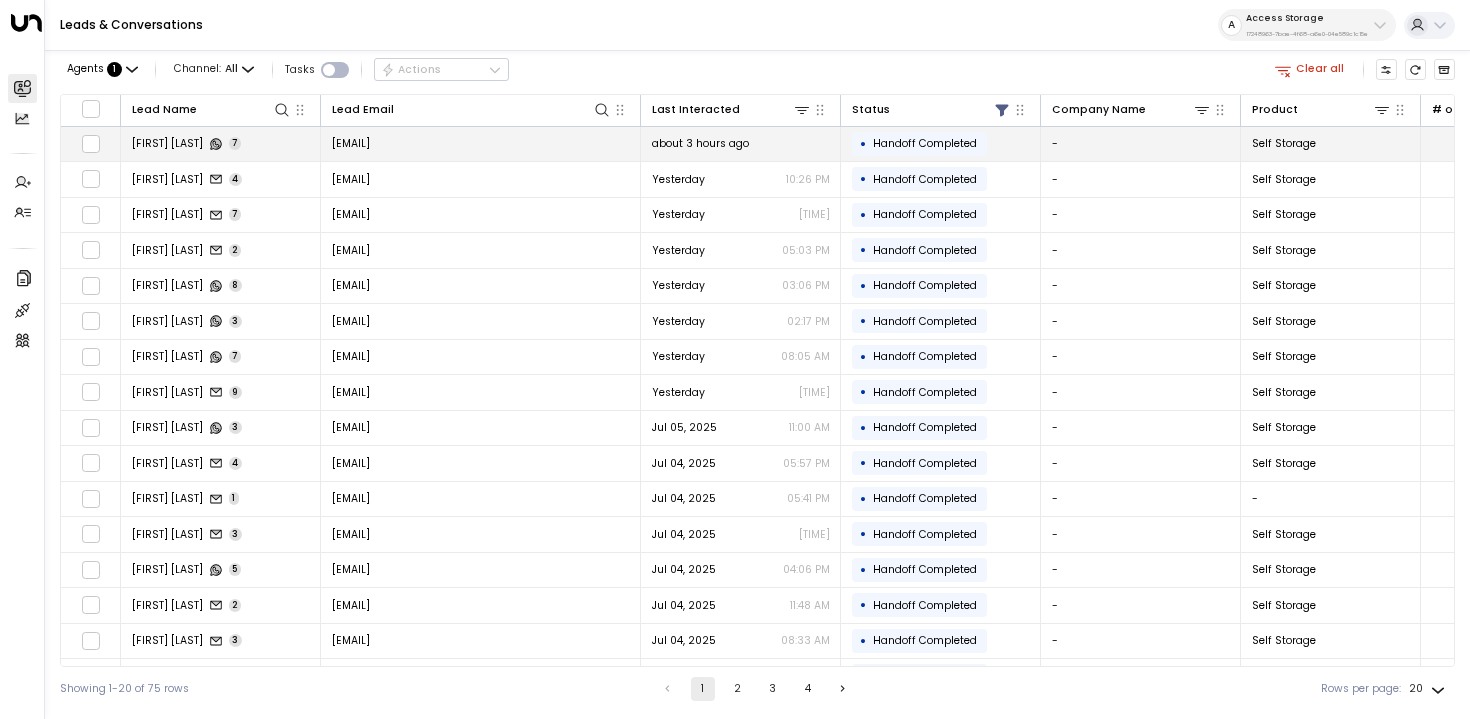 click on "alderman.diane@yahoo.co.uk" at bounding box center [351, 143] 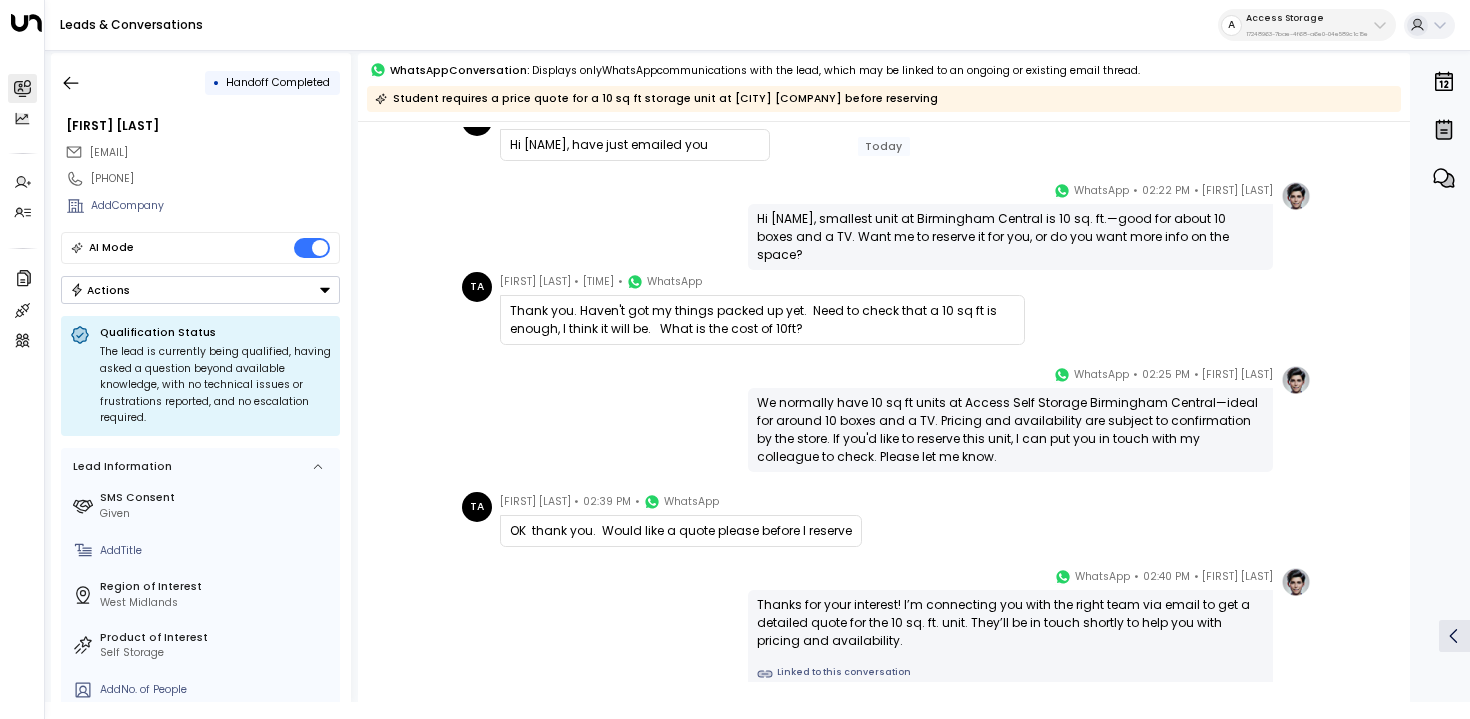 scroll, scrollTop: 221, scrollLeft: 0, axis: vertical 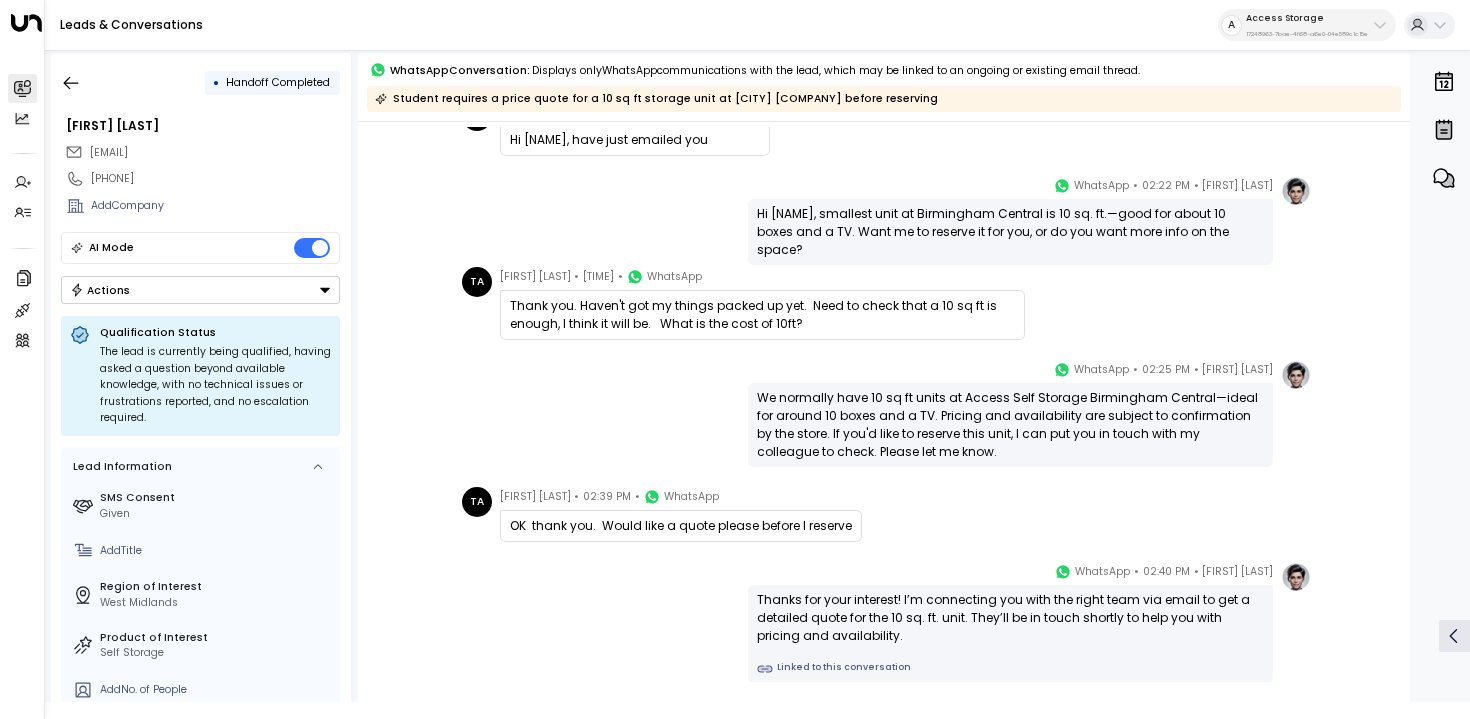 click on "Linked to this conversation" at bounding box center (1010, 669) 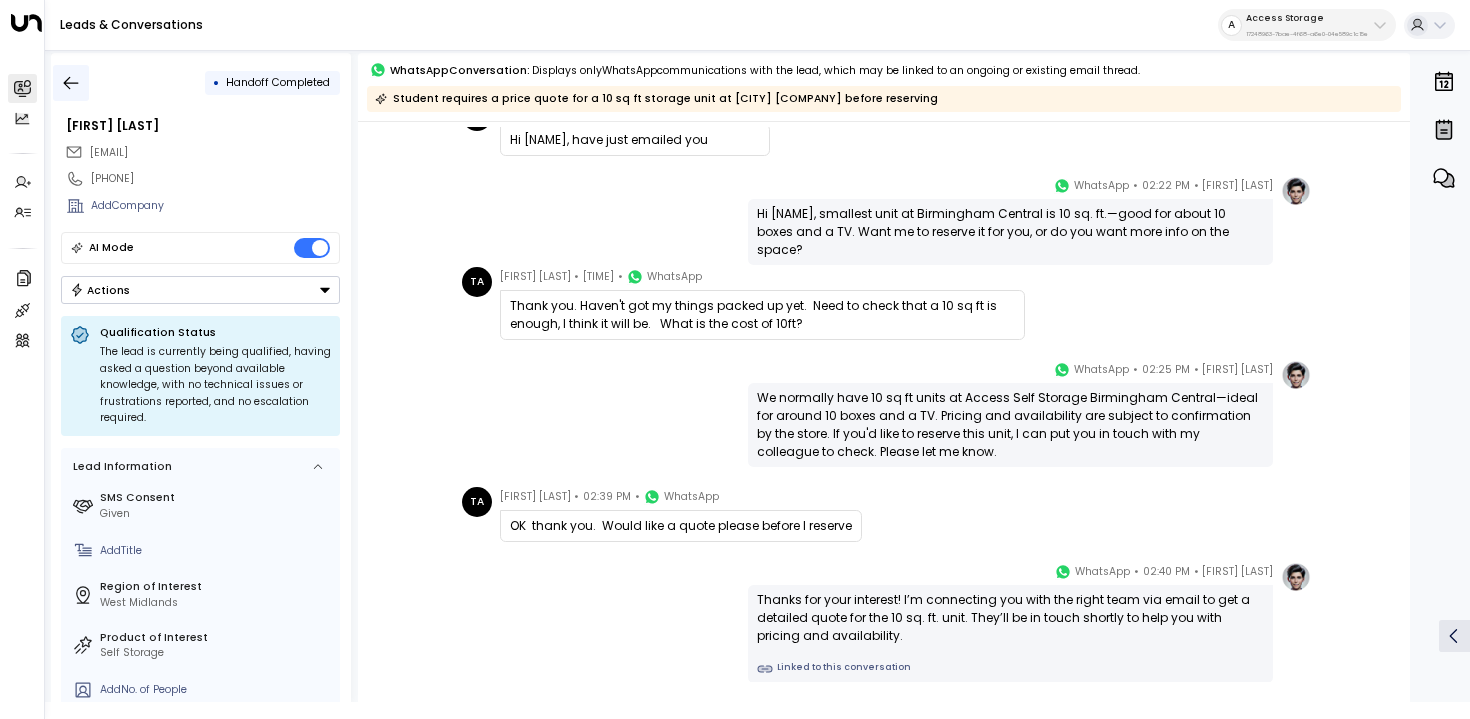 click at bounding box center [71, 83] 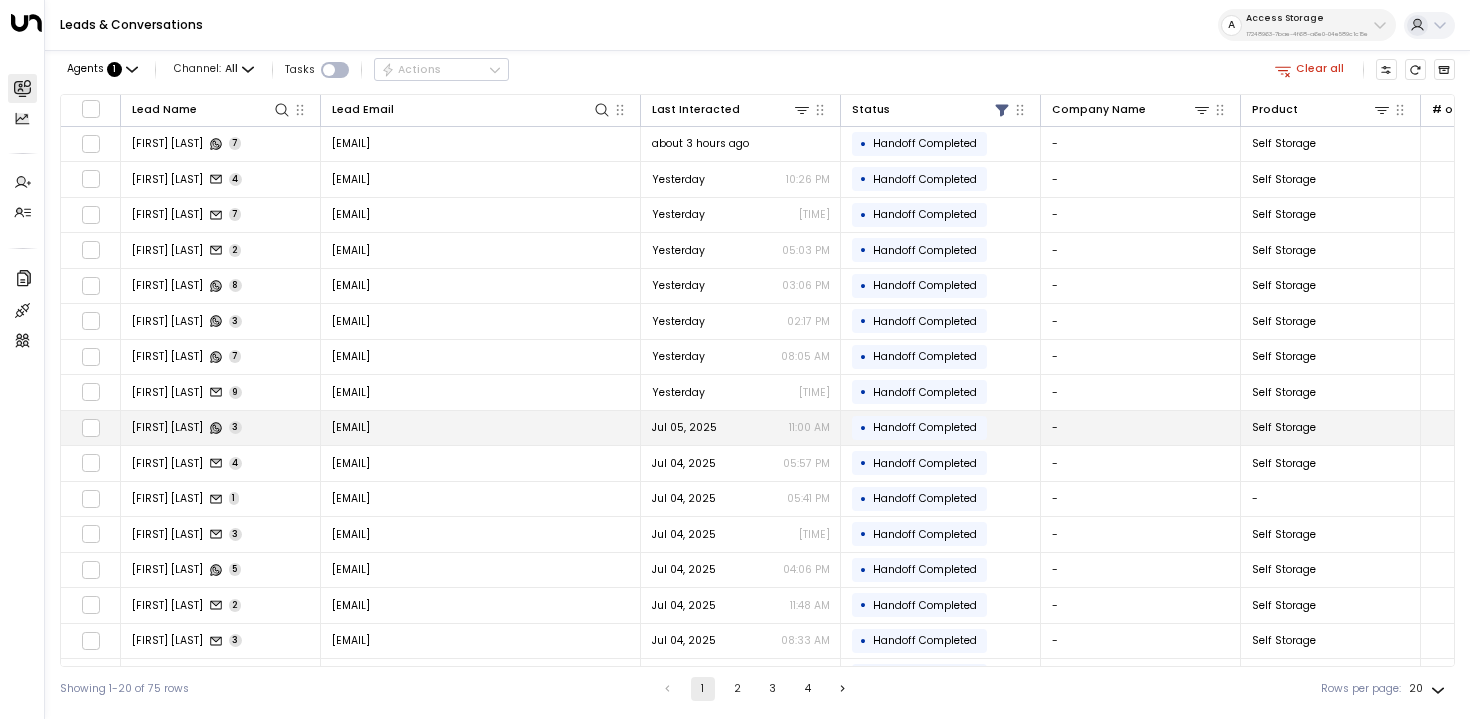scroll, scrollTop: 14, scrollLeft: 0, axis: vertical 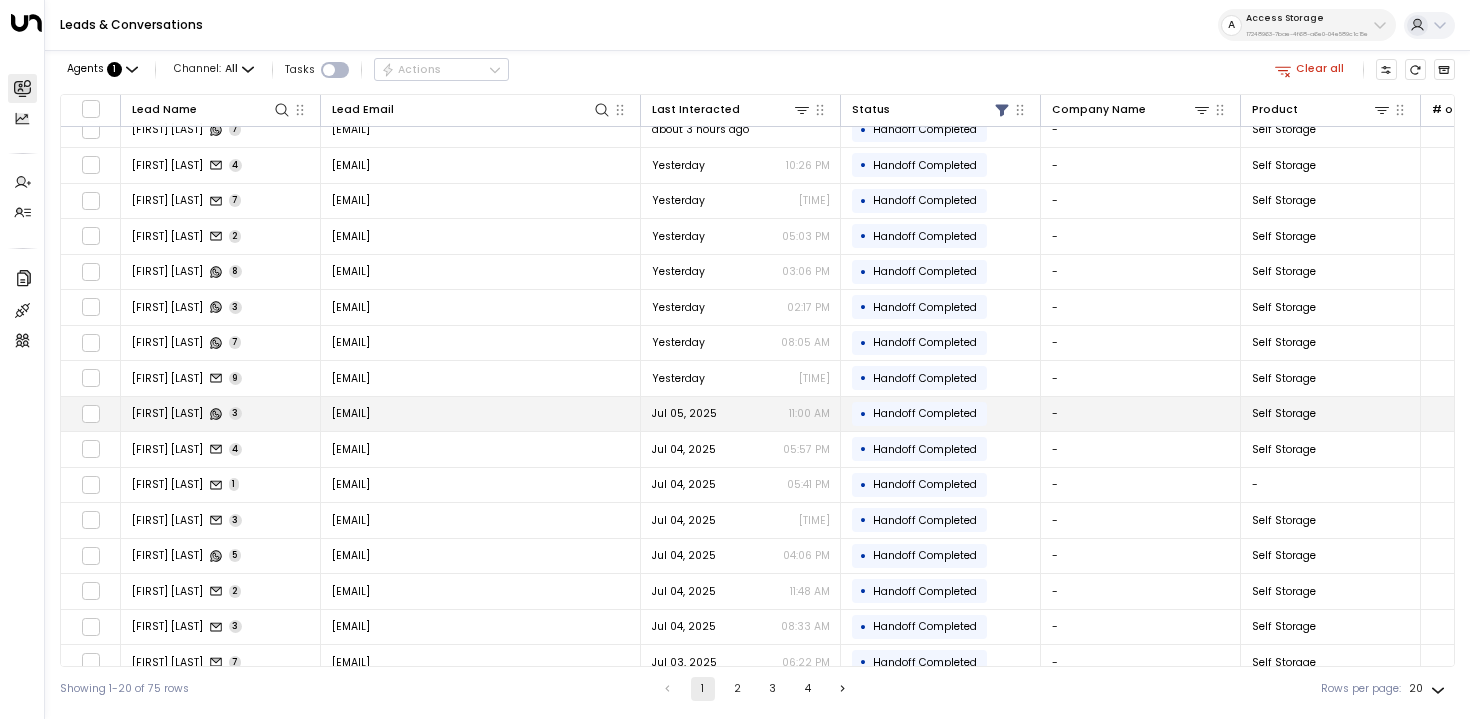 click on "jasonhughes365@msn.com" at bounding box center (481, 414) 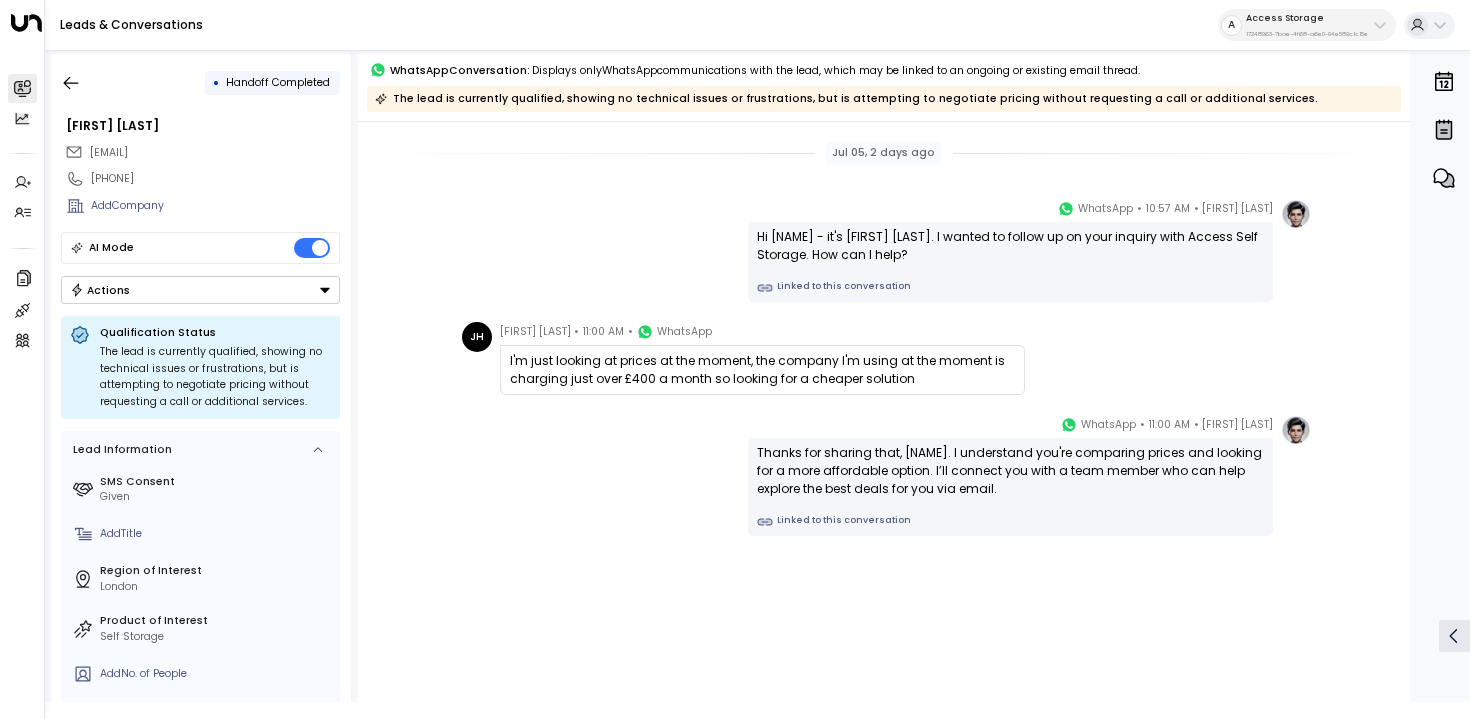 click on "Linked to this conversation" at bounding box center (1010, 522) 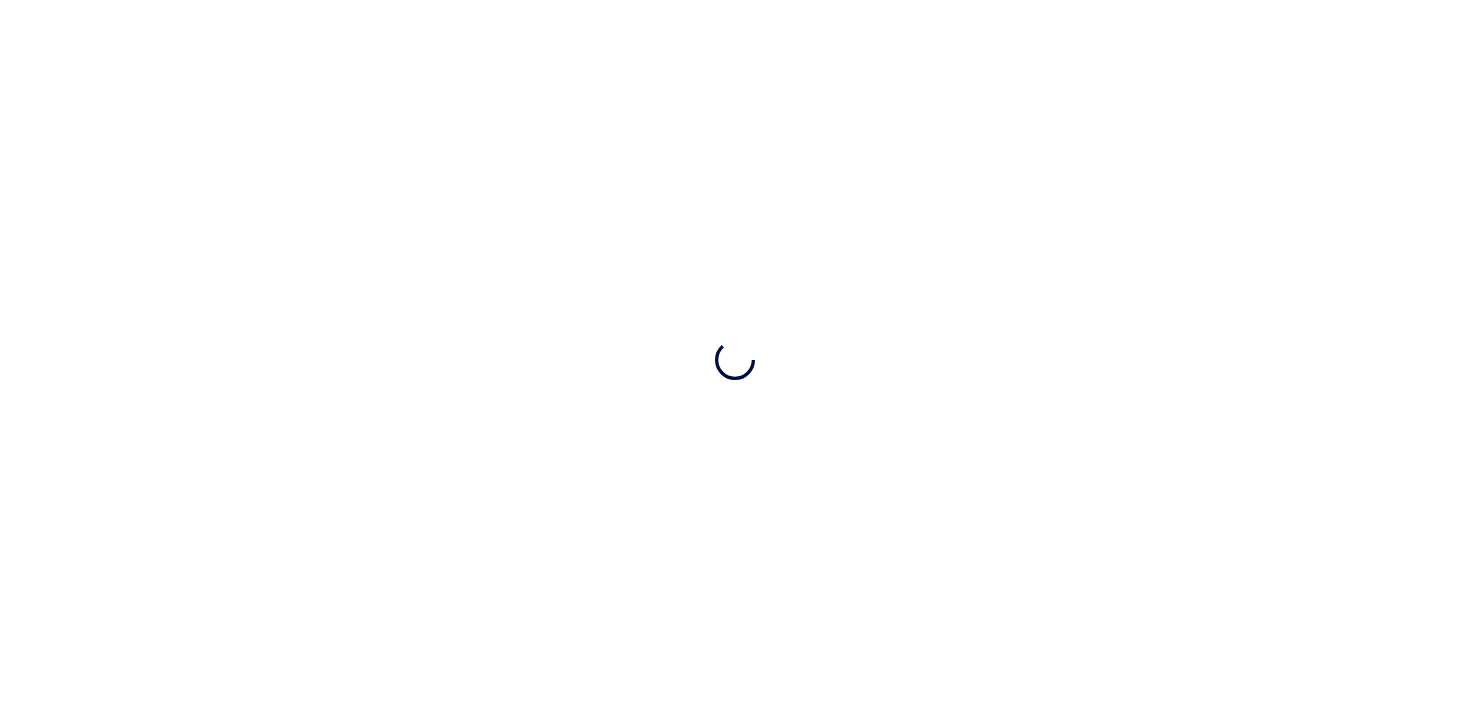 scroll, scrollTop: 0, scrollLeft: 0, axis: both 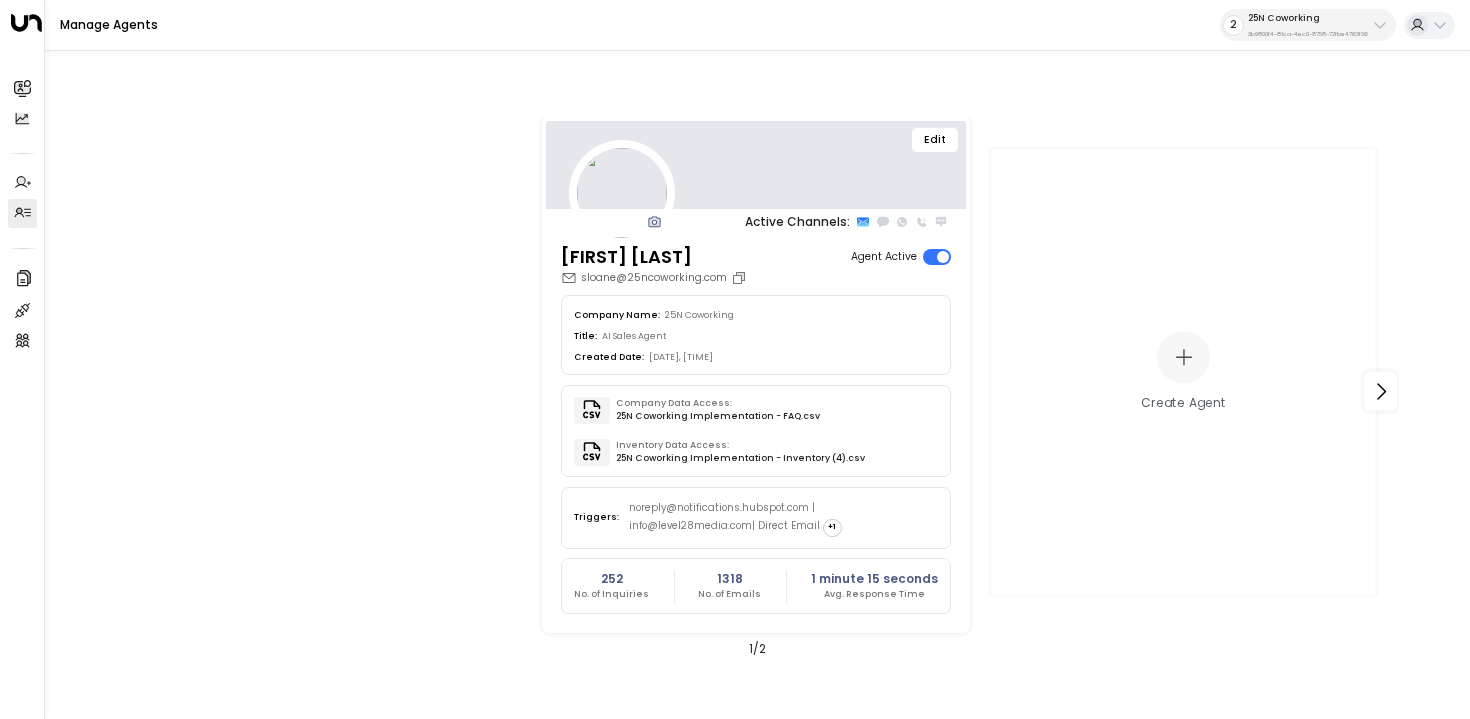 click on "25N Coworking 3b9800f4-81ca-4ec0-8758-72fbe4763f36" at bounding box center [1308, 25] 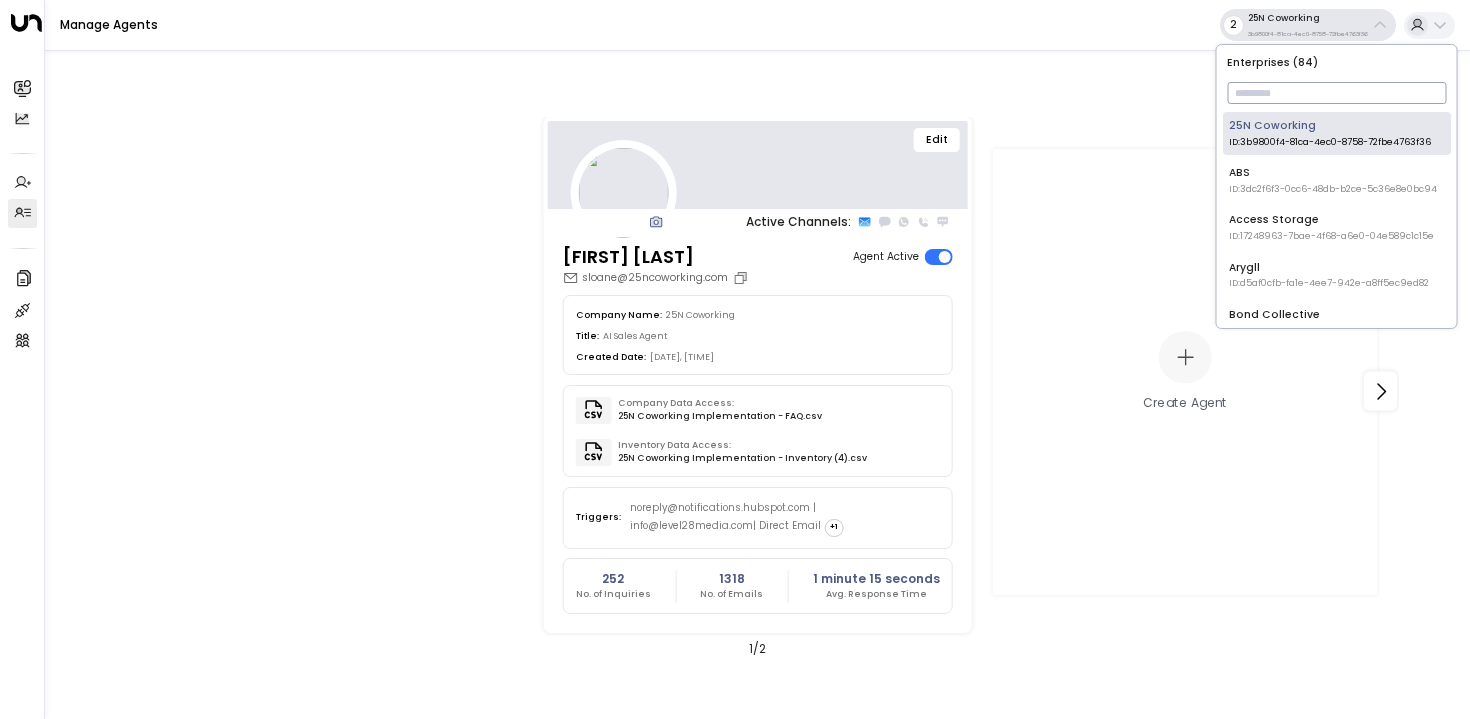 click at bounding box center [1336, 93] 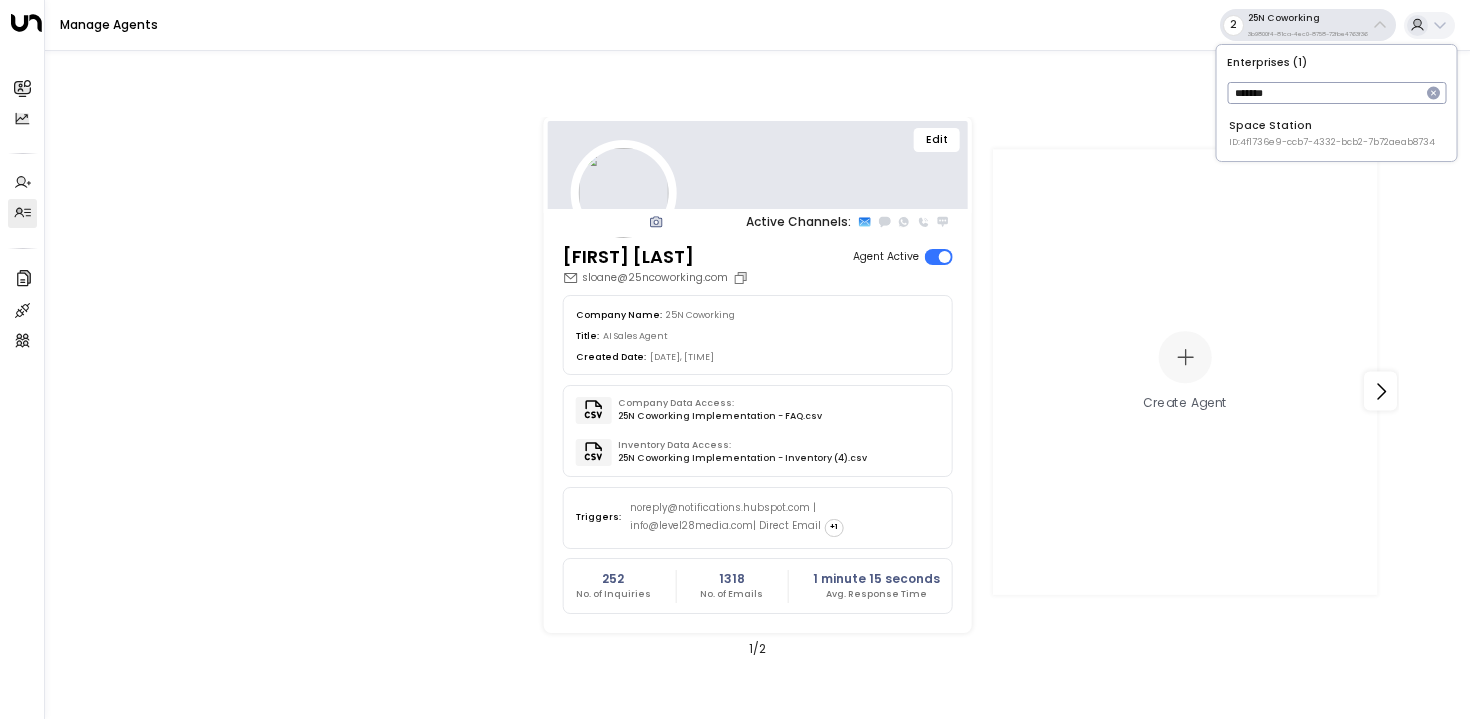 type on "*******" 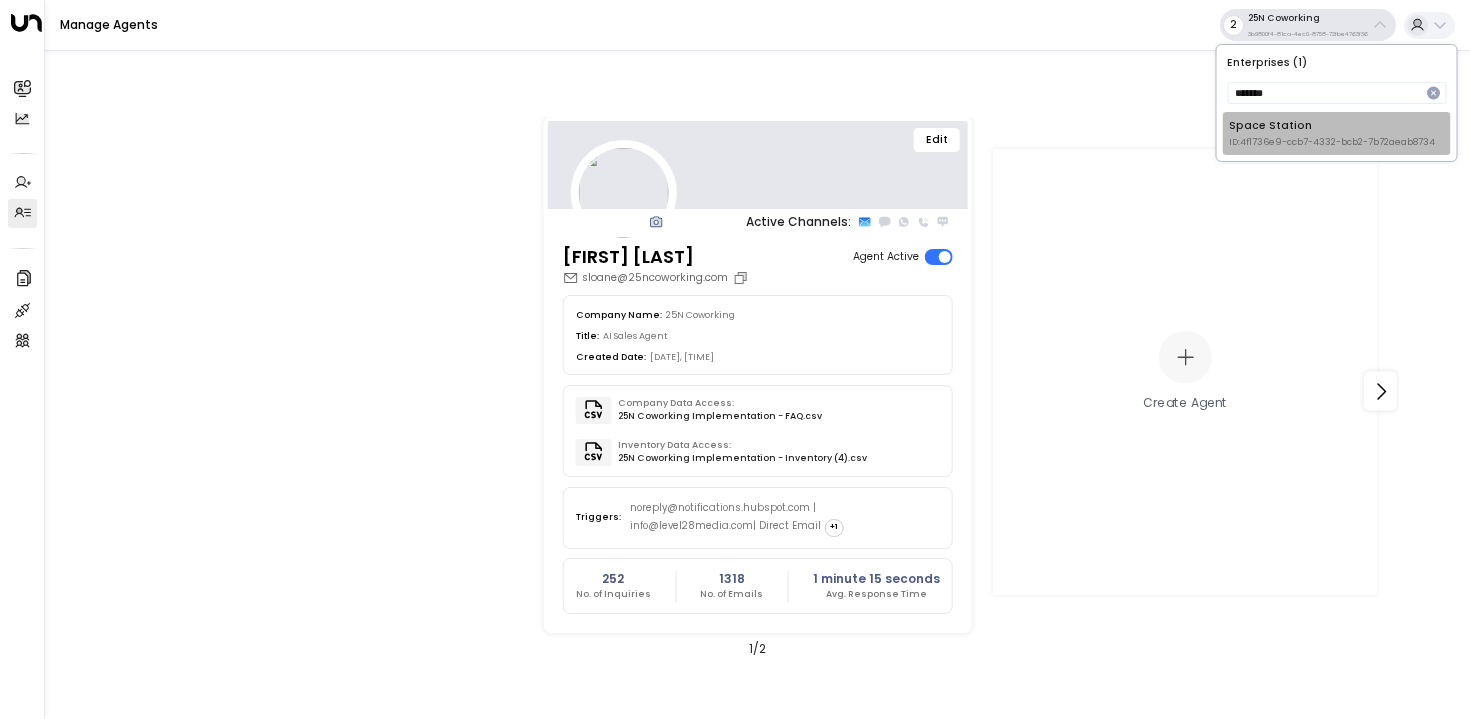 click on "ID:  4f1736e9-ccb7-4332-bcb2-7b72aeab8734" at bounding box center [1332, 143] 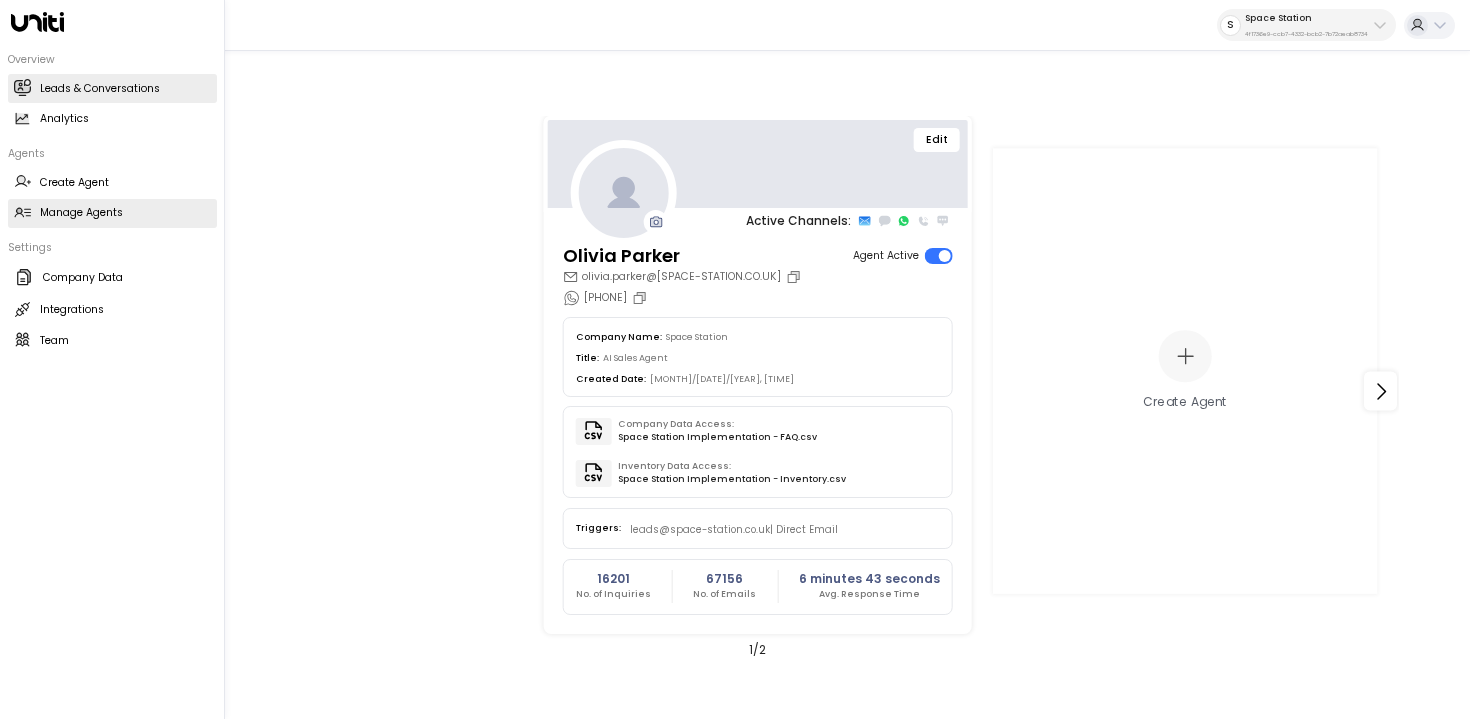 click at bounding box center [22, 87] 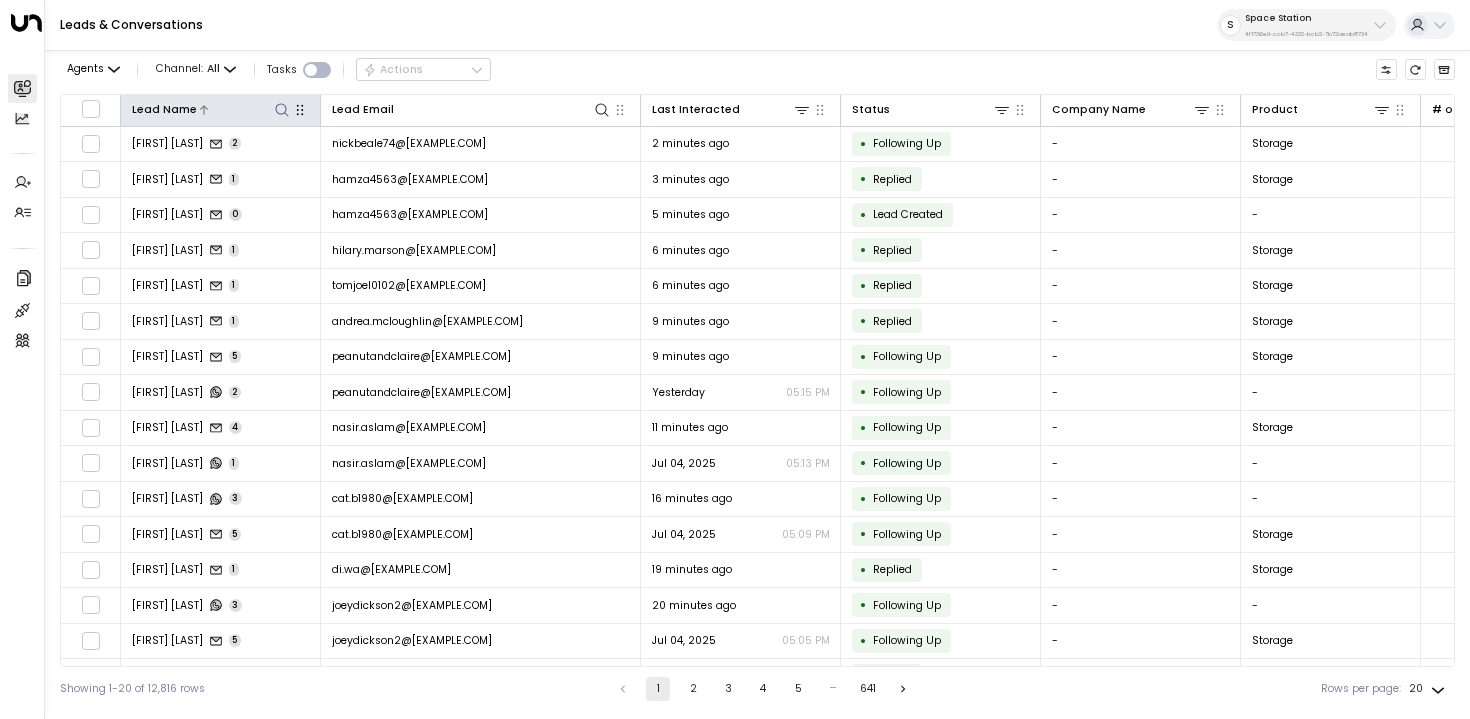 click at bounding box center (281, 109) 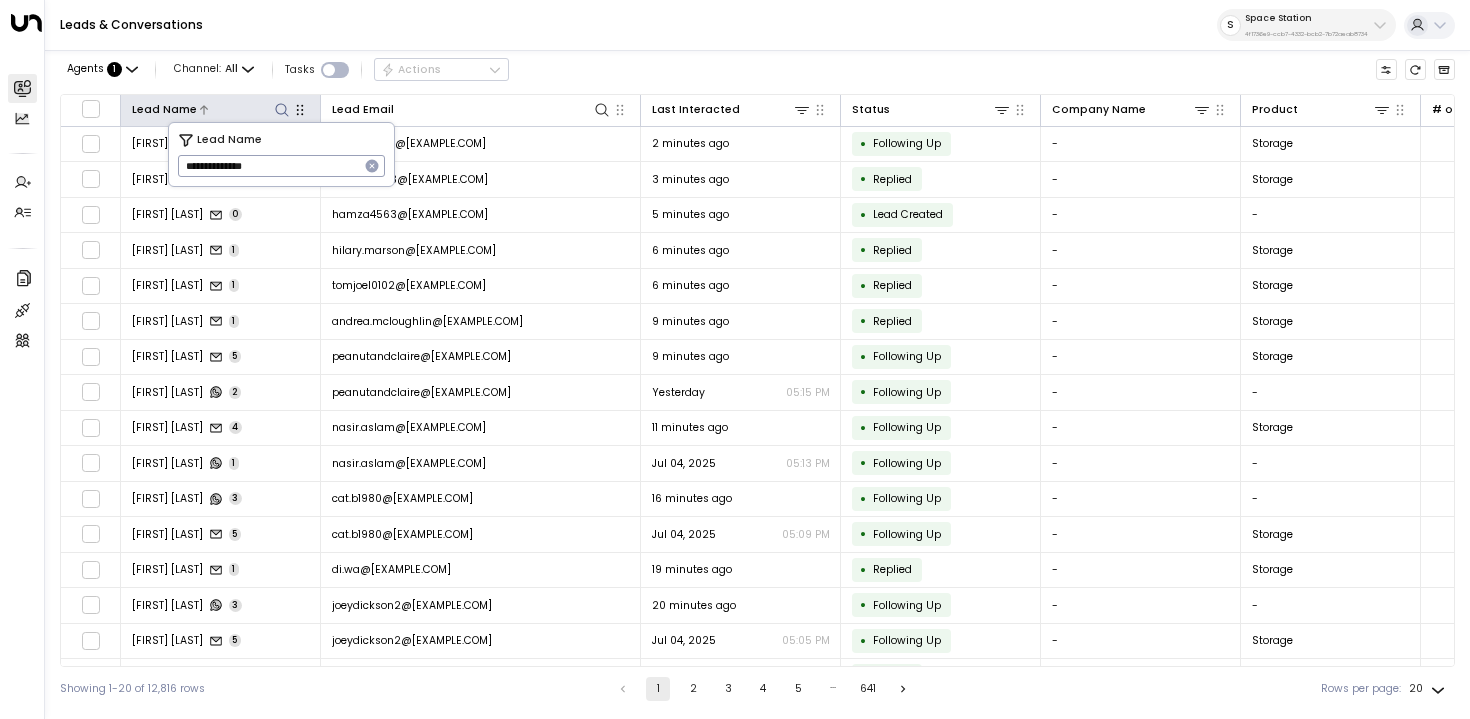 type on "**********" 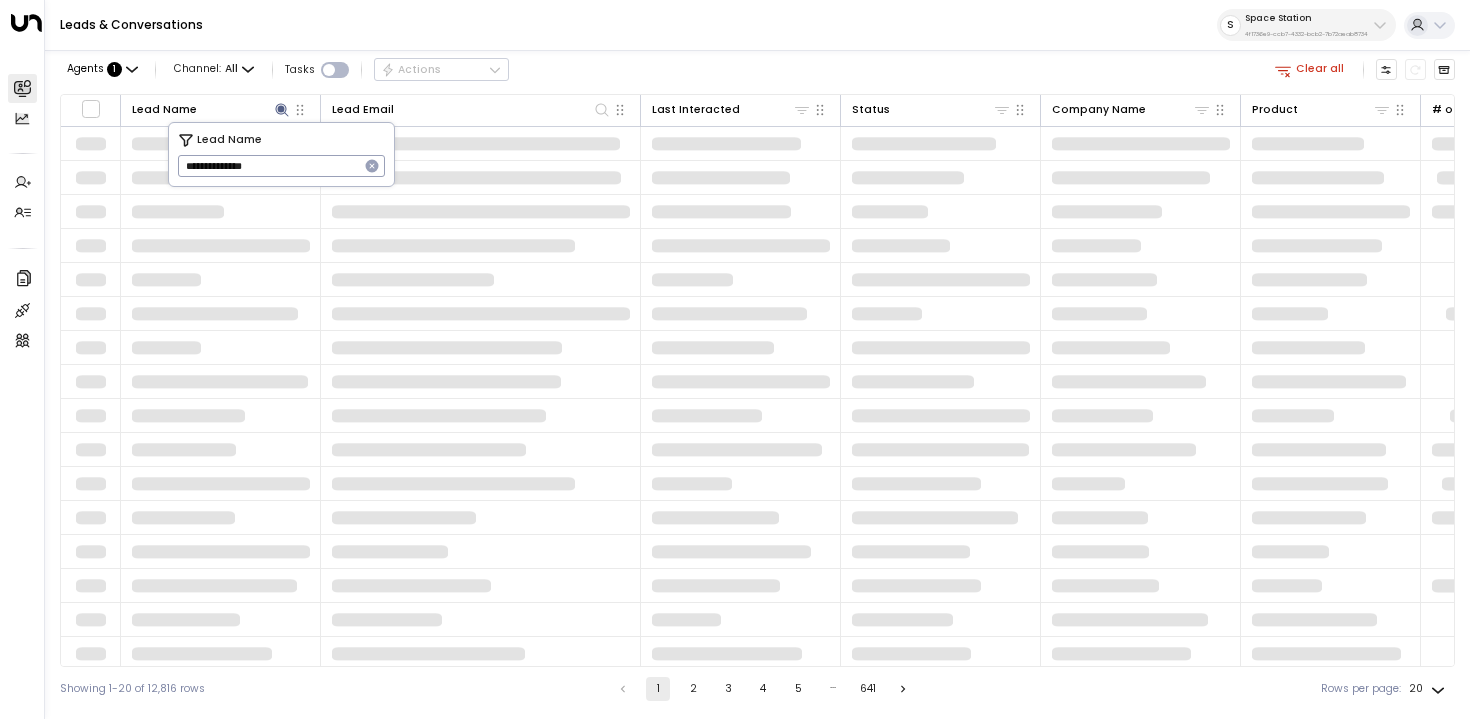 click on "Agents : 1 Channel: All Tasks   Actions Clear all" at bounding box center [757, 70] 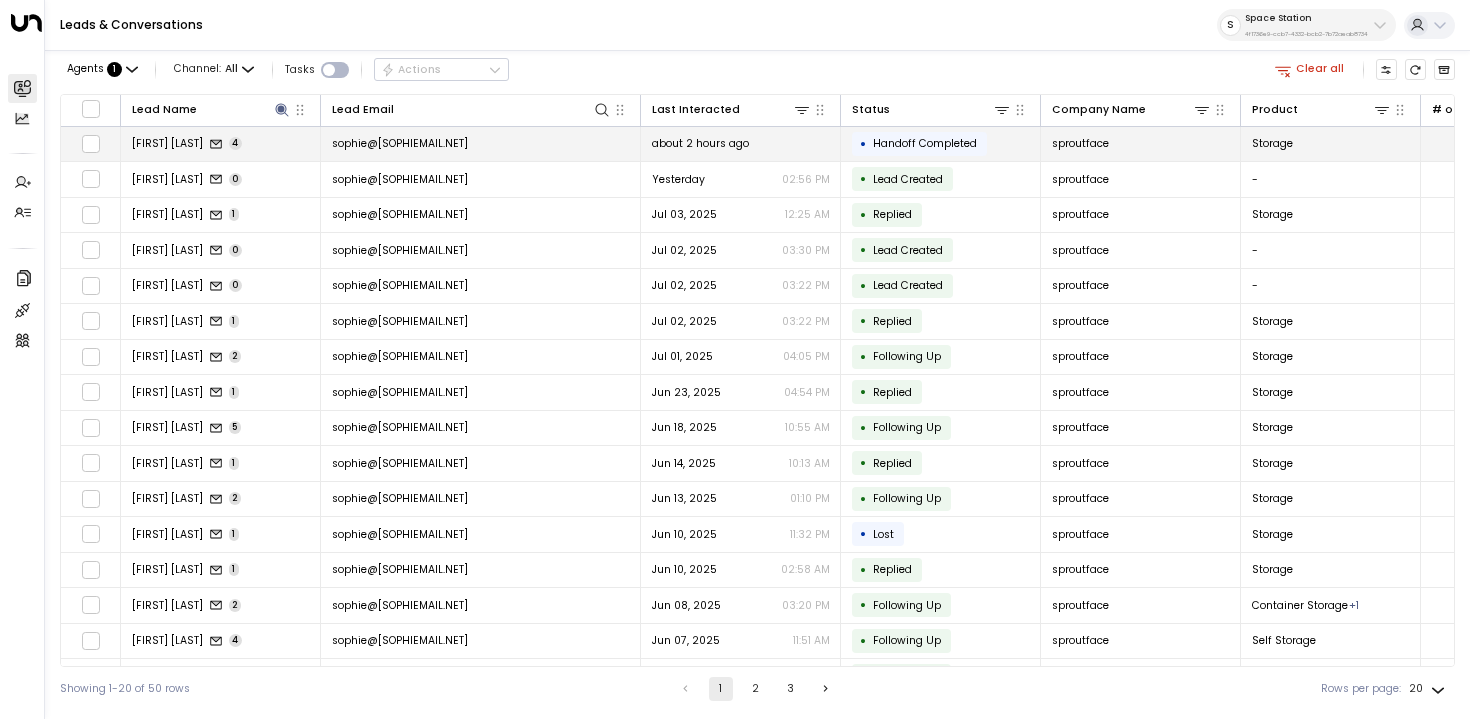 click on "Sophie Stevens 4" at bounding box center [187, 143] 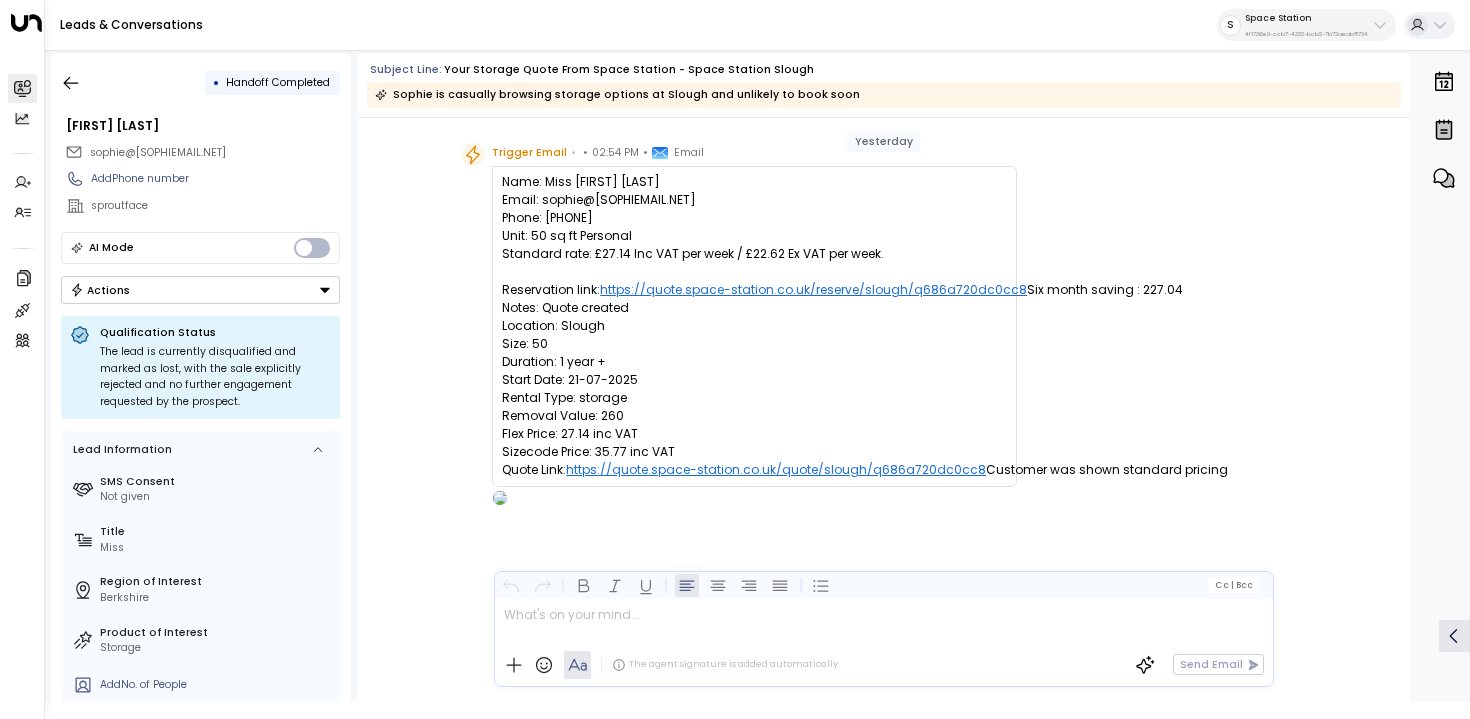 scroll, scrollTop: 0, scrollLeft: 0, axis: both 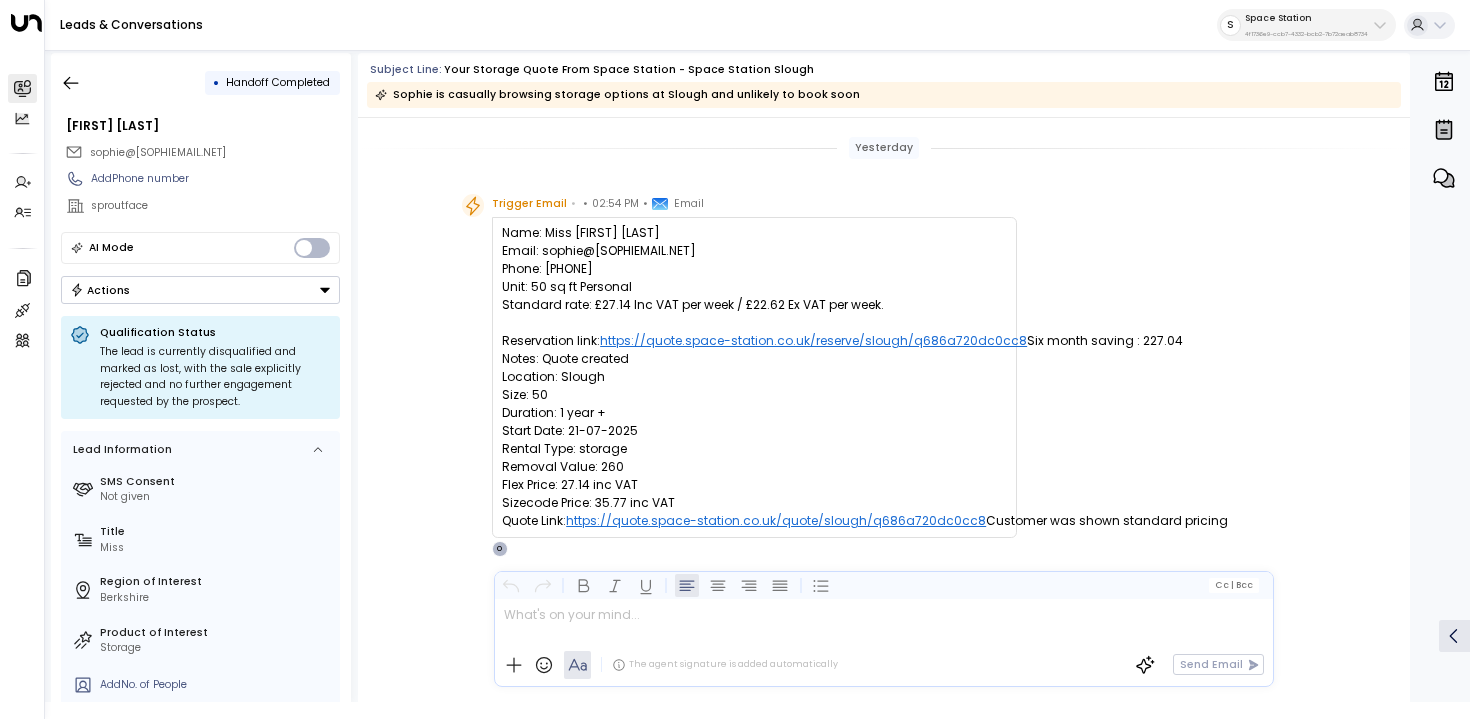 click on "Name: Miss Sophie Stevens
Email: sophie@sophiemail.net
Phone: 07777777777
Unit: 50 sq ft Personal
Standard rate: £27.14 Inc VAT per week / £22.62 Ex VAT per week.
Reservation link:  https://quote.space-station.co.uk/reserve/slough/q686a720dc0cc8
Six month saving : 227.04
Notes: Quote created
Location: Slough
Size: 50
Duration: 1 year +
Start Date: 21-07-2025
Rental Type: storage
Removal Value: 260
Flex Price: 27.14 inc VAT
Sizecode Price: 35.77 inc VAT
Quote Link:  https://quote.space-station.co.uk/quote/slough/q686a720dc0cc8
Customer was shown standard pricing" at bounding box center (754, 377) 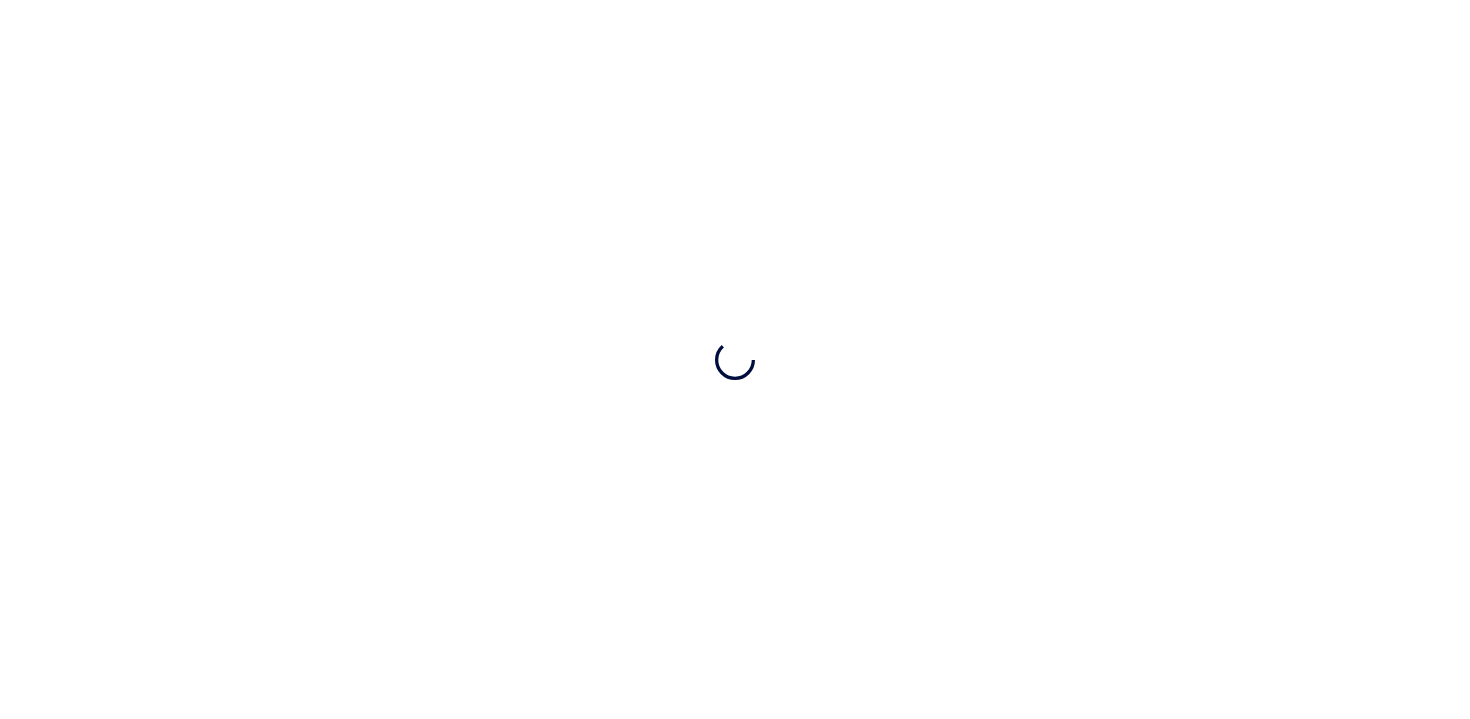 scroll, scrollTop: 0, scrollLeft: 0, axis: both 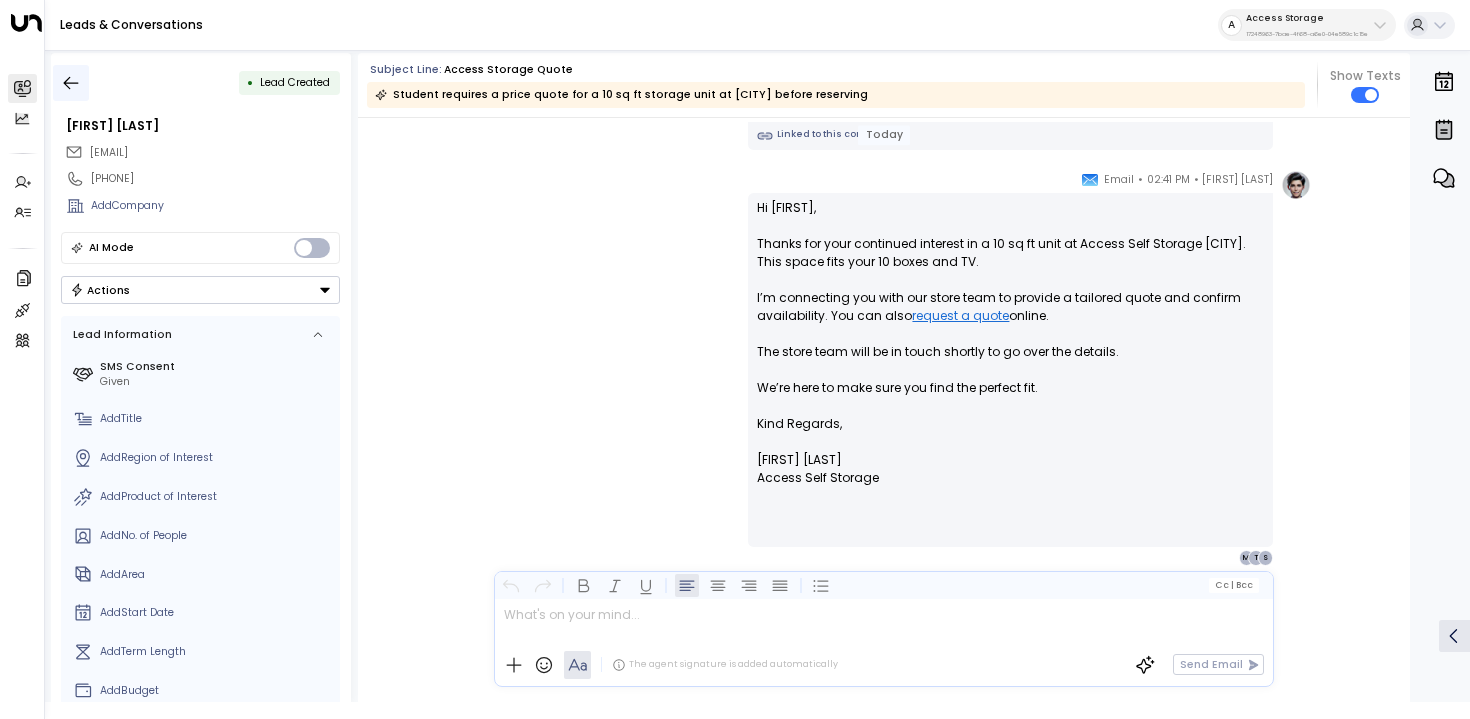 click at bounding box center [71, 83] 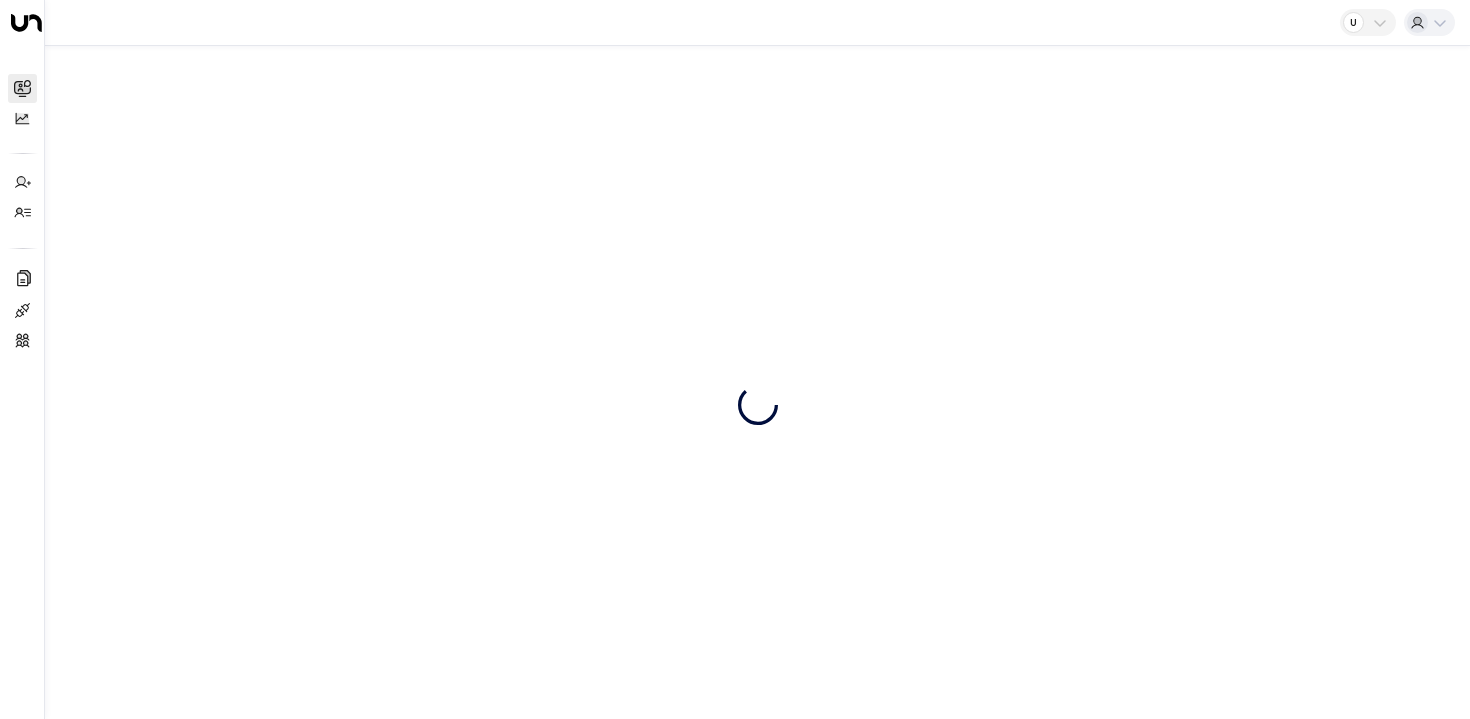scroll, scrollTop: 0, scrollLeft: 0, axis: both 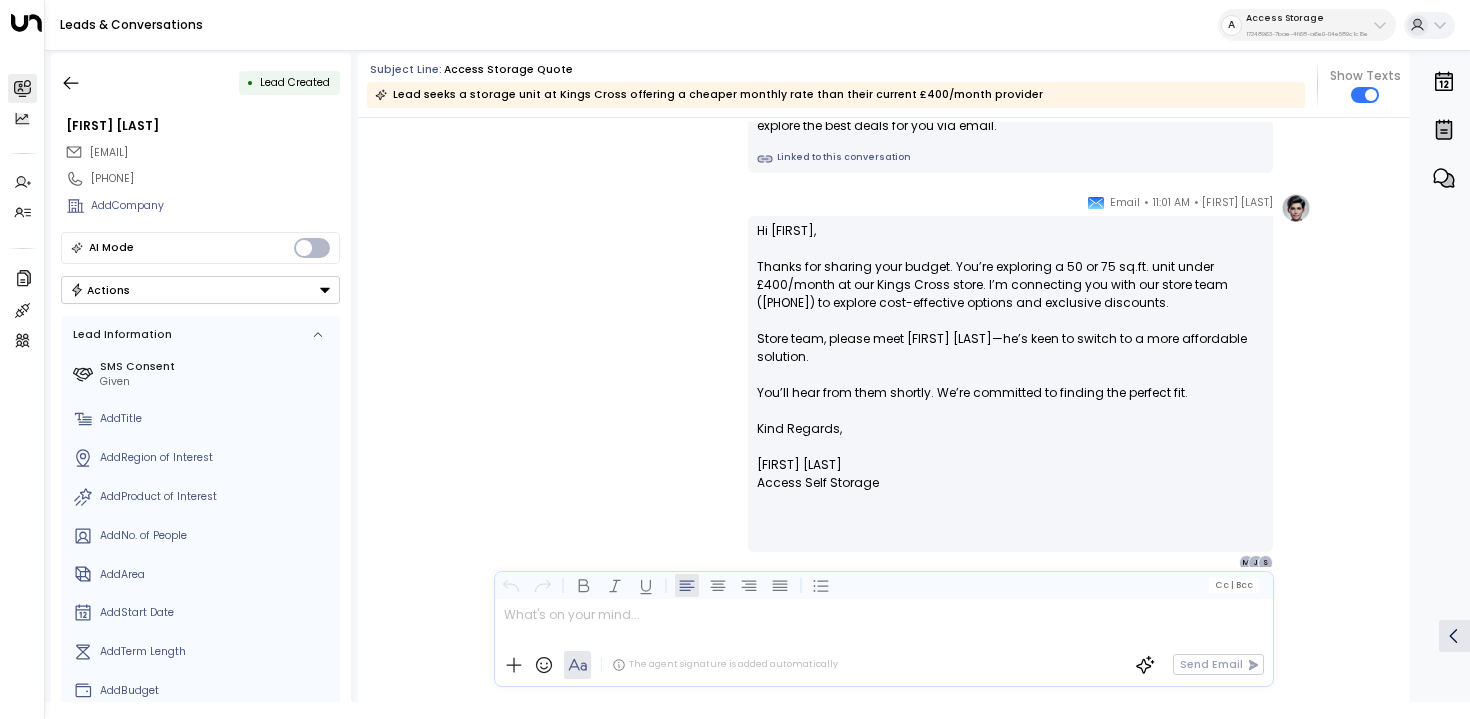 click on "[FIRST] [LAST] • [TIME] • Email Hi [FIRST], Thanks for sharing your budget. You’re exploring a 50 or 75 sq.ft. unit under £400/month at our Kings Cross store. I’m connecting you with our store team ([PHONE]) to explore cost-effective options and exclusive discounts. Store team, please meet [FIRST] [LAST]—he’s keen to switch to a more affordable solution. You’ll hear from them shortly. We’re committed to finding the perfect fit. Kind Regards, [FIRST] [LAST] Access Self Storage S J M" at bounding box center (883, 382) 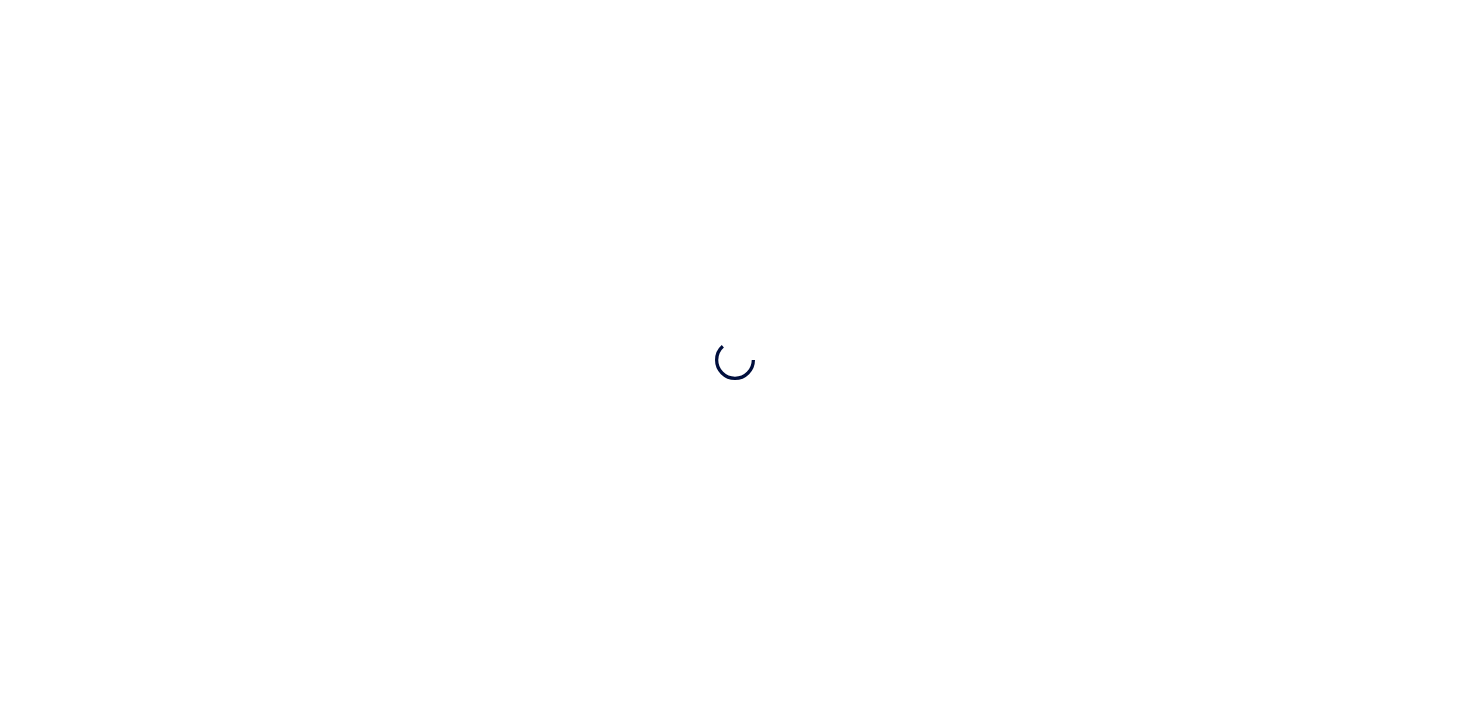 scroll, scrollTop: 0, scrollLeft: 0, axis: both 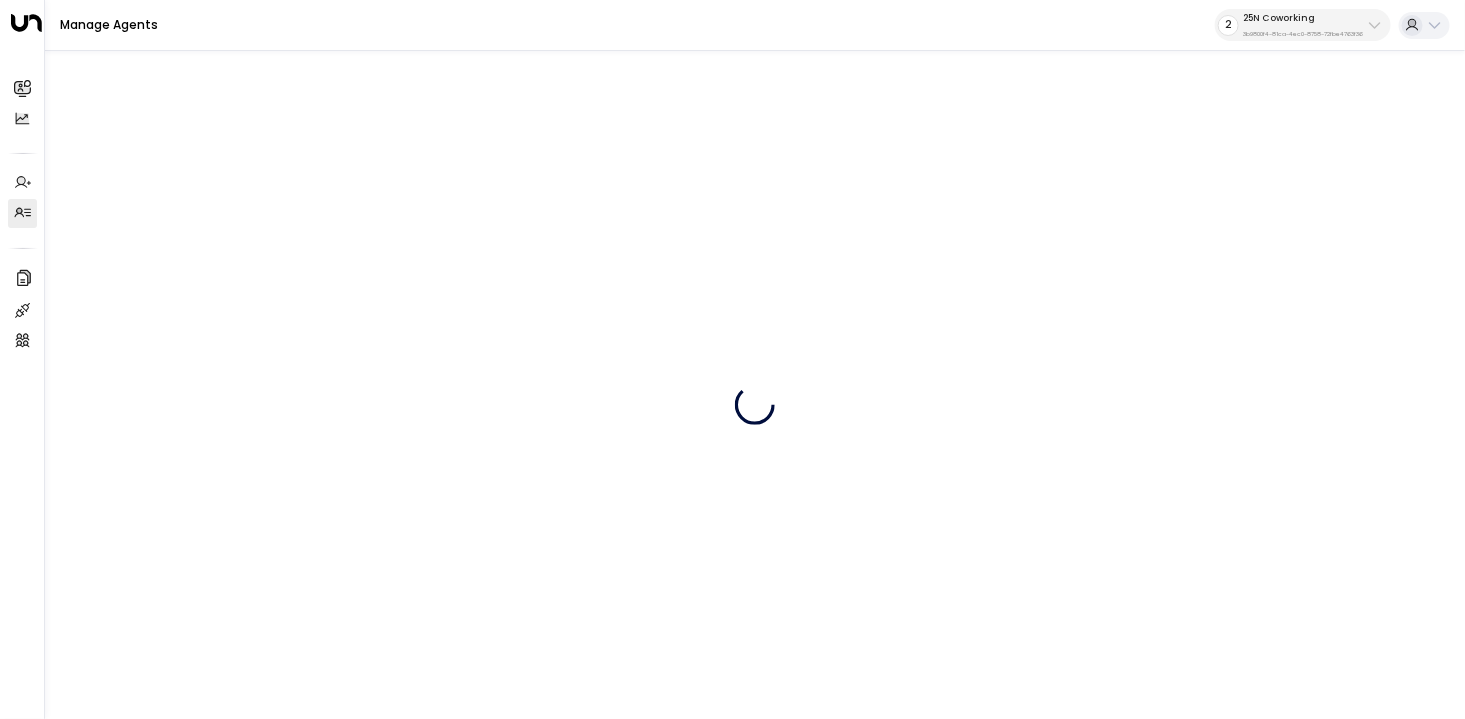 click on "3b9800f4-81ca-4ec0-8758-72fbe4763f36" at bounding box center (1303, 34) 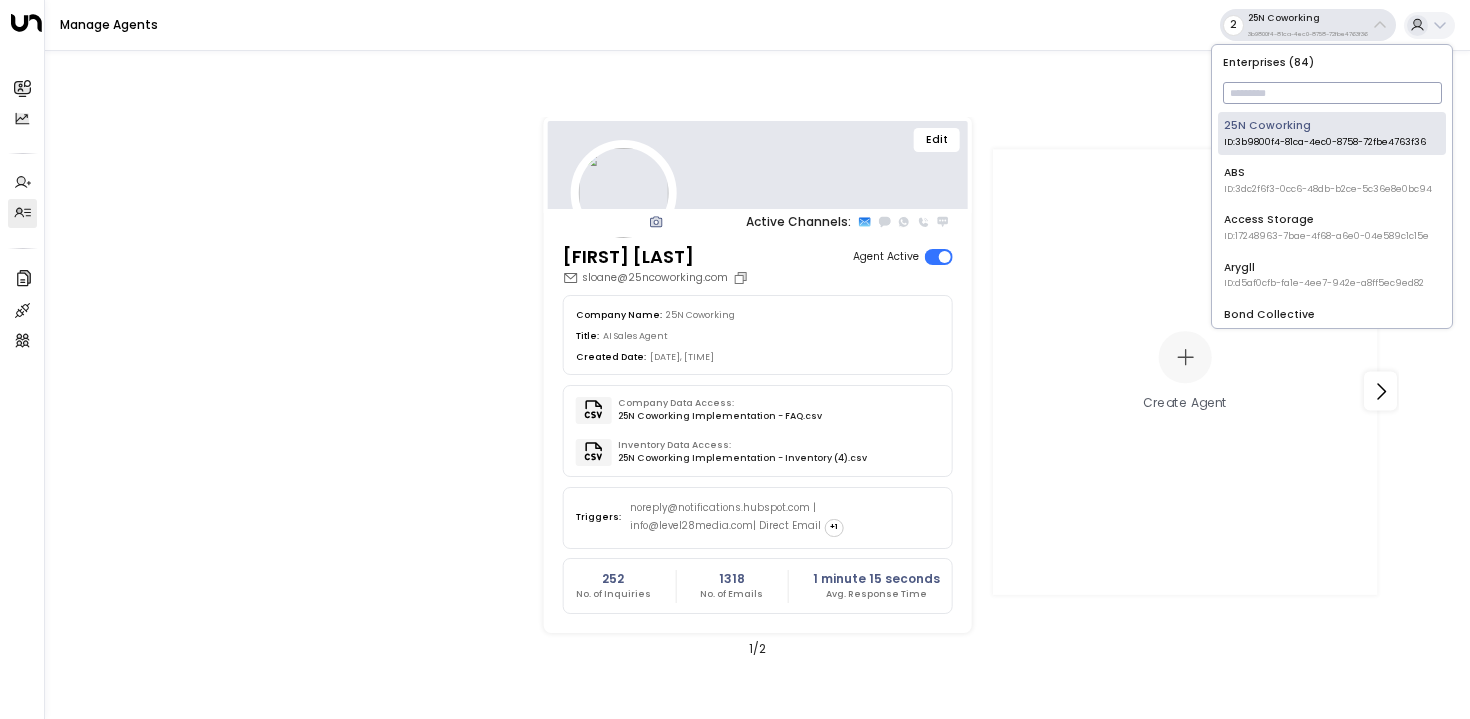 click at bounding box center (1332, 93) 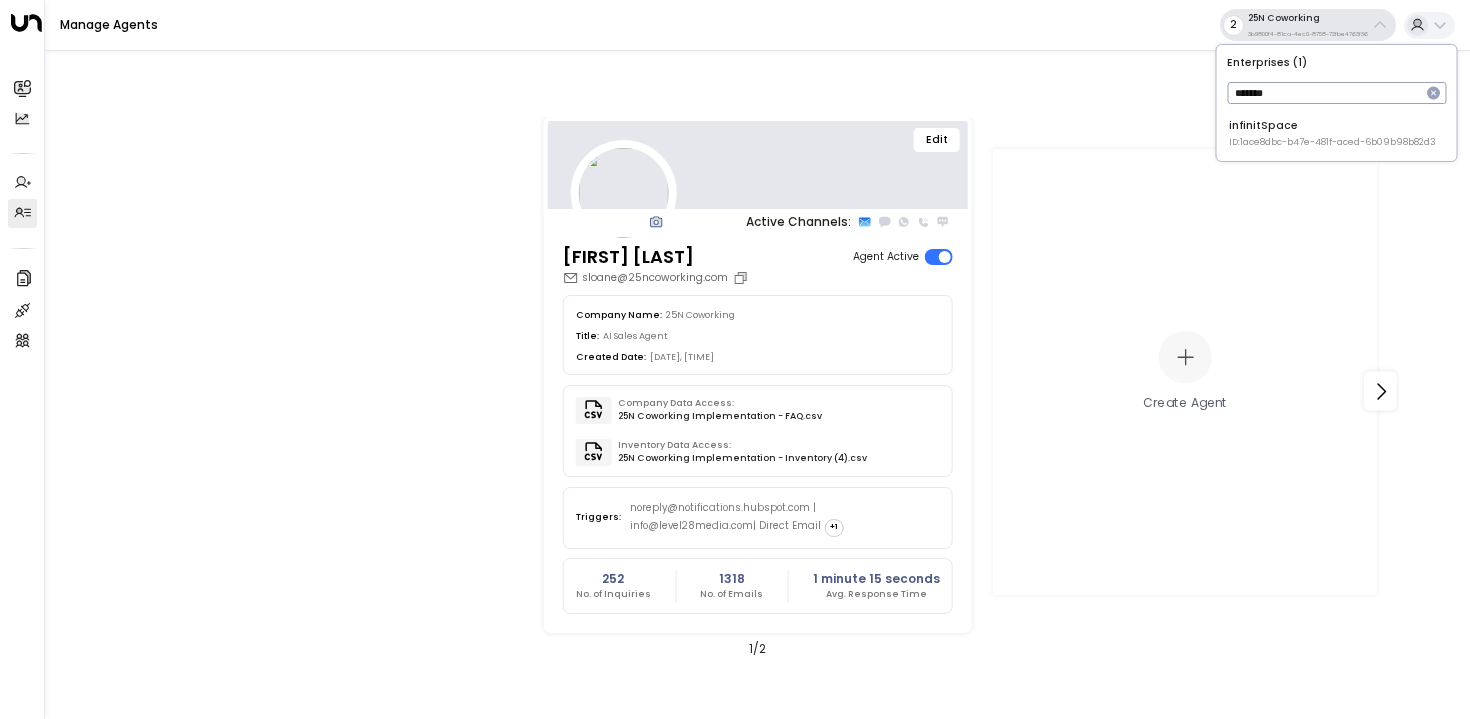 type on "*******" 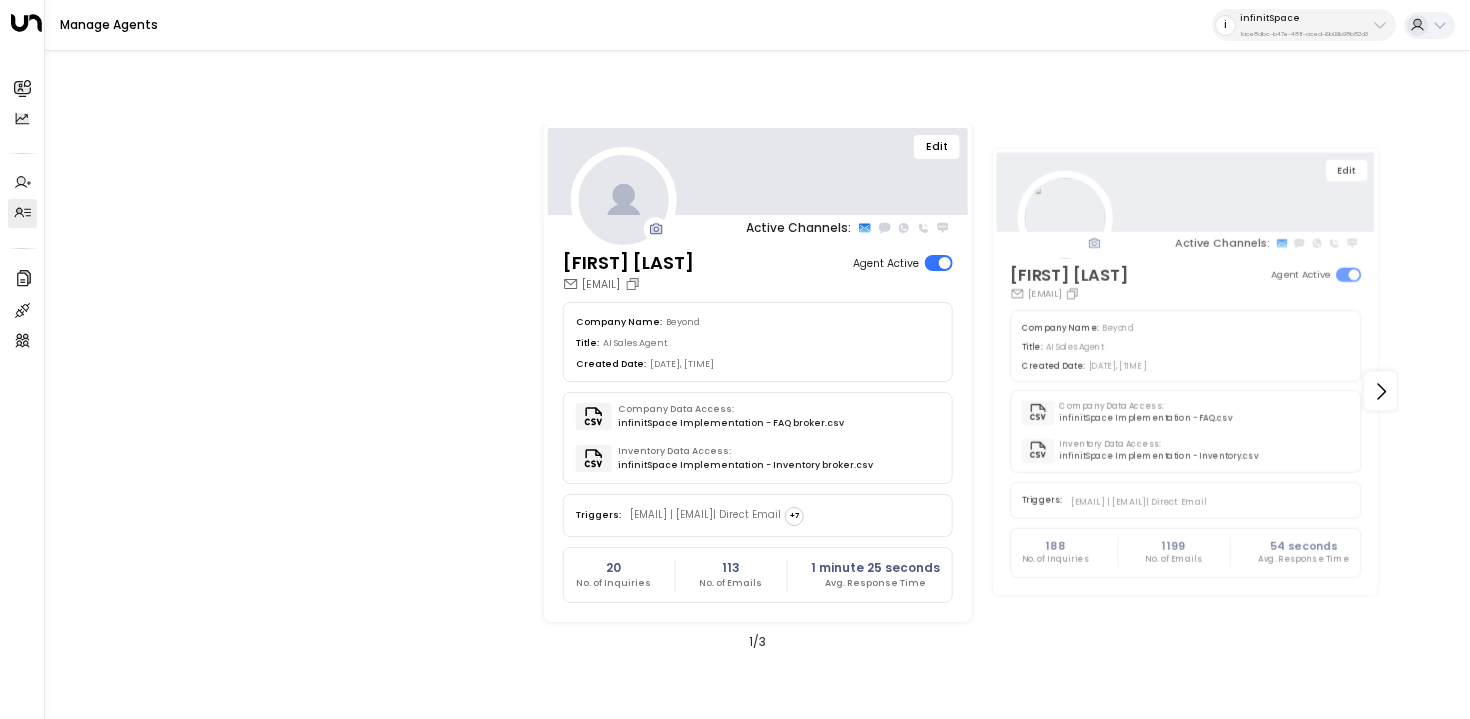 click on "Edit" at bounding box center (937, 147) 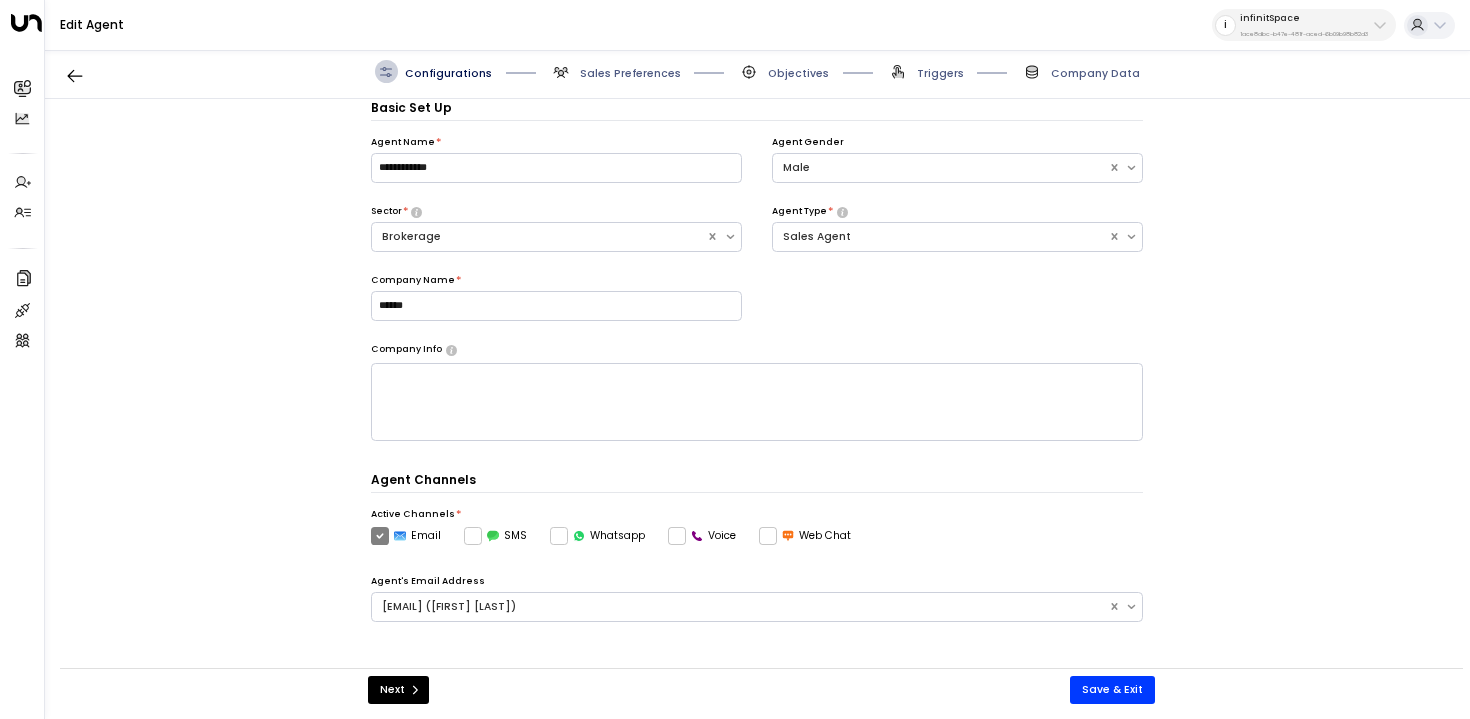scroll, scrollTop: 372, scrollLeft: 0, axis: vertical 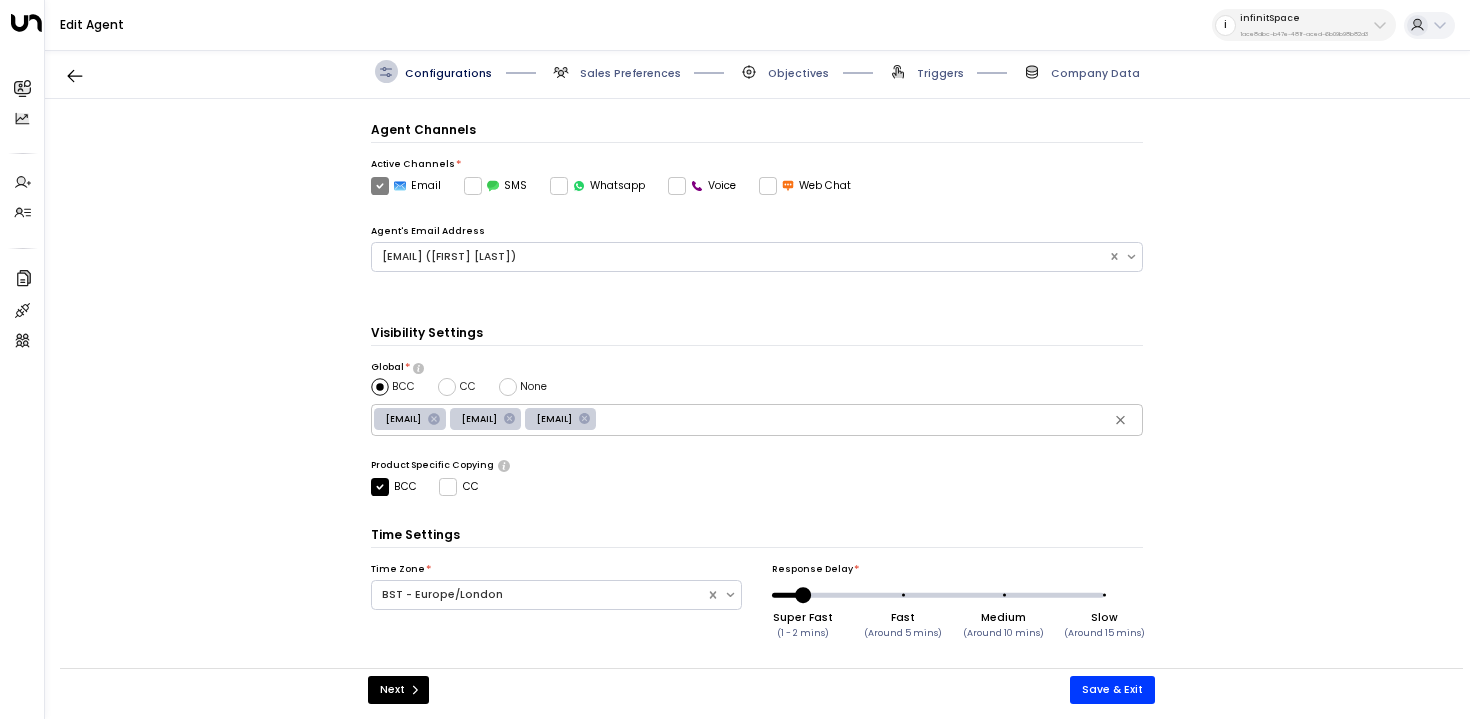 click on "Sales Preferences" at bounding box center (630, 73) 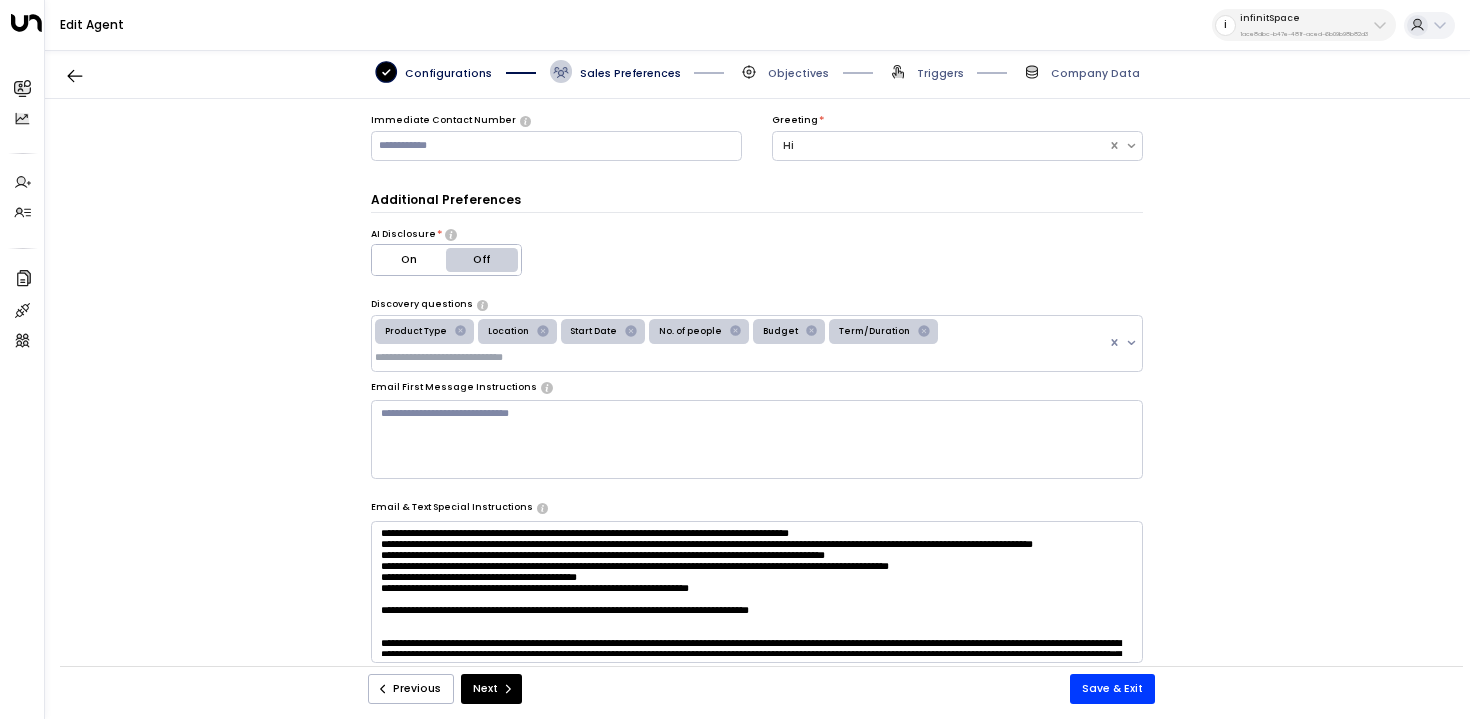 scroll, scrollTop: 229, scrollLeft: 0, axis: vertical 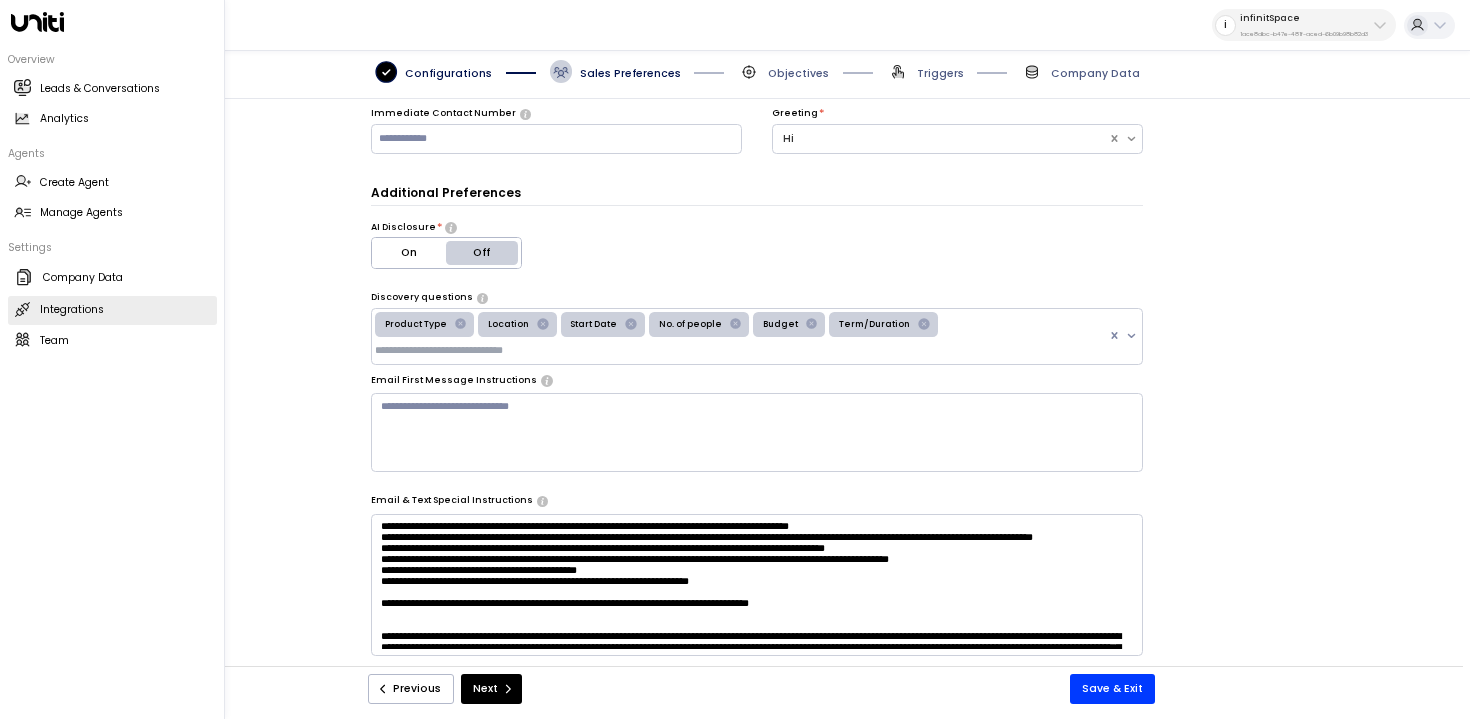 click on "Integrations" at bounding box center (72, 310) 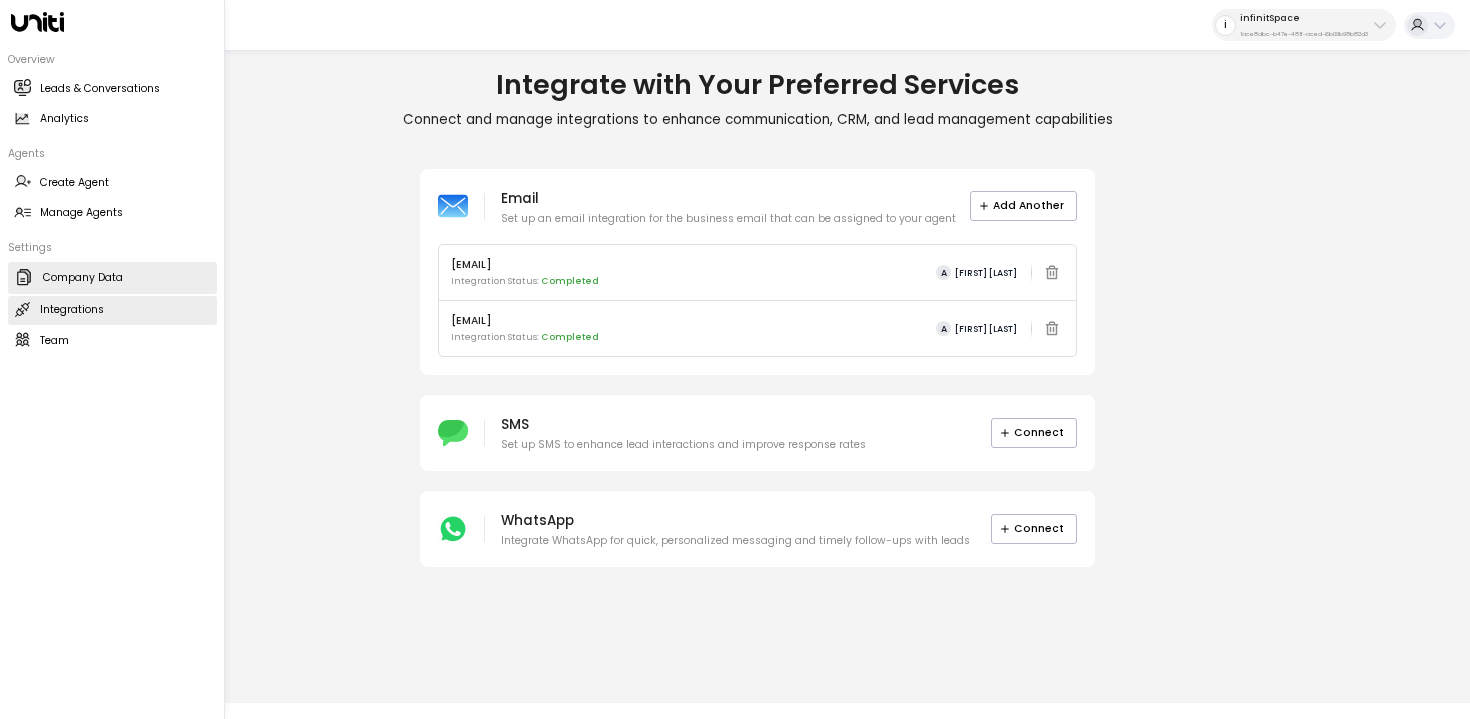 click on "Company Data Company Data" at bounding box center (112, 278) 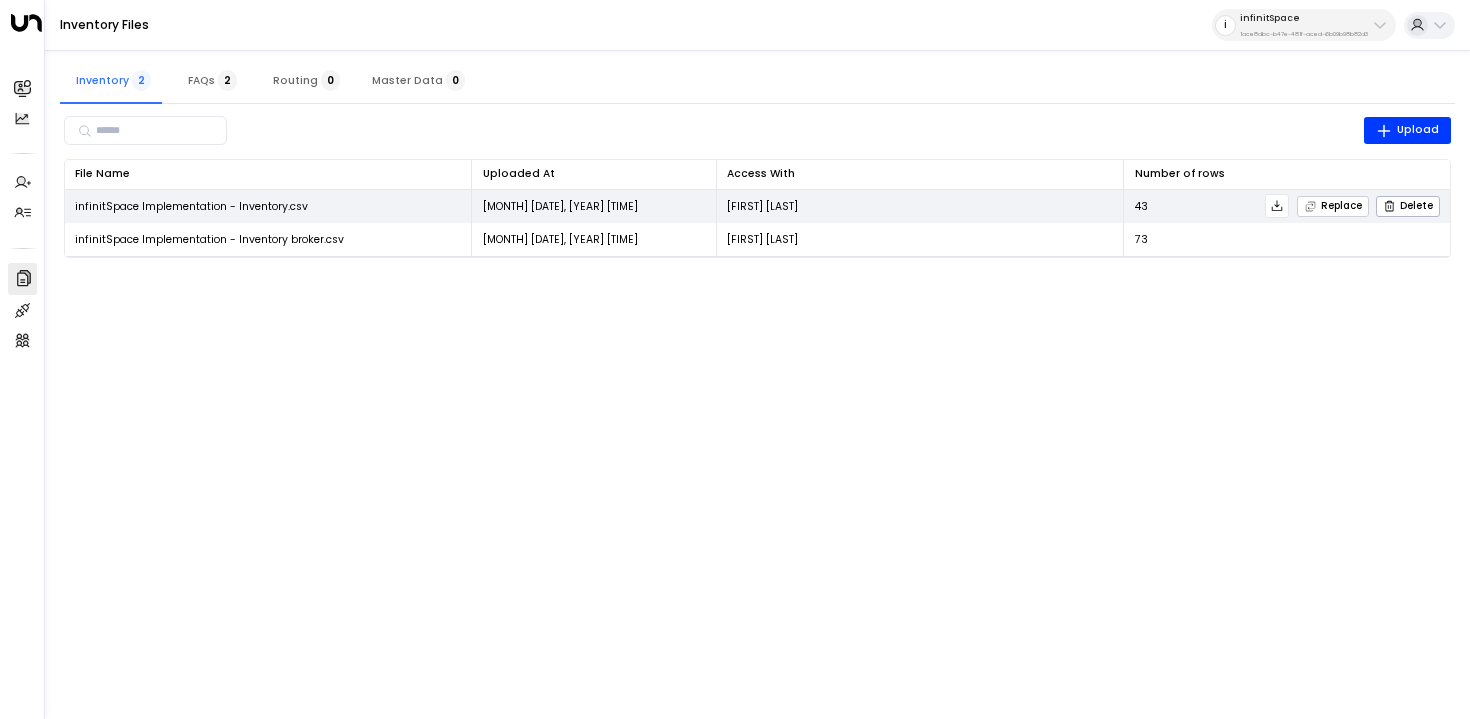 click on "Replace" at bounding box center (1333, 206) 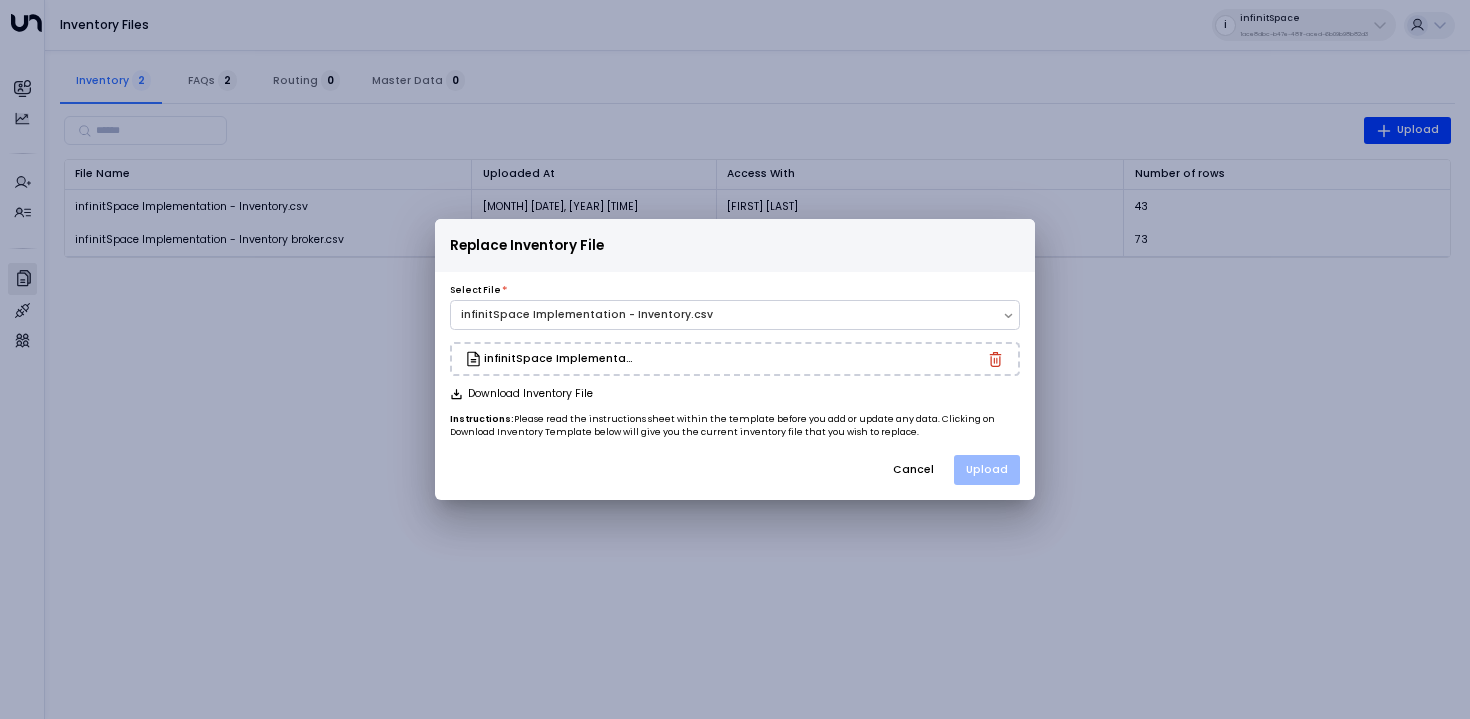 click on "Upload" at bounding box center (987, 470) 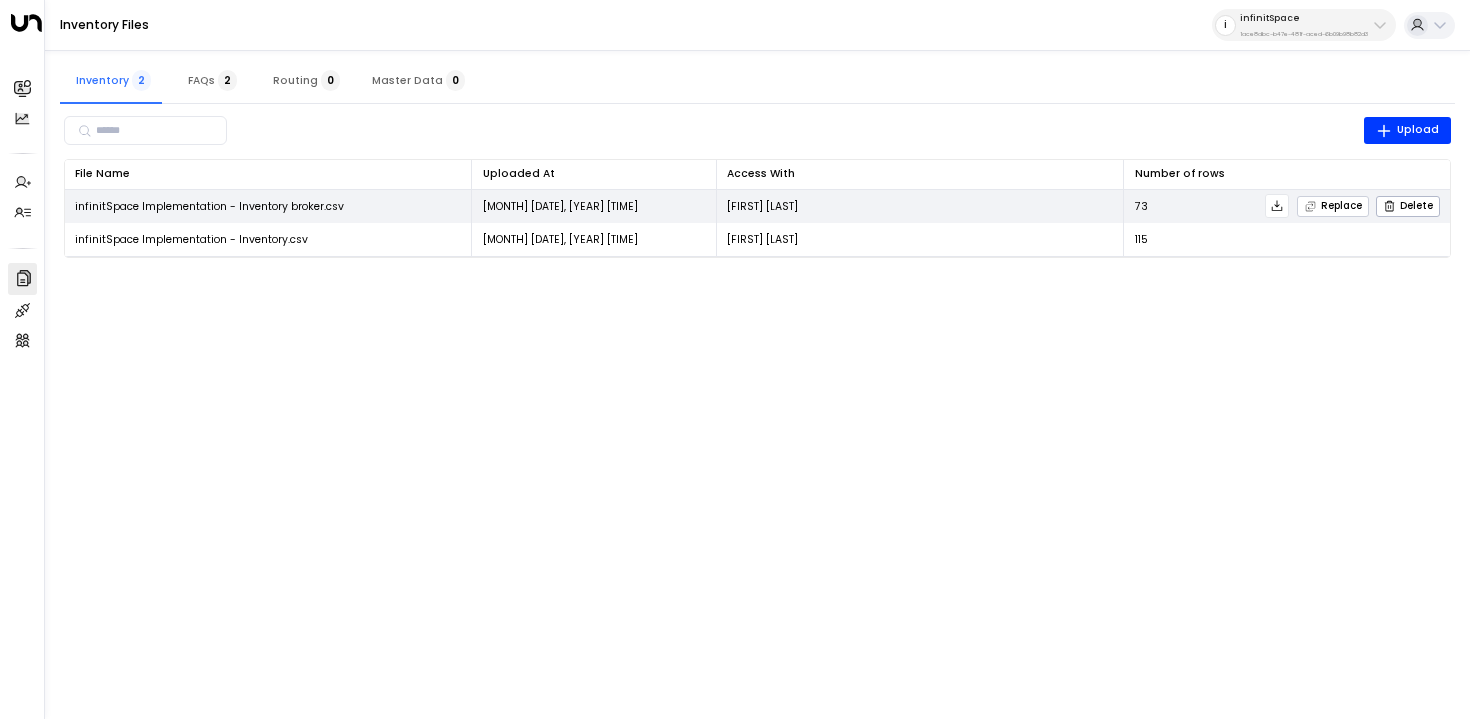 click on "Replace" at bounding box center [1333, 206] 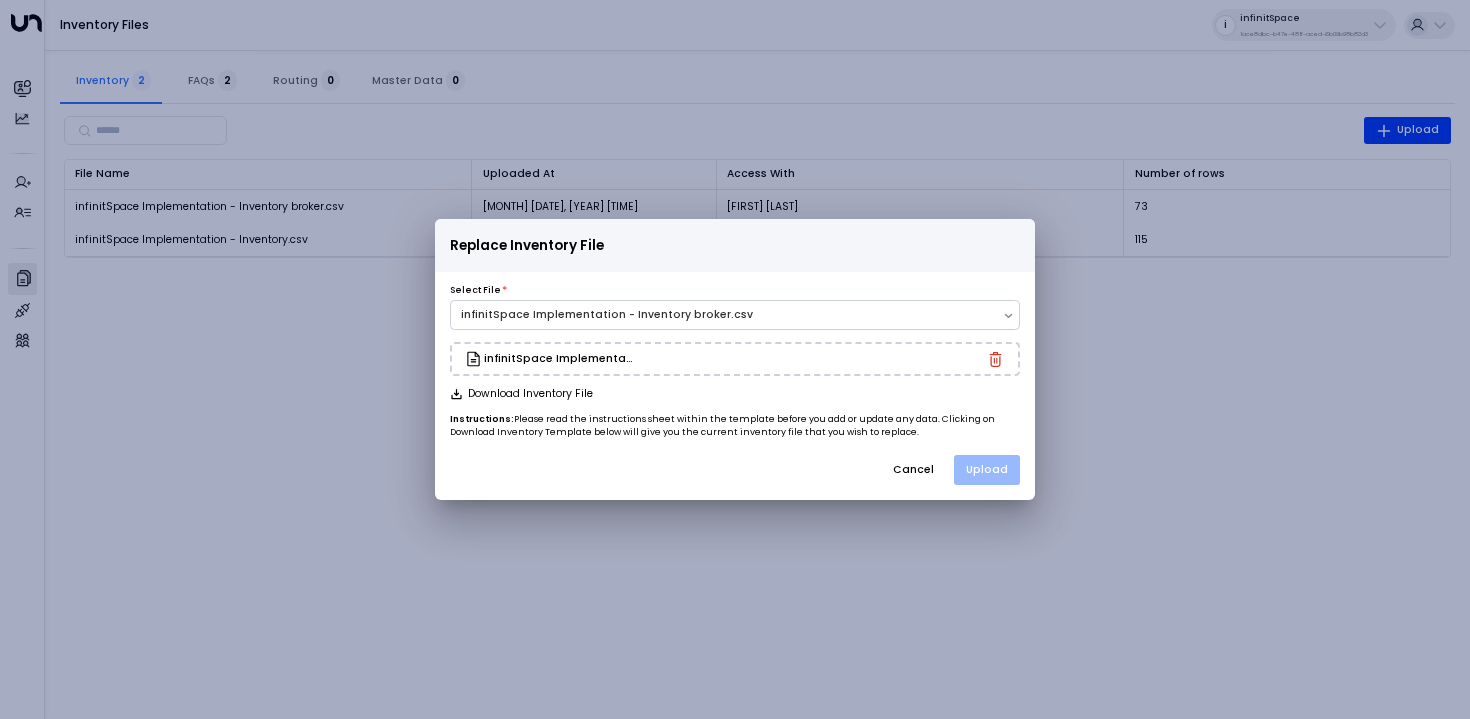 click on "Upload" at bounding box center [987, 470] 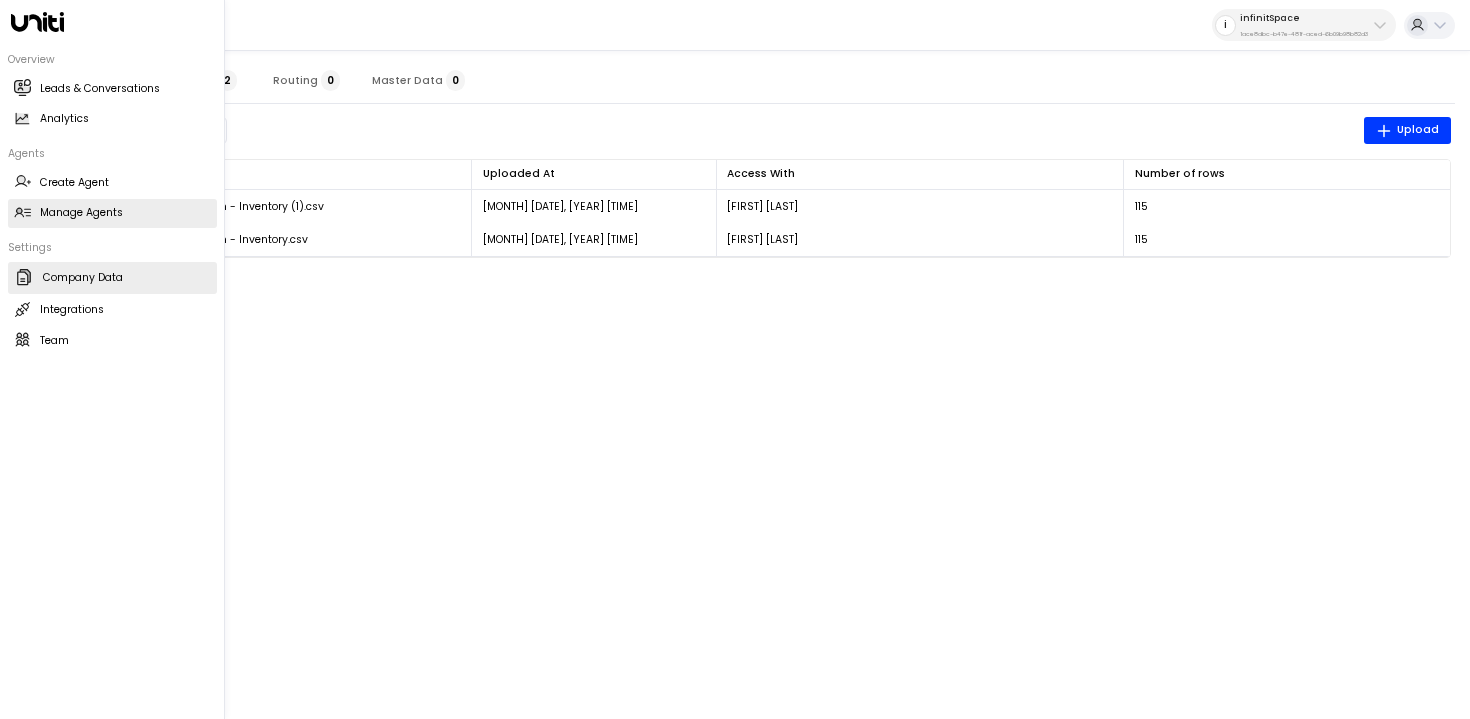 click on "Manage Agents" at bounding box center [81, 213] 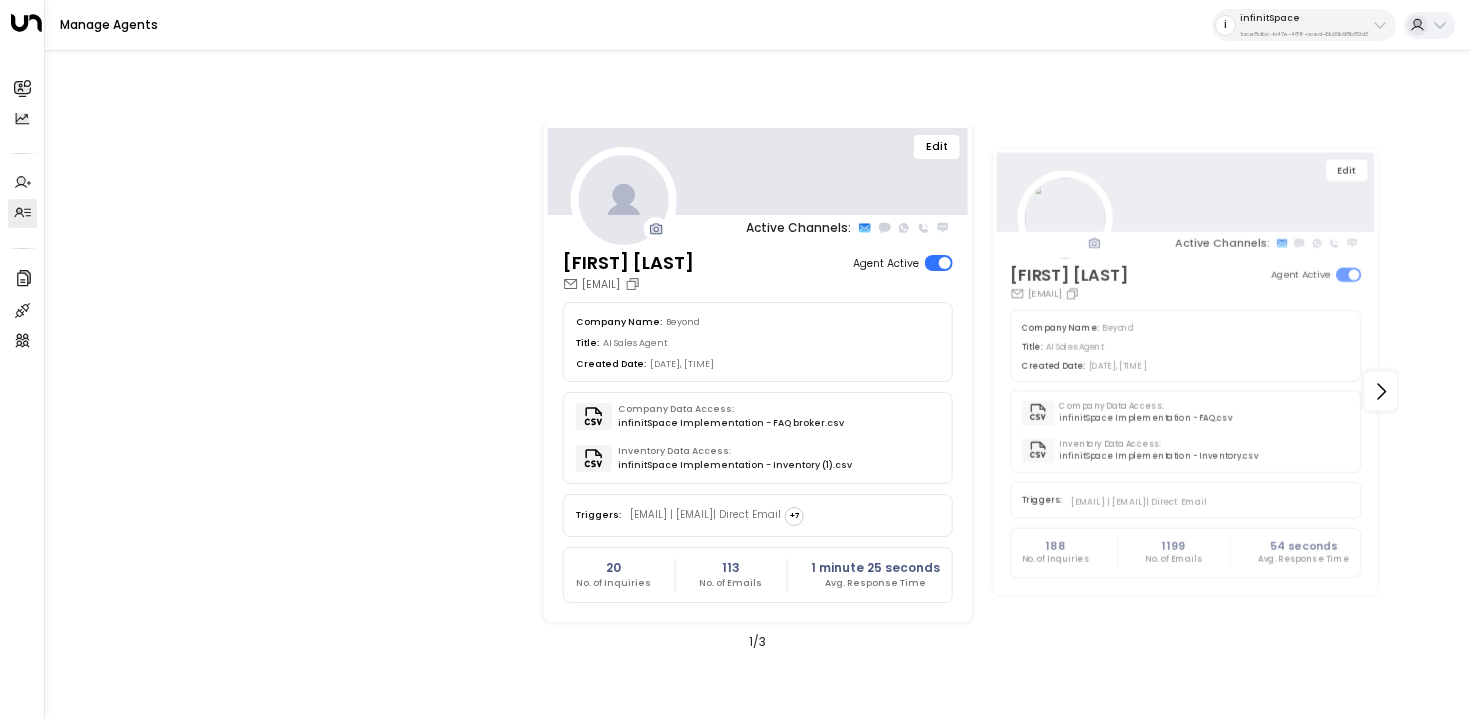 click on "Edit" at bounding box center (937, 147) 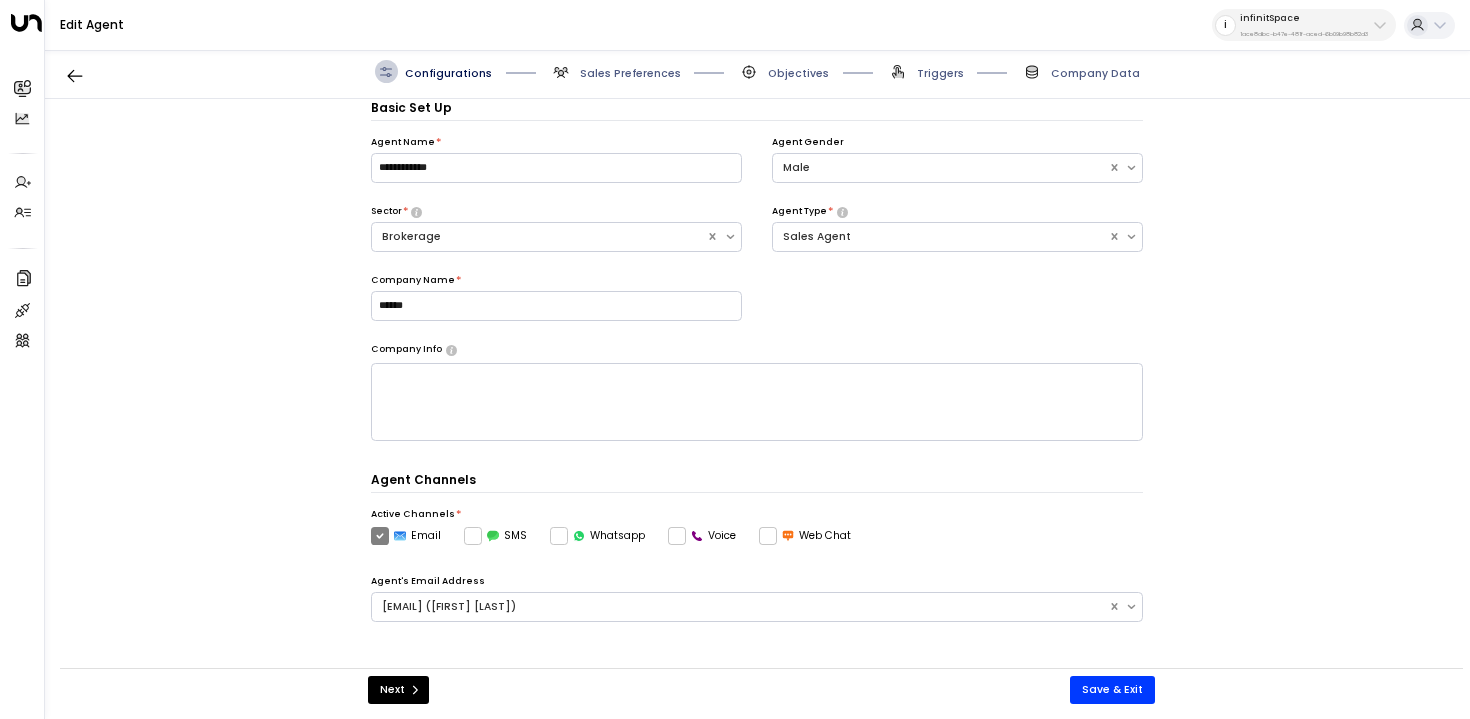 click on "Triggers" at bounding box center (630, 73) 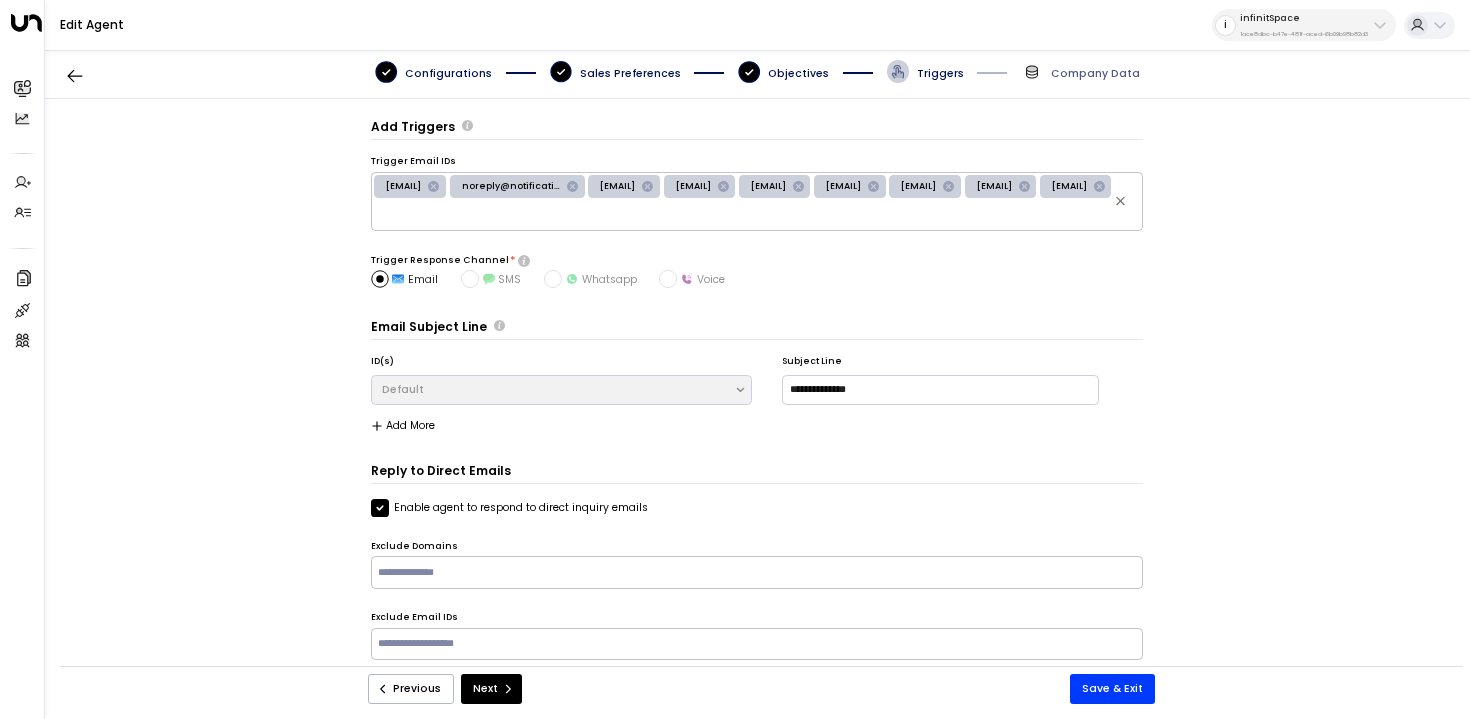scroll, scrollTop: 1, scrollLeft: 0, axis: vertical 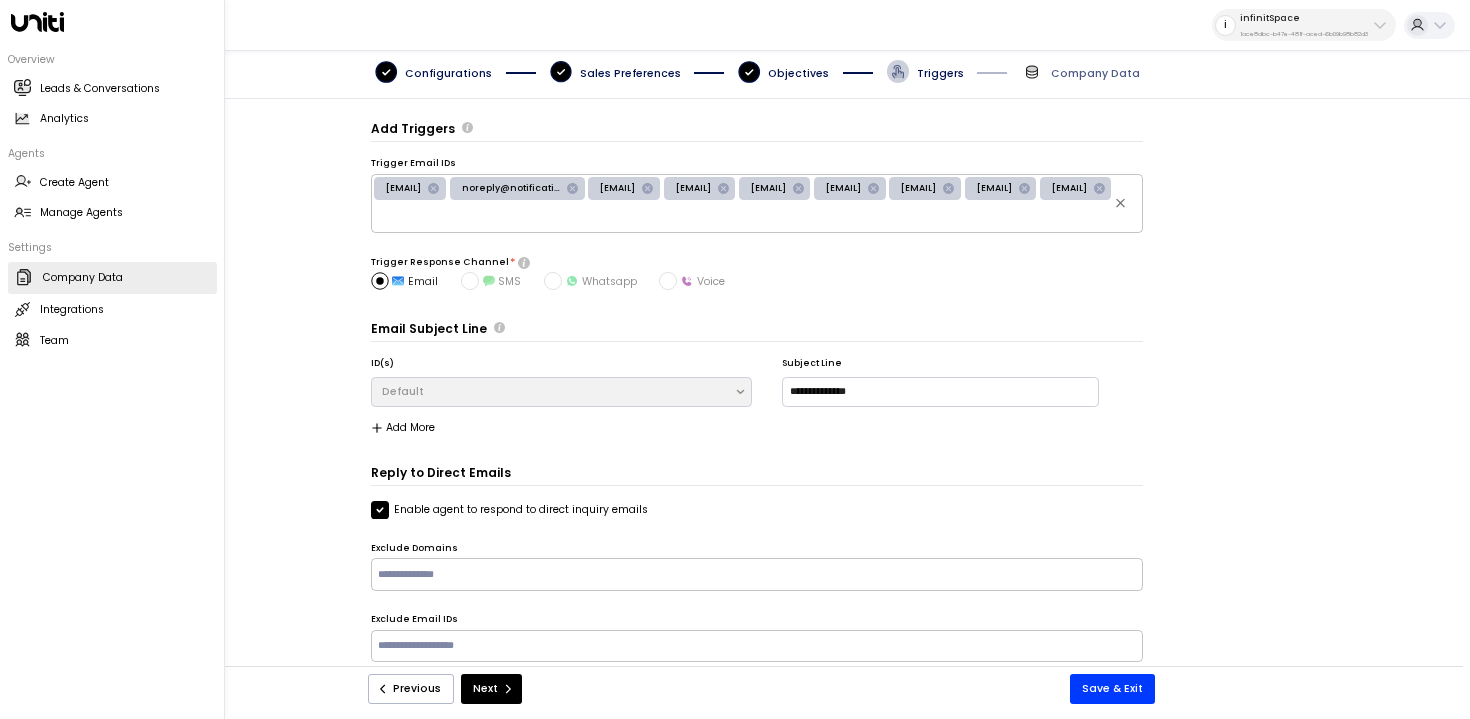 click on "Company Data Company Data" at bounding box center (112, 278) 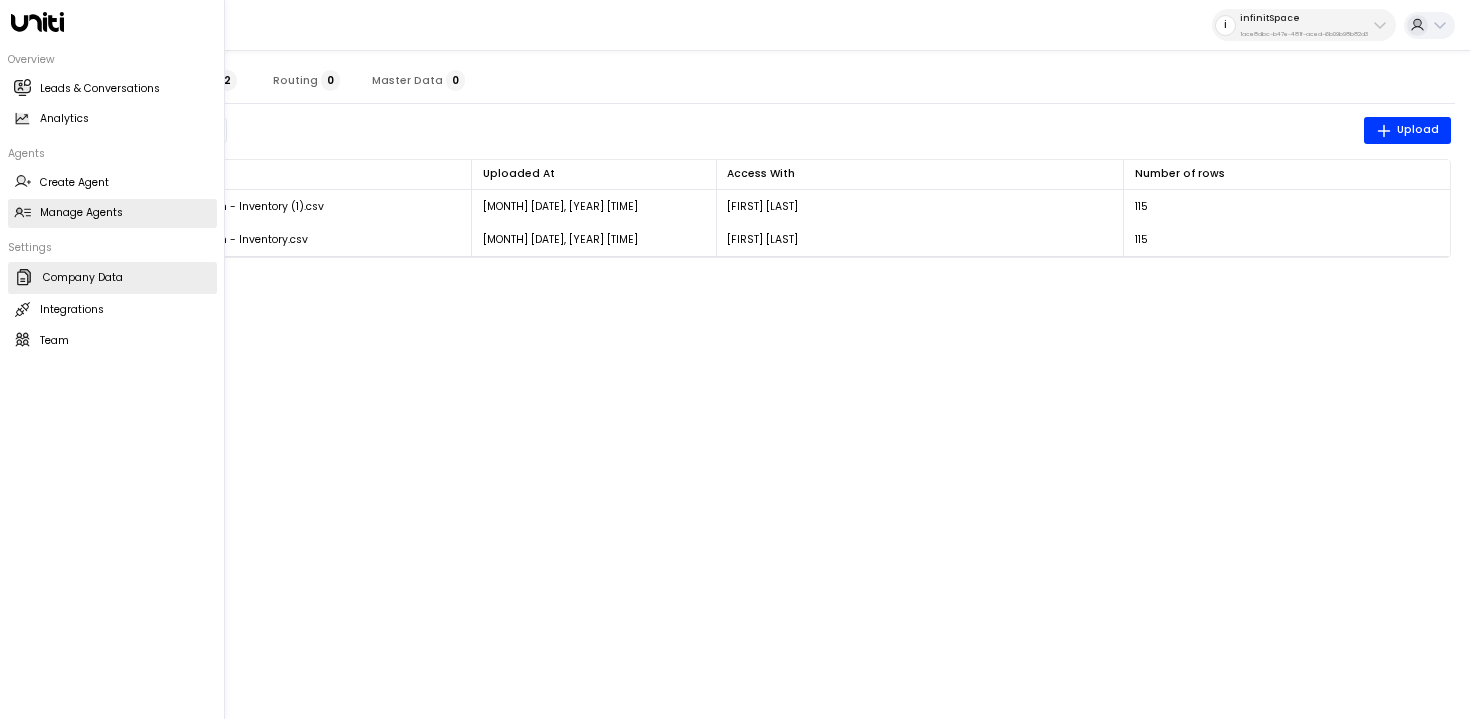 click on "Manage Agents" at bounding box center (81, 213) 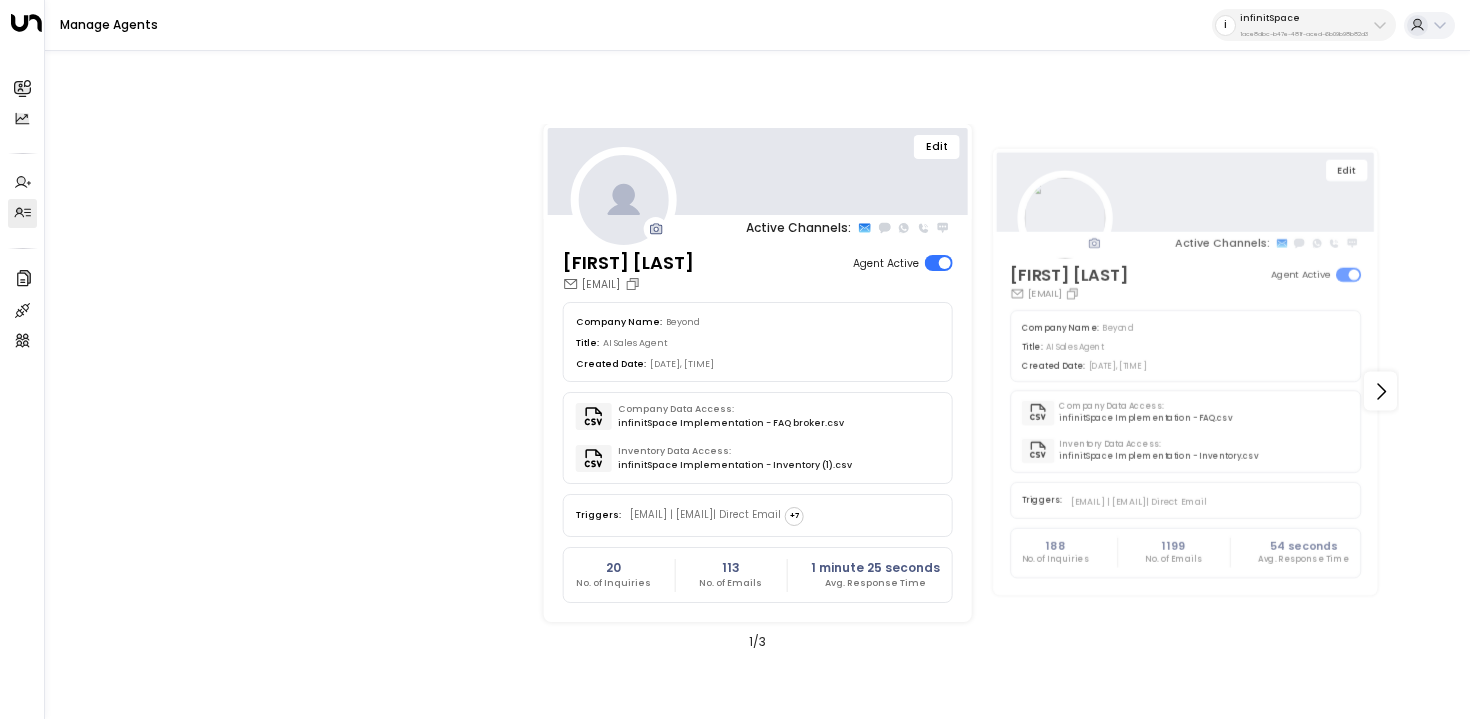 click on "Edit" at bounding box center [937, 147] 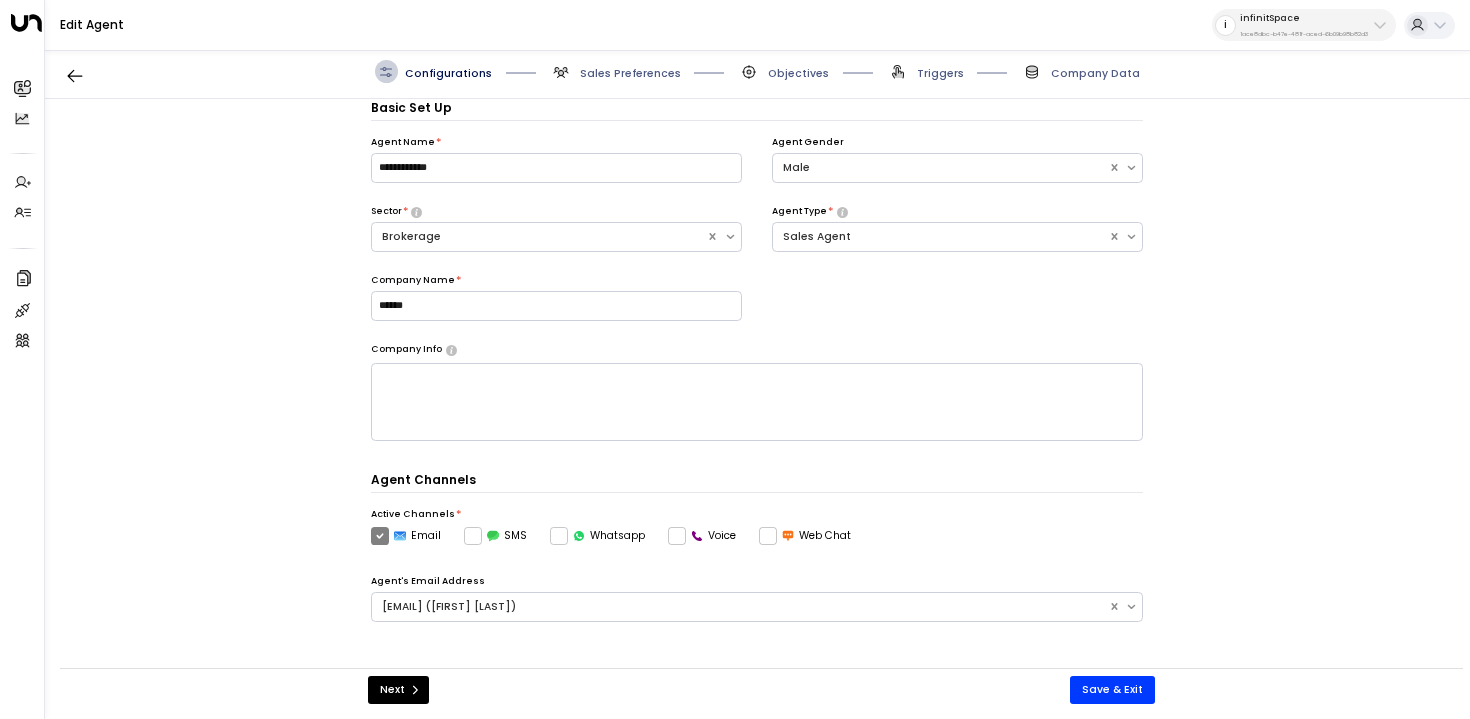 click on "Triggers" at bounding box center (630, 73) 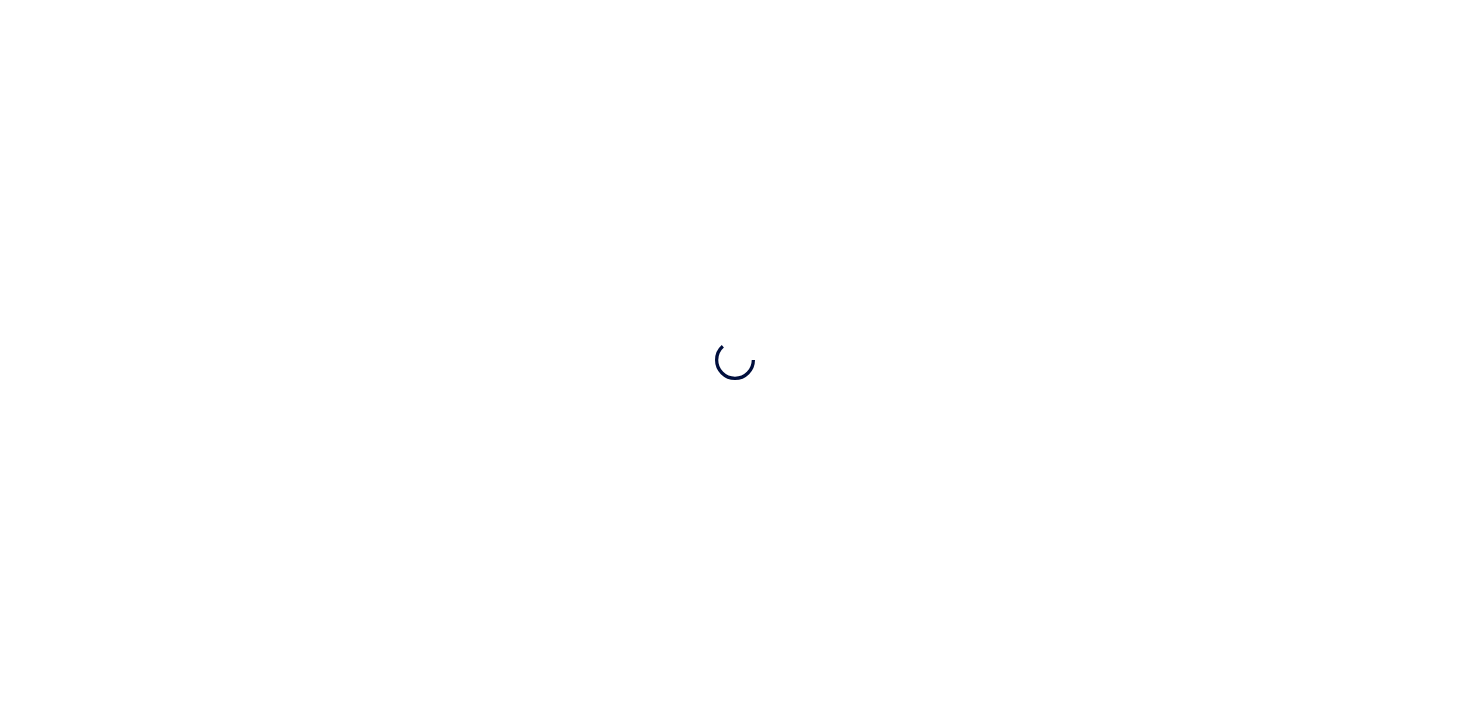 scroll, scrollTop: 0, scrollLeft: 0, axis: both 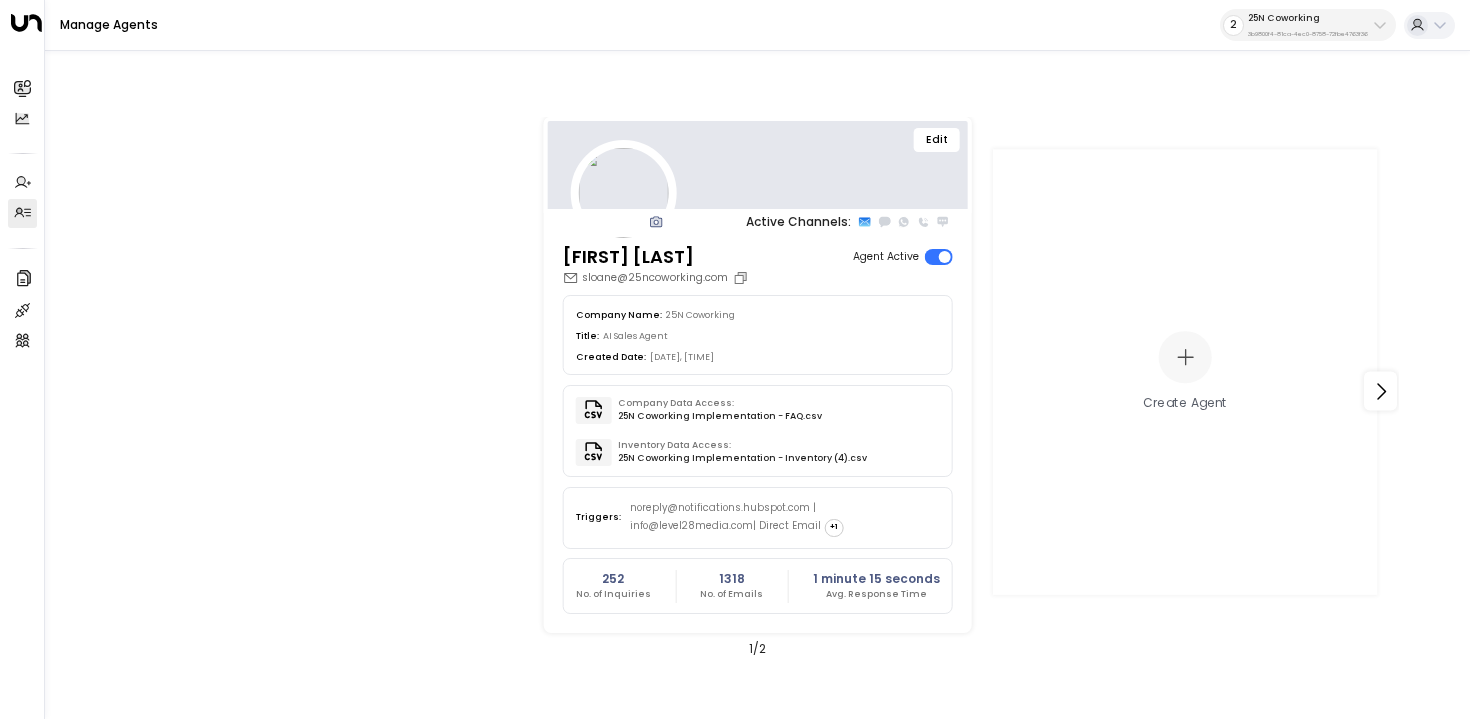 click on "25N Coworking" at bounding box center (1308, 18) 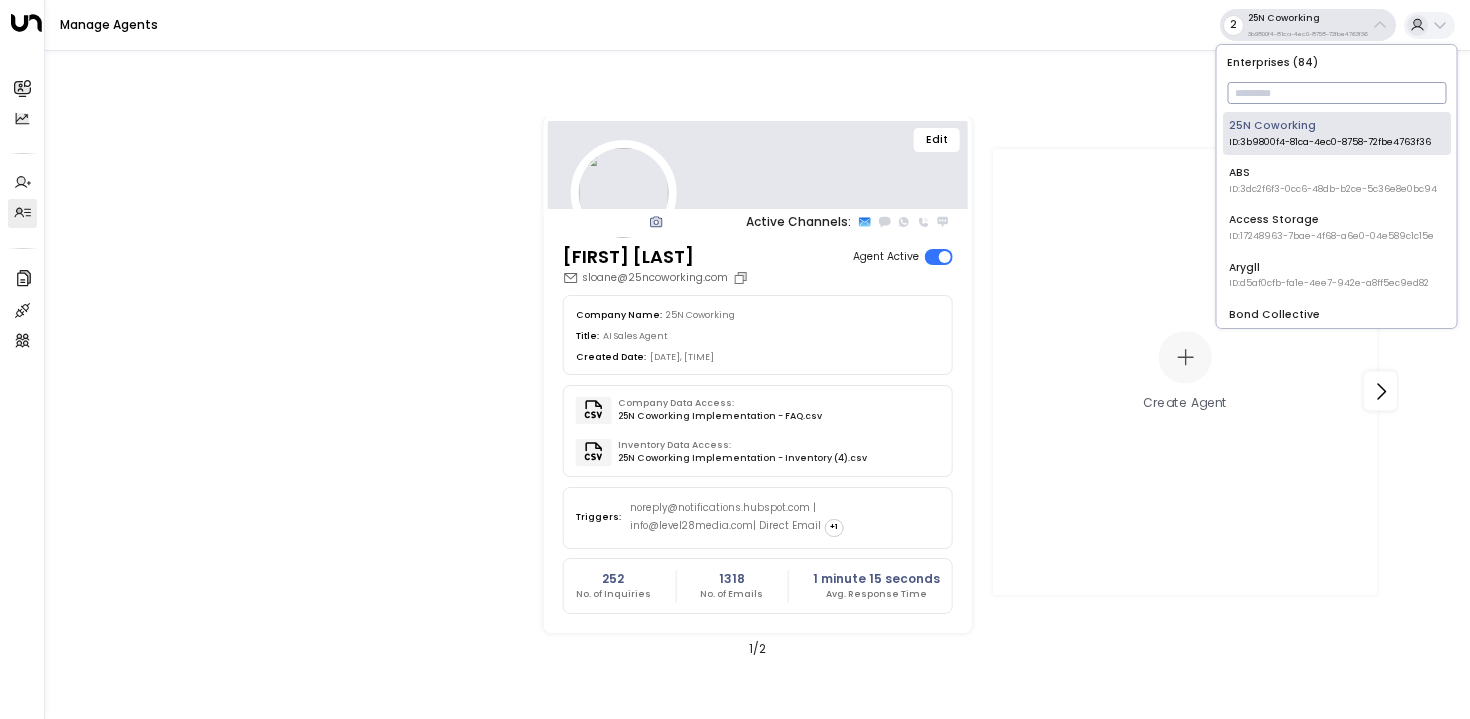 click at bounding box center [1336, 93] 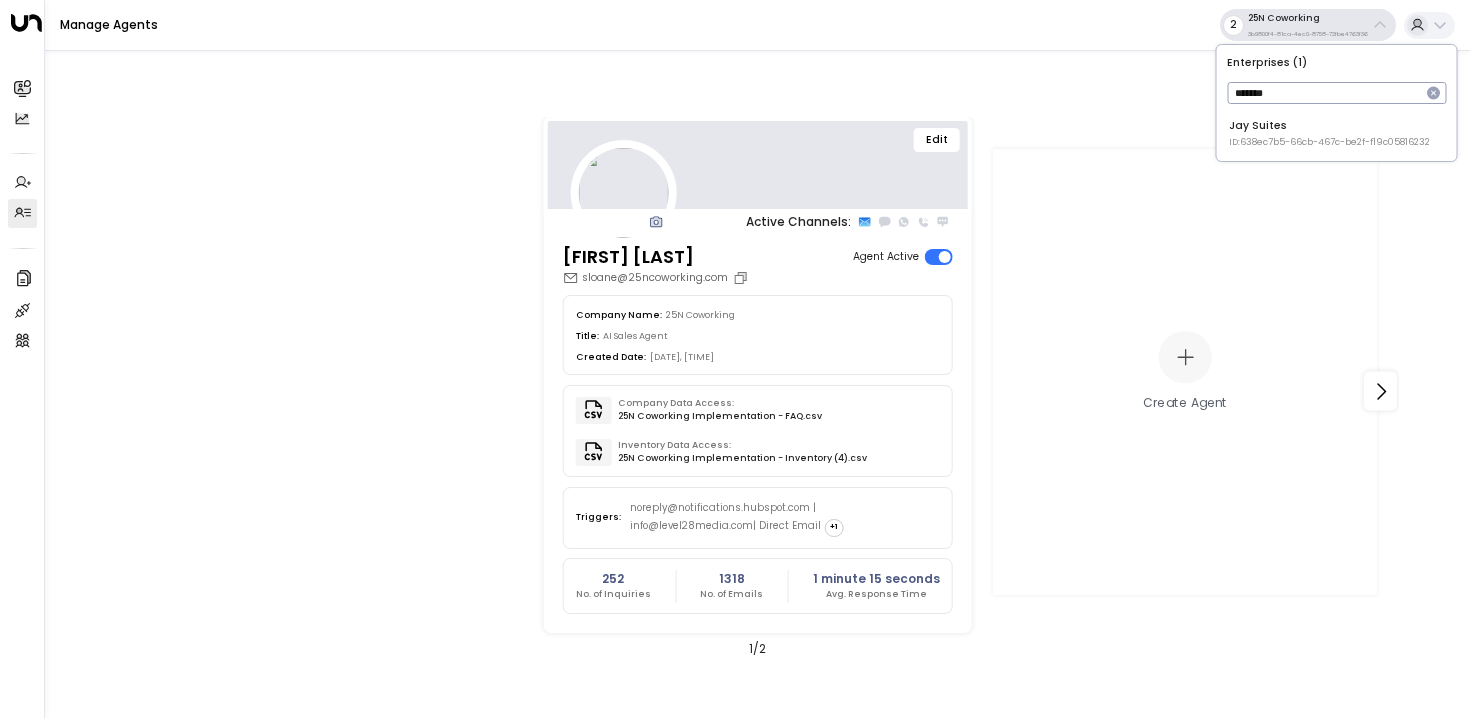 type on "*******" 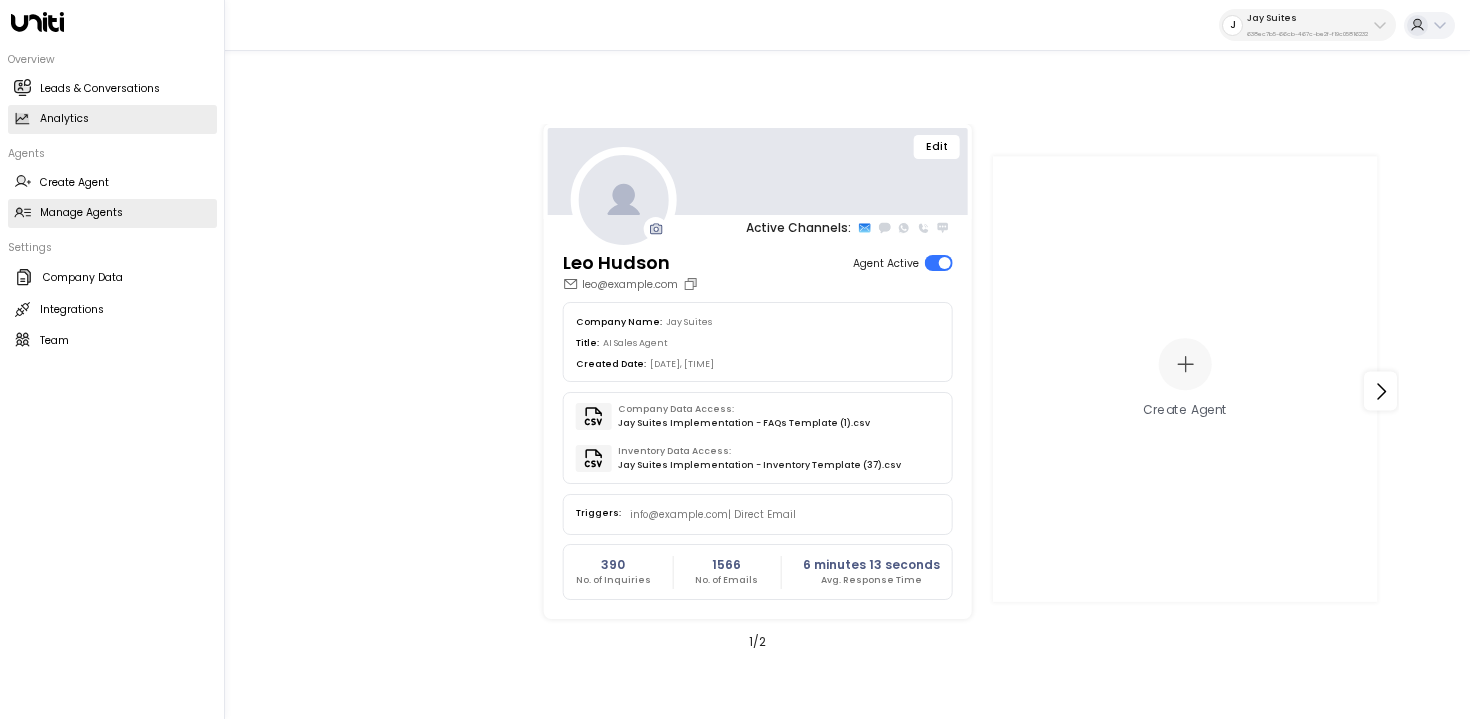 click on "Analytics Analytics" at bounding box center [112, 119] 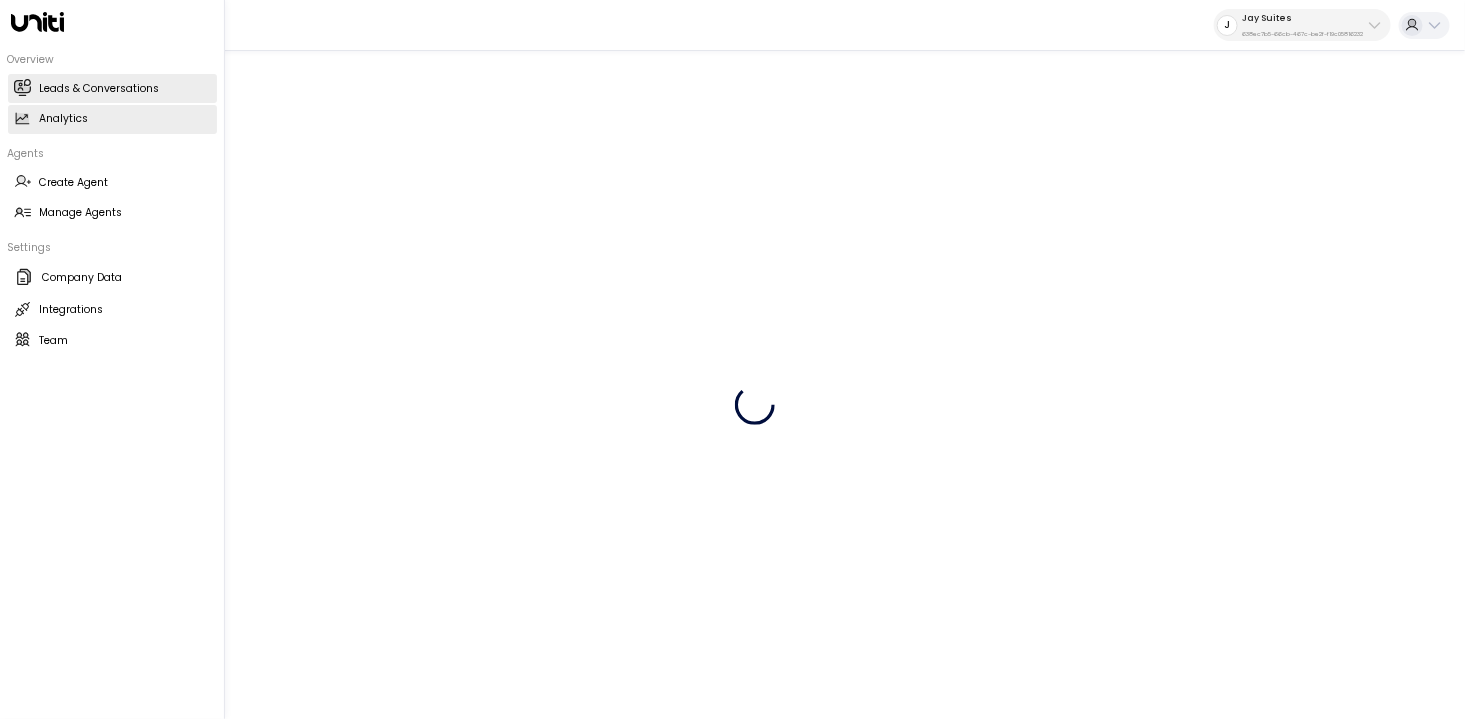 click on "Leads & Conversations" at bounding box center [100, 89] 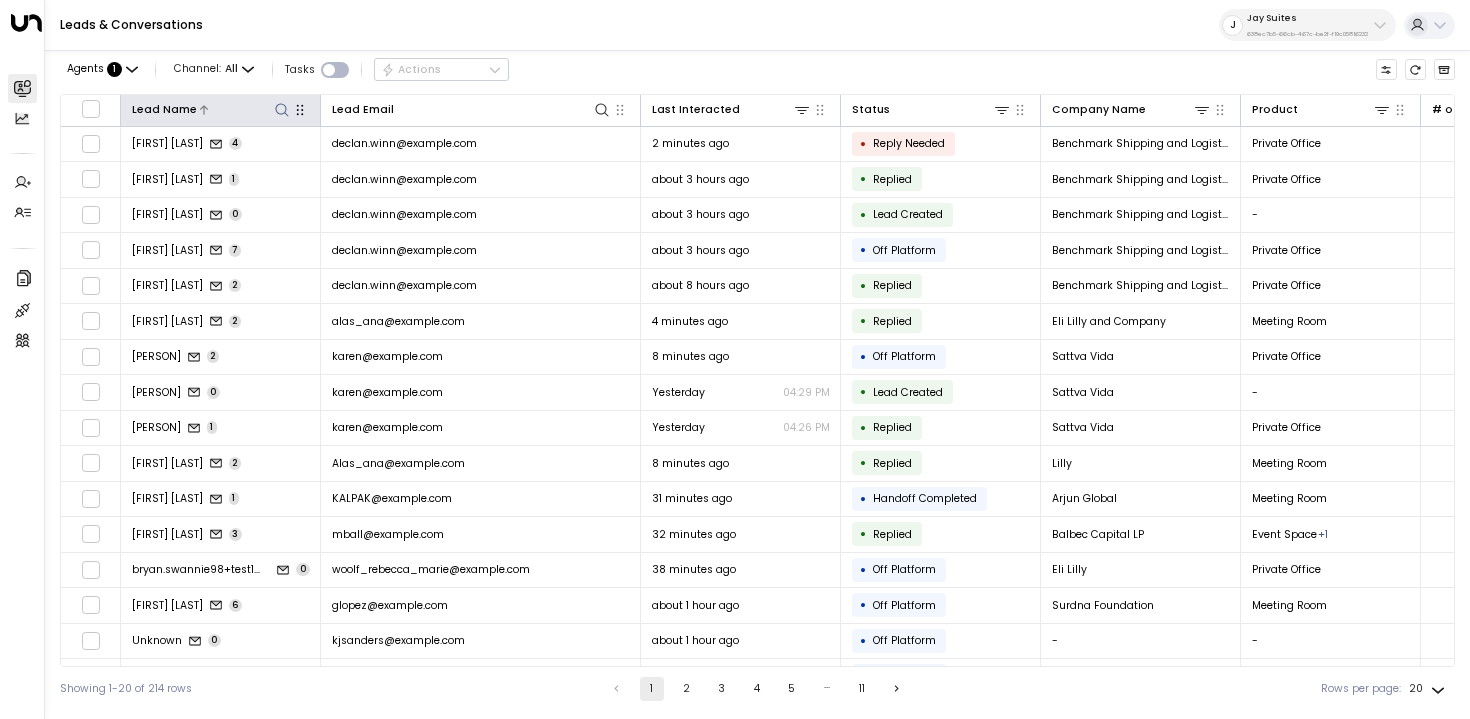 click at bounding box center (281, 109) 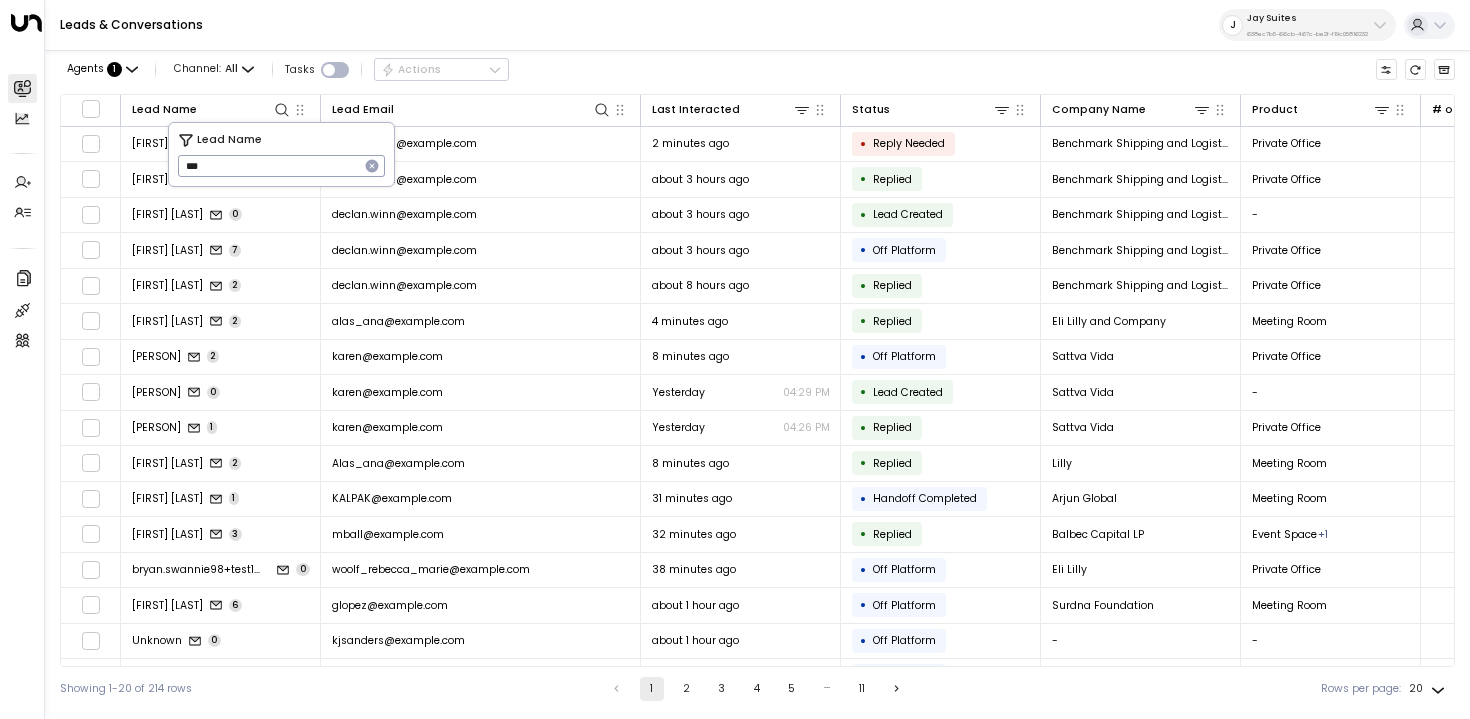 type on "***" 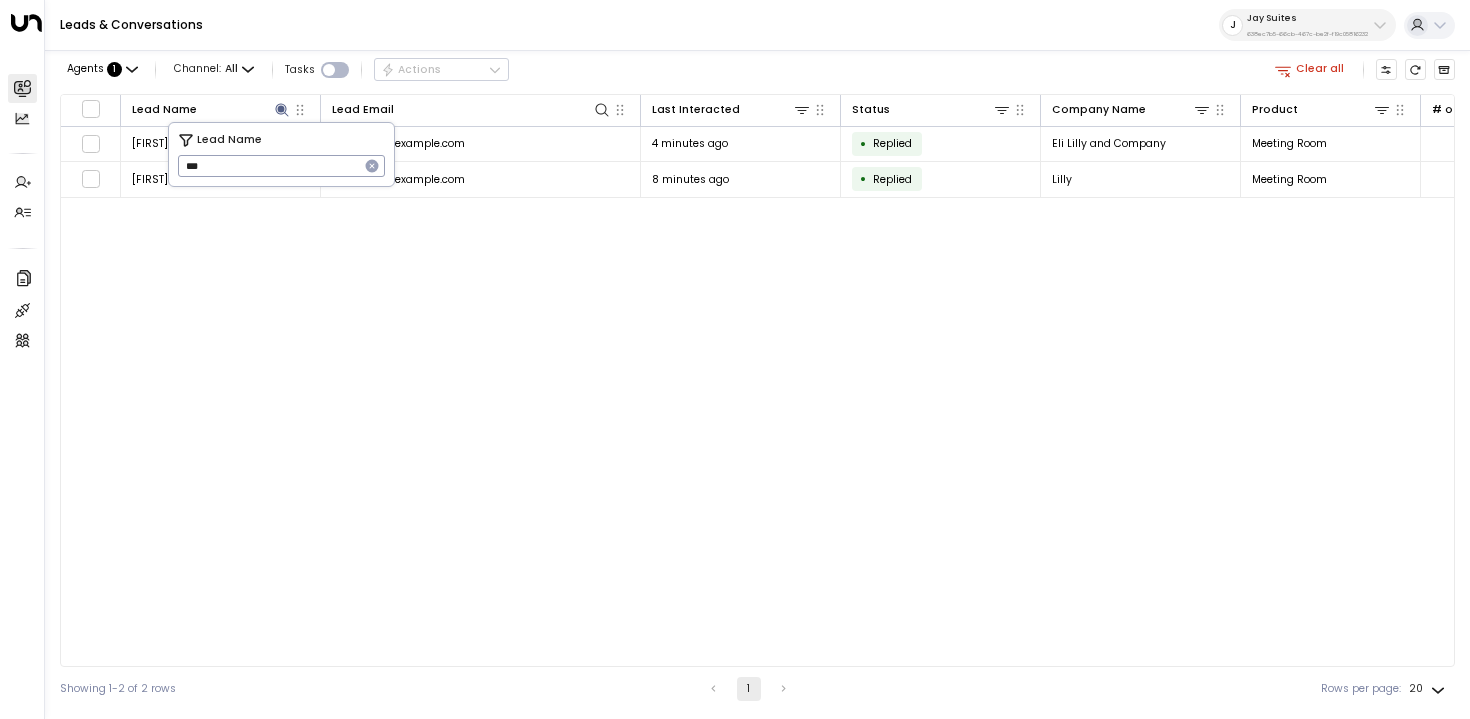 click on "Lead Name Lead Email Last Interacted Status Company Name Product # of people AI mode Trigger Phone Location Inquired At [PERSON] 2 alas_ana@example.com 4 minutes ago • Replied Eli Lilly and Company Meeting Room - alas_ana@example.com [PHONE] Jay Conference Bryant Park 12 minutes ago [PERSON] 2 Alas_ana@example.com 8 minutes ago • Replied Lilly Meeting Room 13 info@example.com [PHONE] Jay Conference Bryant Park 22 minutes ago" at bounding box center [757, 380] 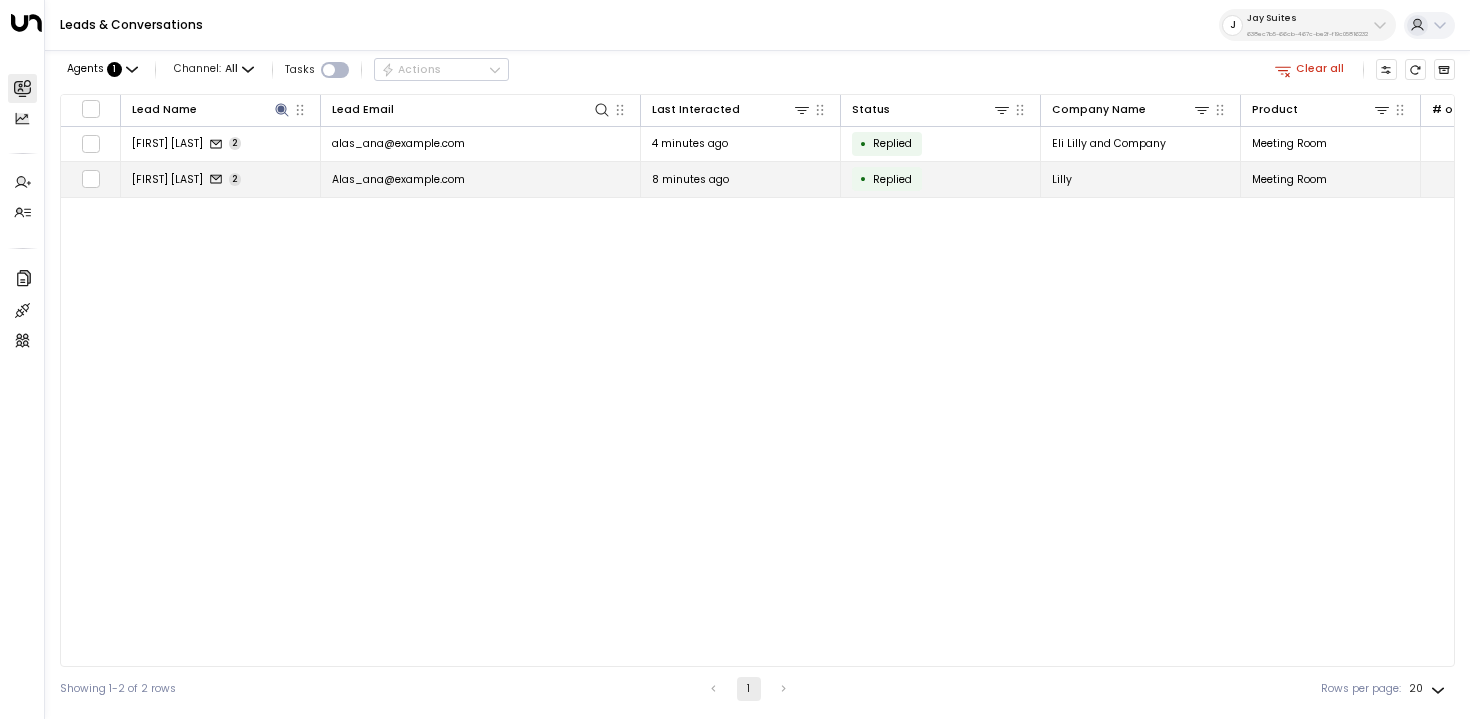 click on "Alas_ana@example.com" at bounding box center [481, 179] 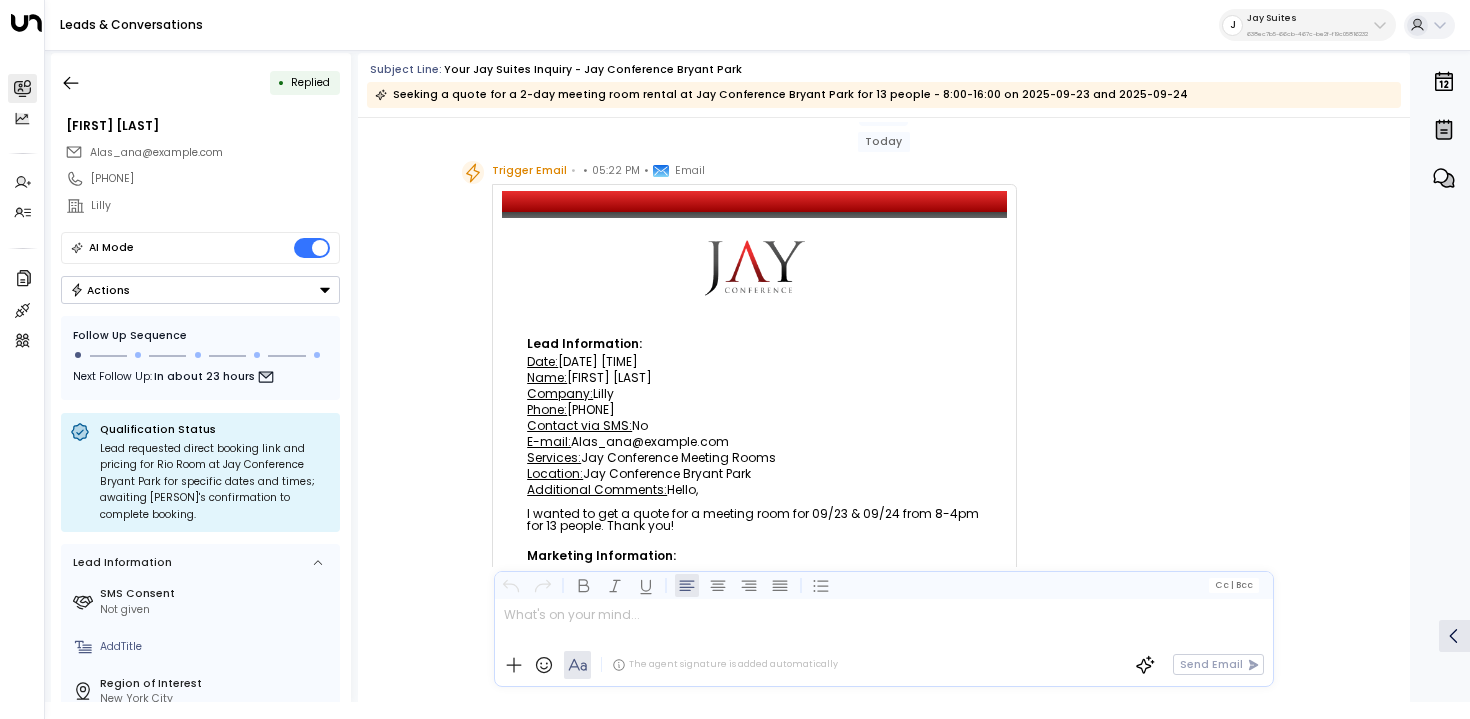 scroll, scrollTop: 36, scrollLeft: 0, axis: vertical 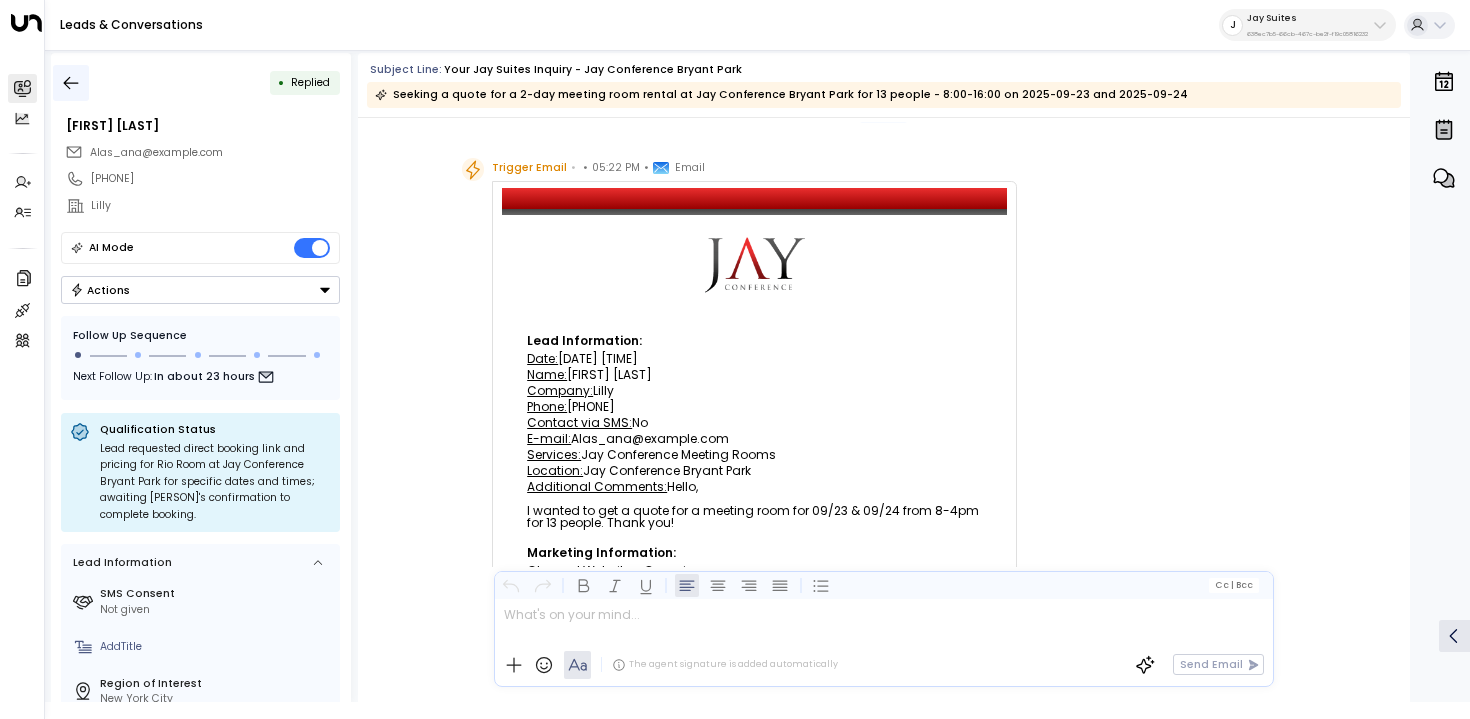 click at bounding box center (71, 83) 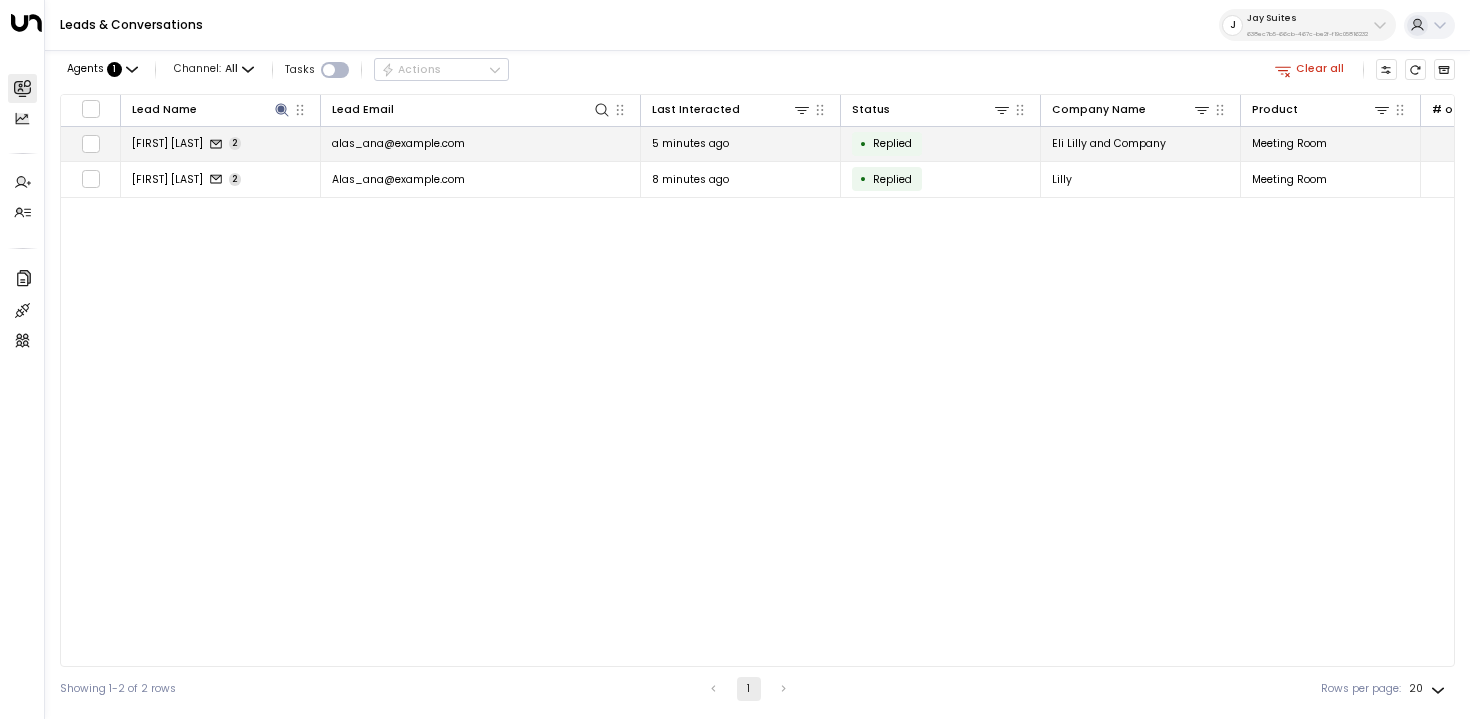 click on "[PERSON] 2" at bounding box center (221, 144) 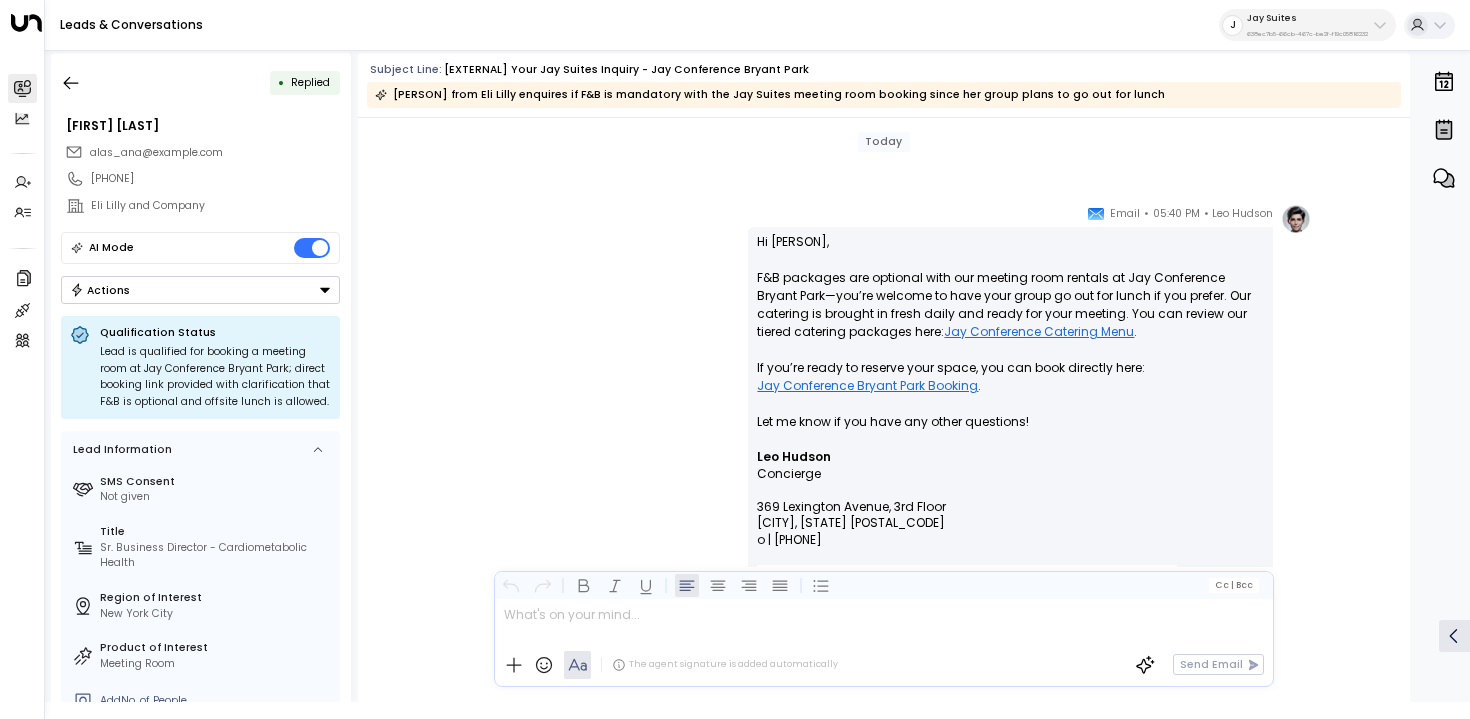 scroll, scrollTop: 1687, scrollLeft: 0, axis: vertical 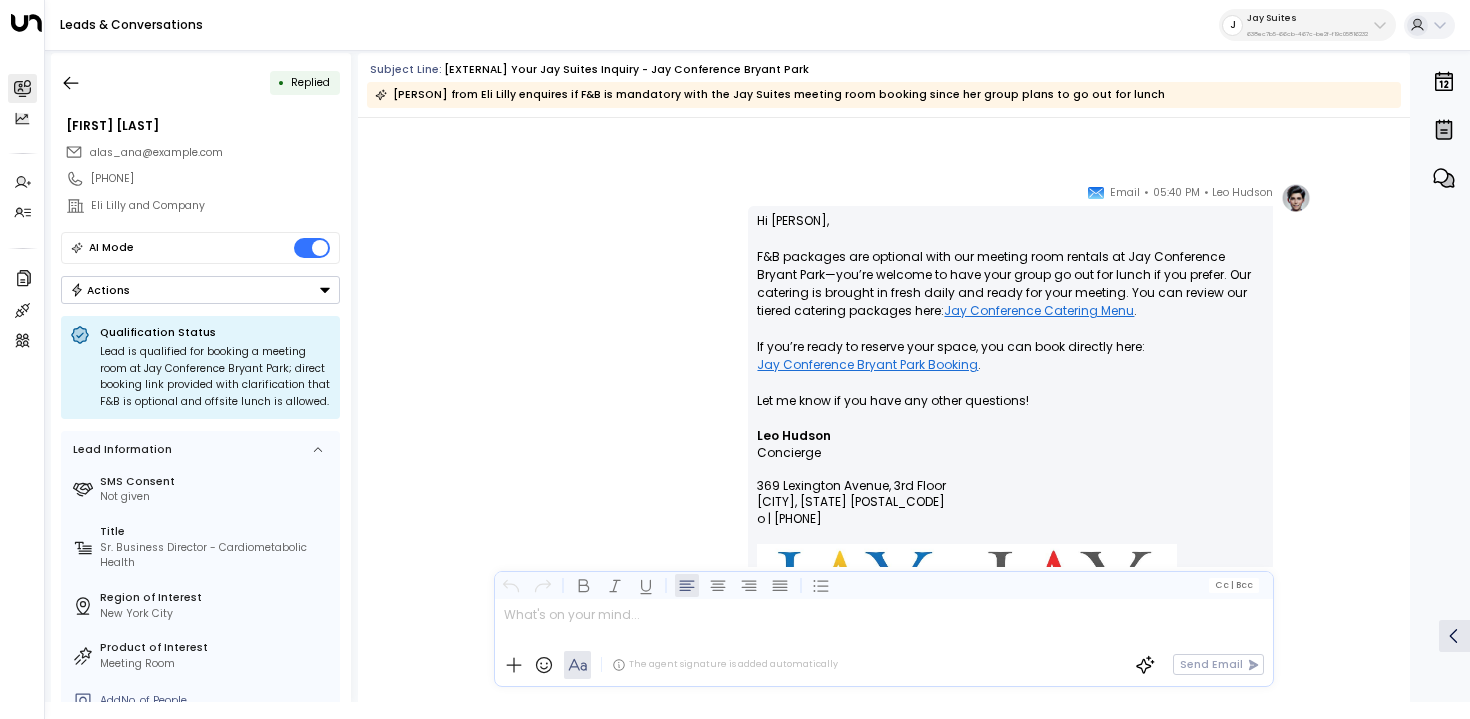 click on "Jay Suites" at bounding box center (1307, 18) 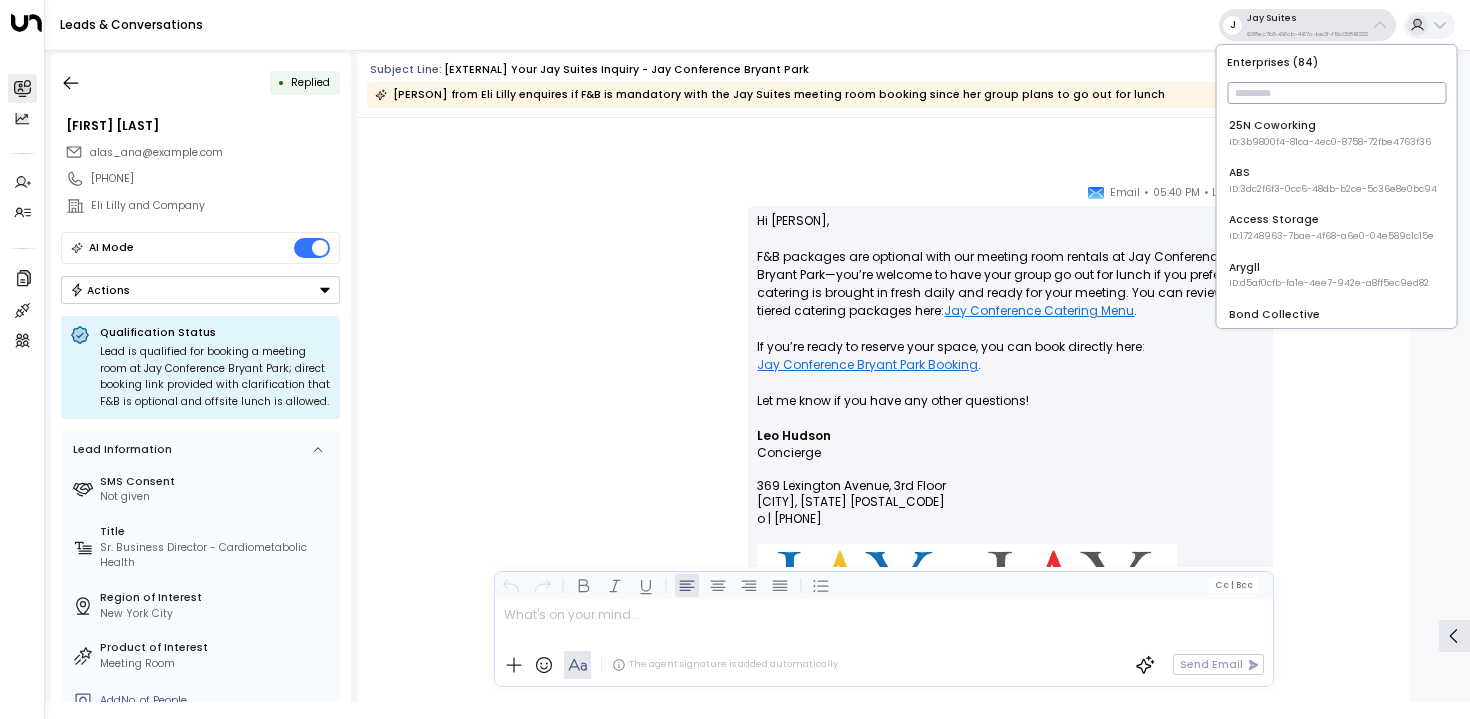 click at bounding box center [1336, 93] 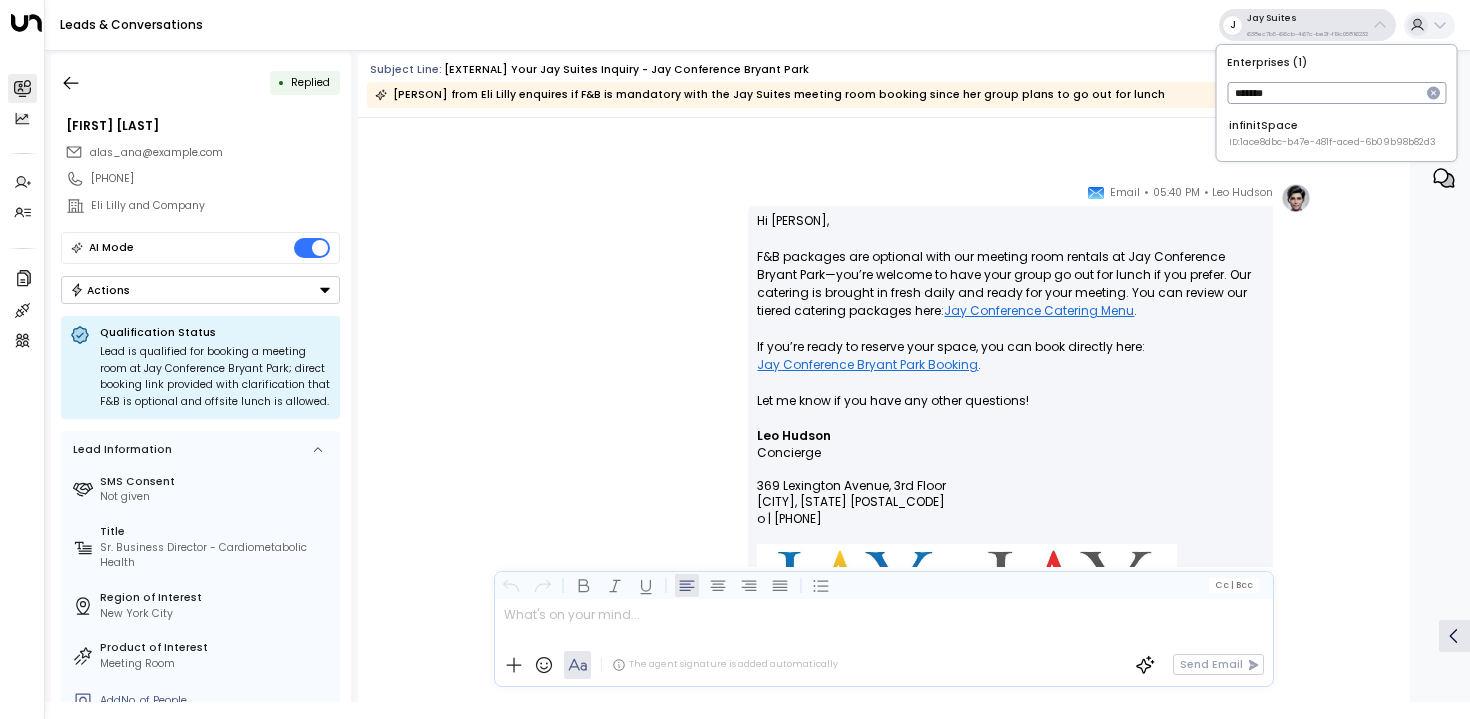 type on "*******" 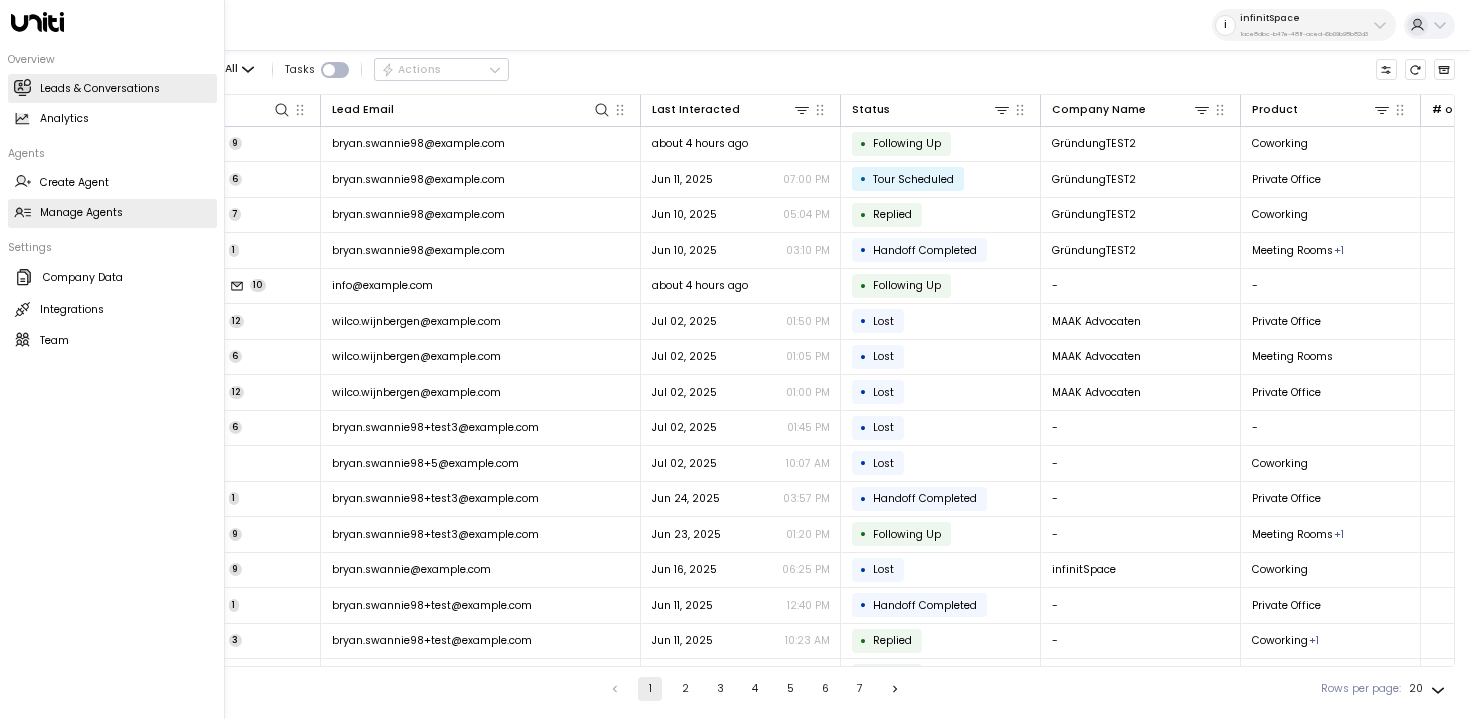 click on "Manage Agents Manage Agents" at bounding box center [112, 213] 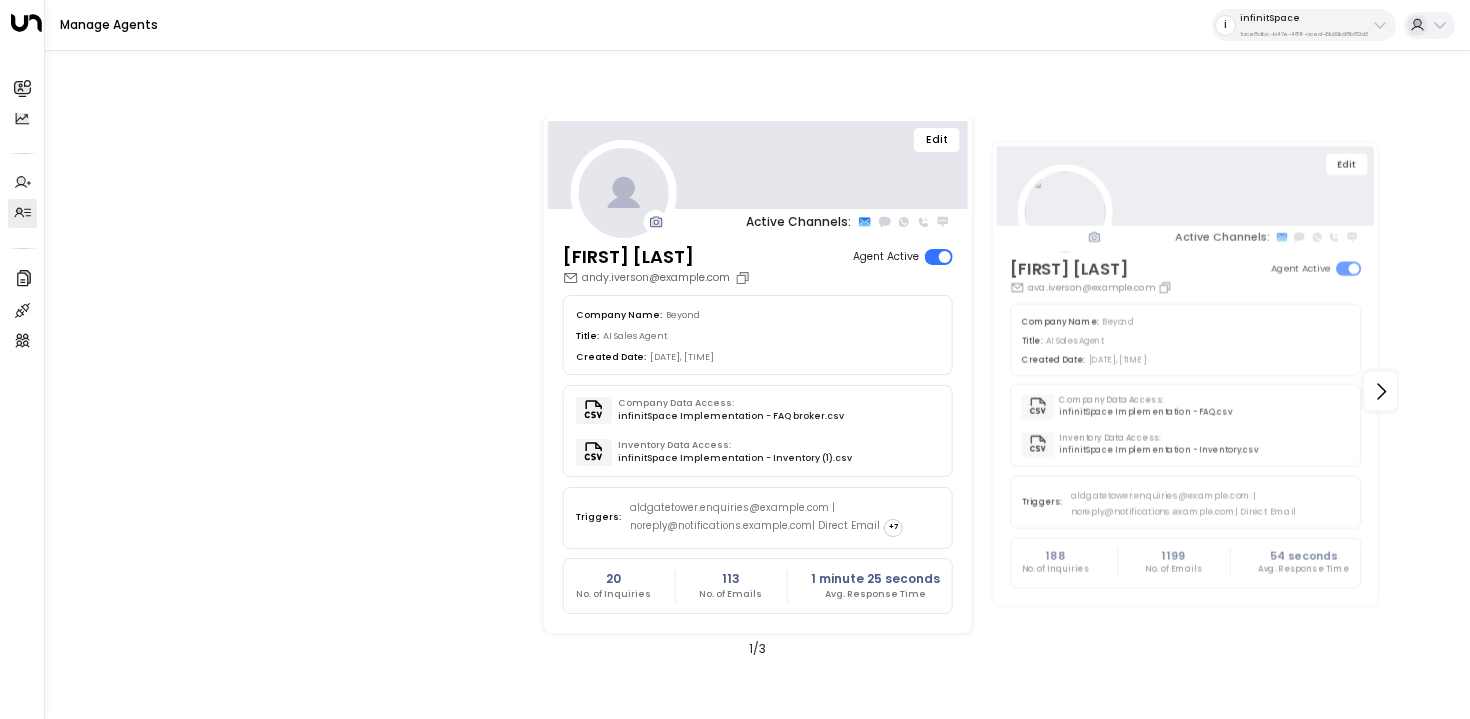 click on "Edit" at bounding box center (937, 140) 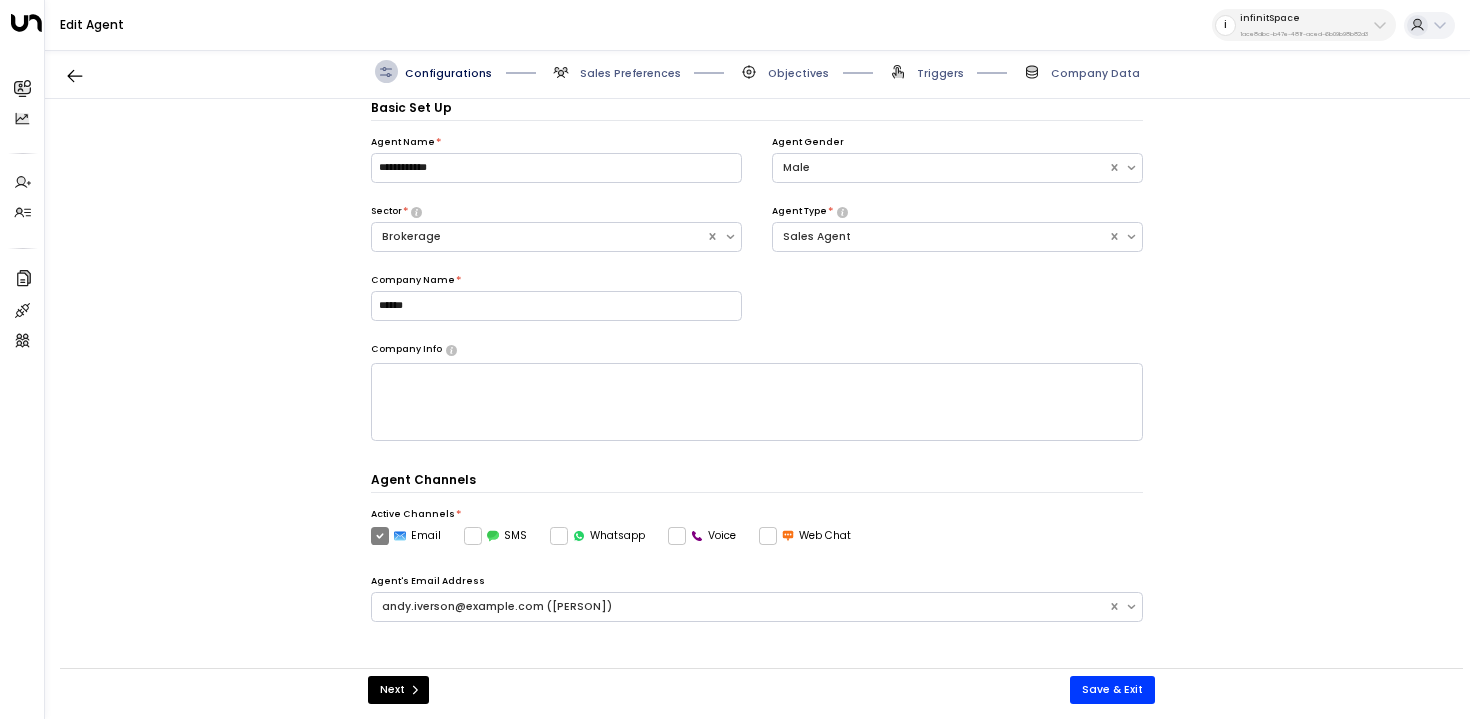 click on "Triggers" at bounding box center (615, 71) 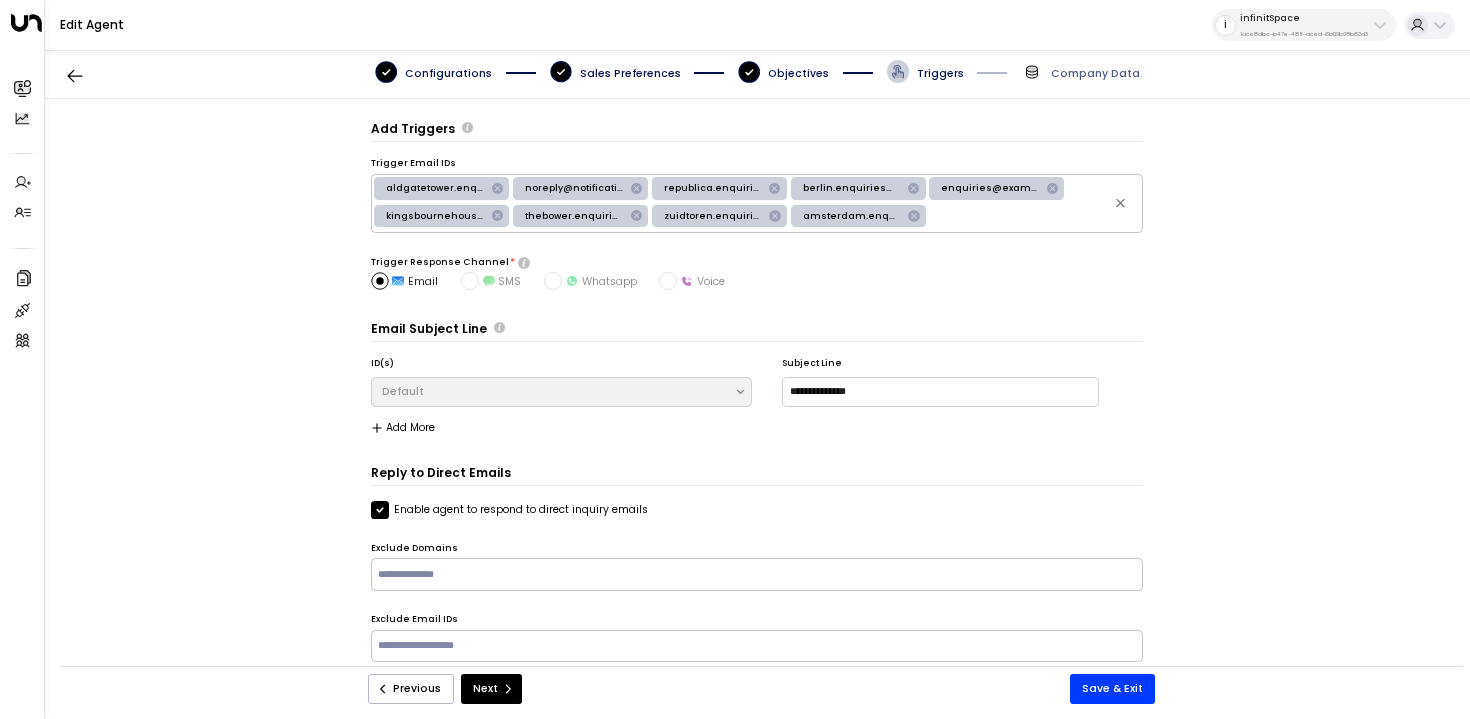click on "Configurations Sales Preferences Objectives Triggers Company Data" at bounding box center [757, 72] 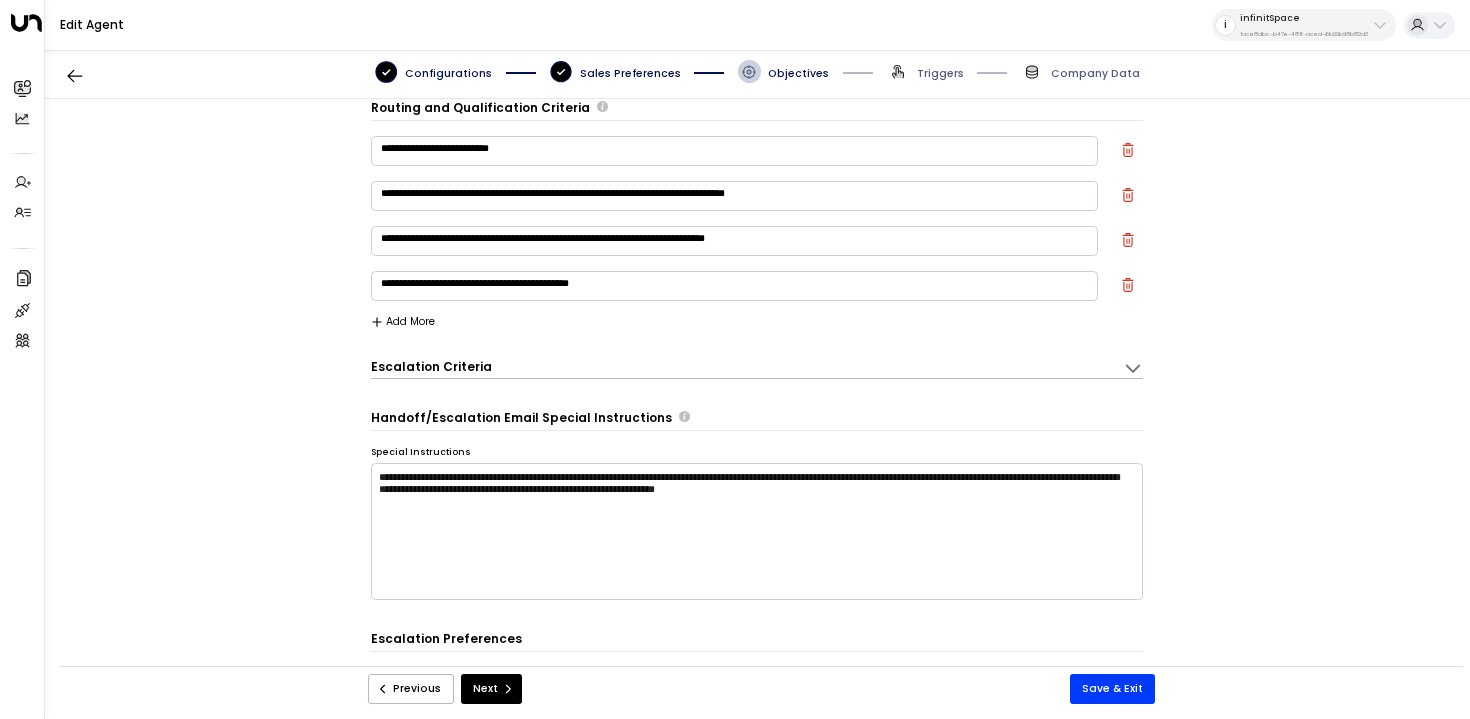scroll, scrollTop: 9, scrollLeft: 0, axis: vertical 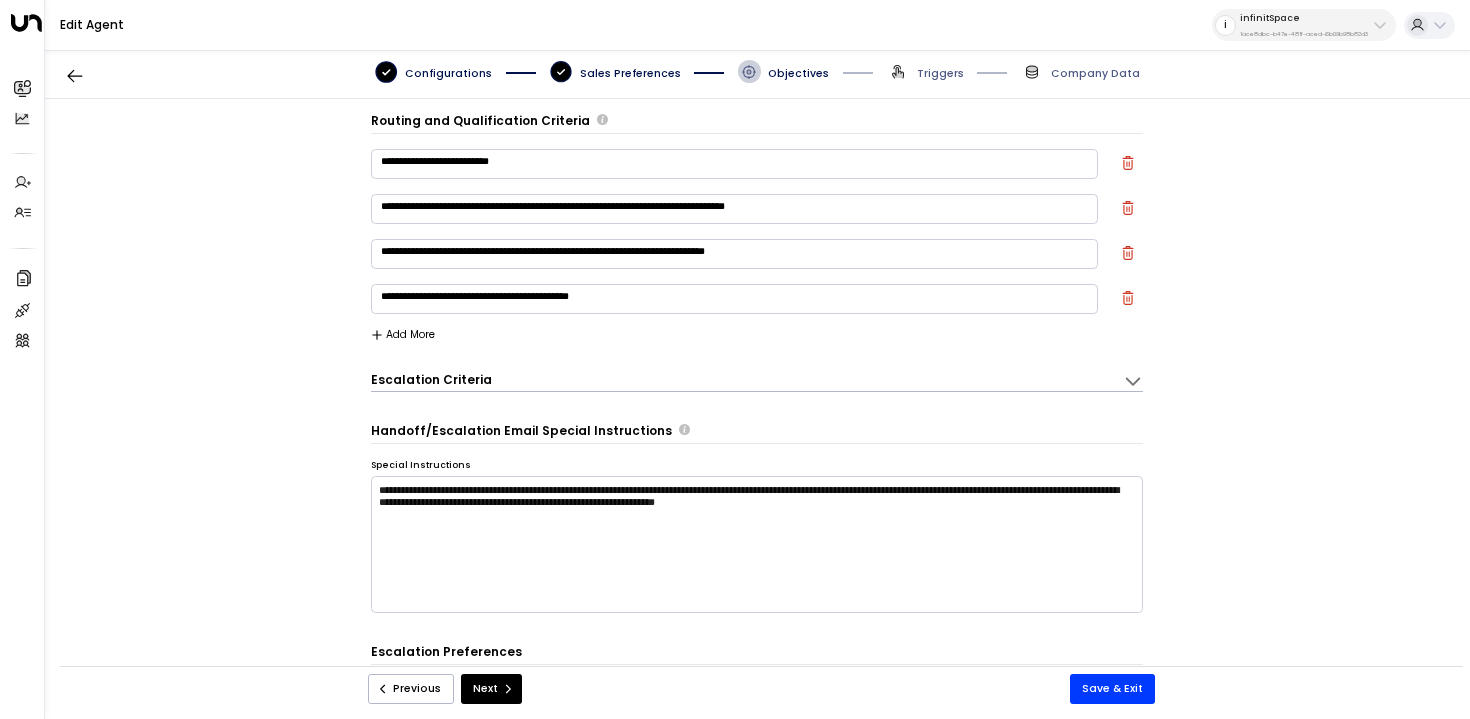 click at bounding box center [1128, 163] 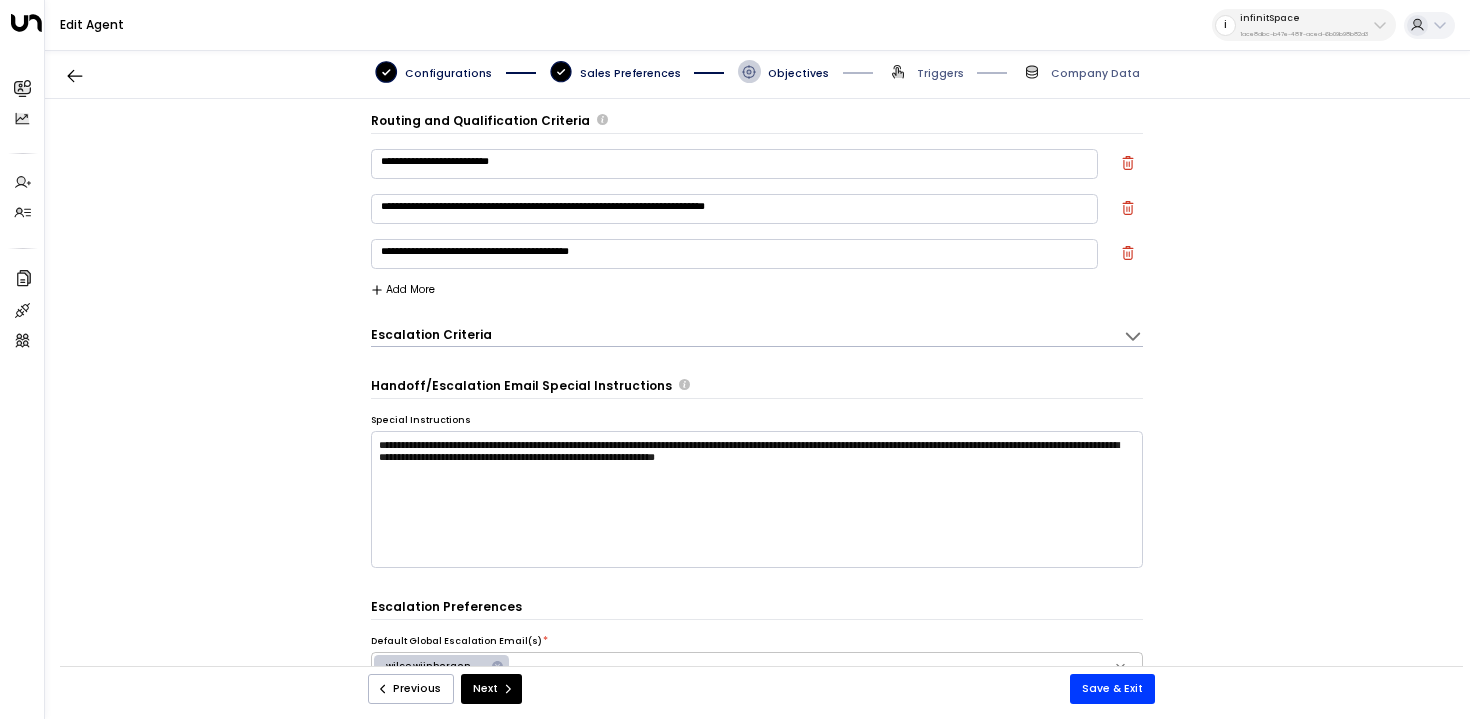 click on "**********" at bounding box center (735, 168) 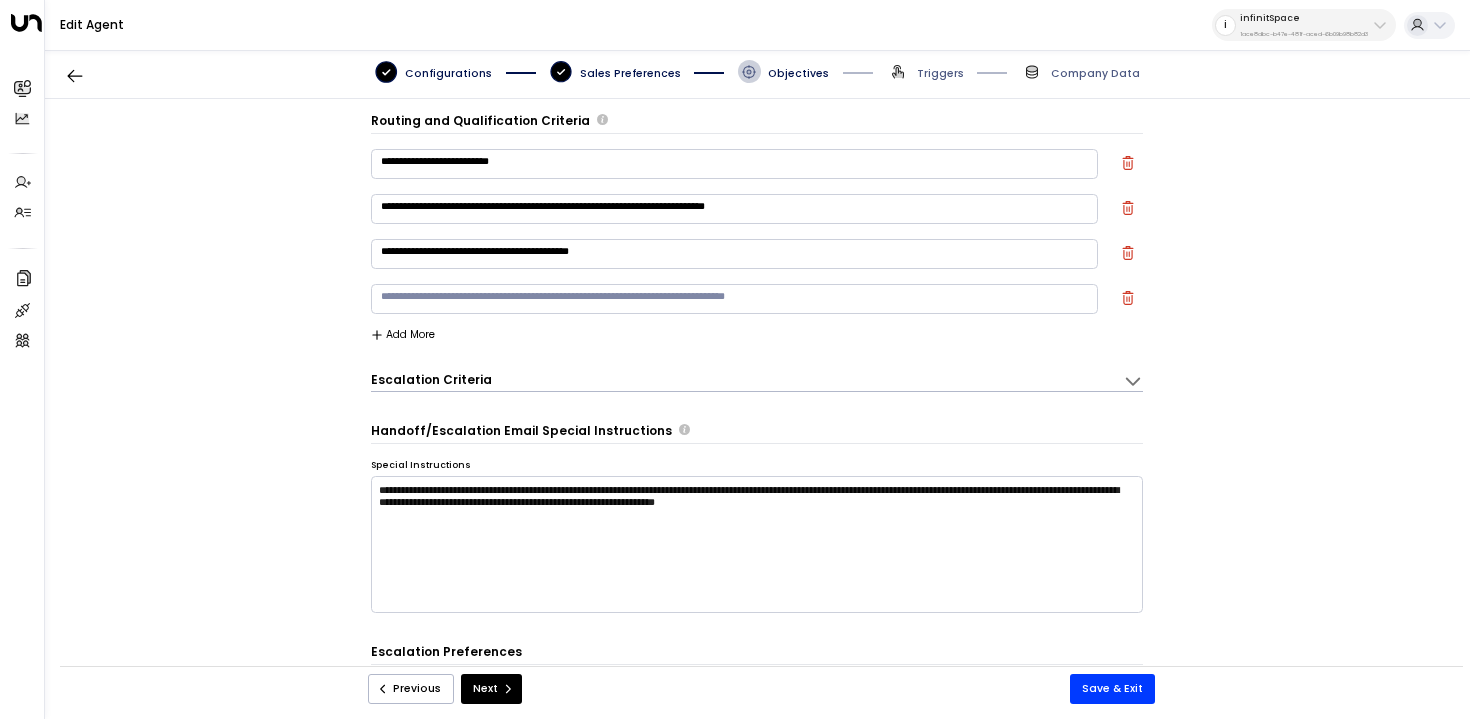 click at bounding box center (734, 299) 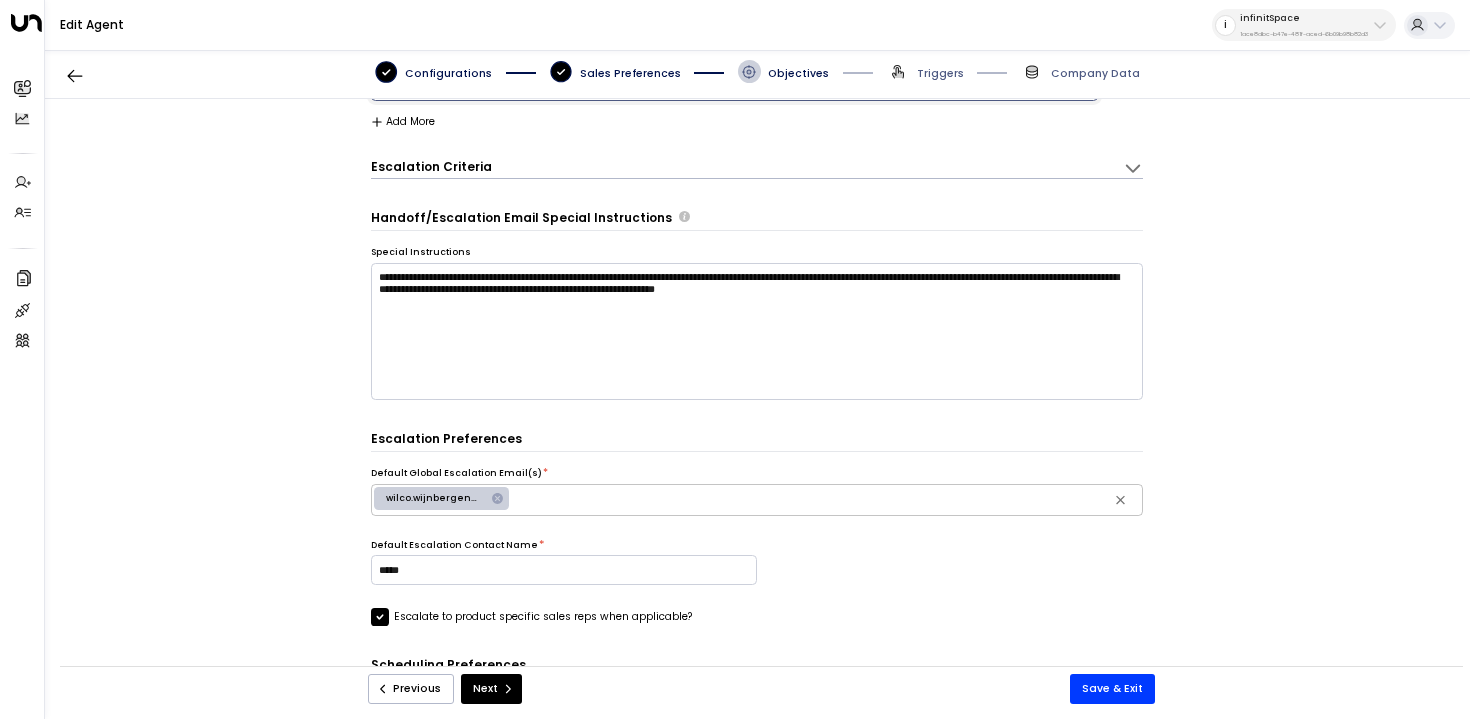 scroll, scrollTop: 0, scrollLeft: 0, axis: both 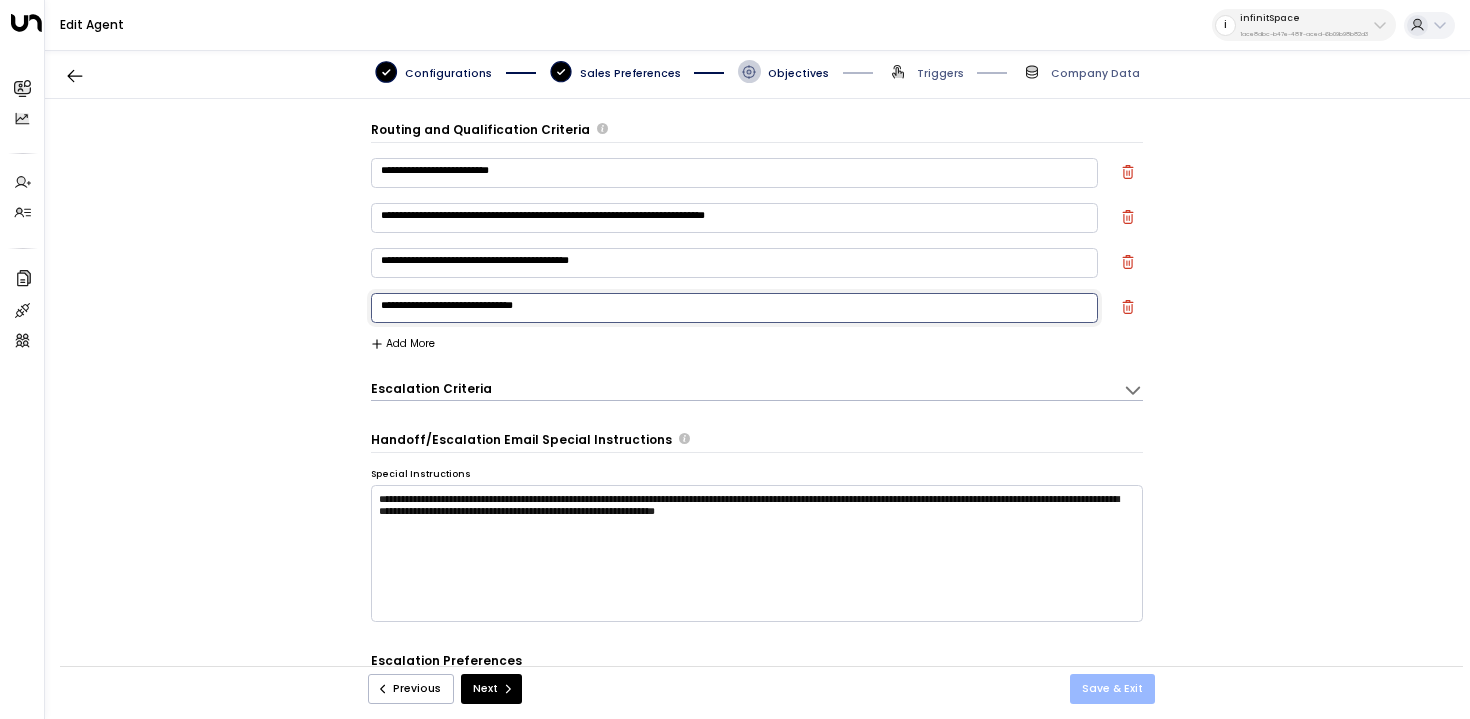 type on "**********" 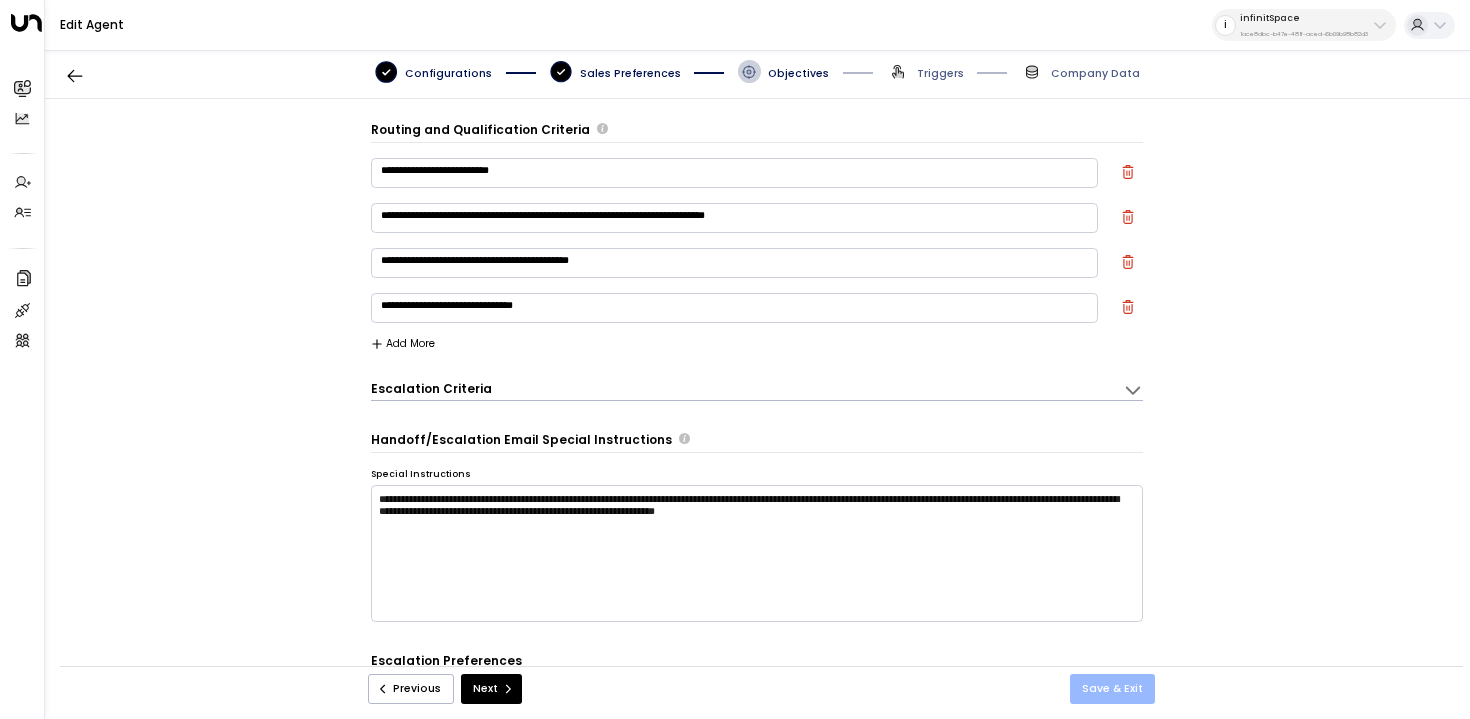 click on "Save & Exit" at bounding box center (1112, 689) 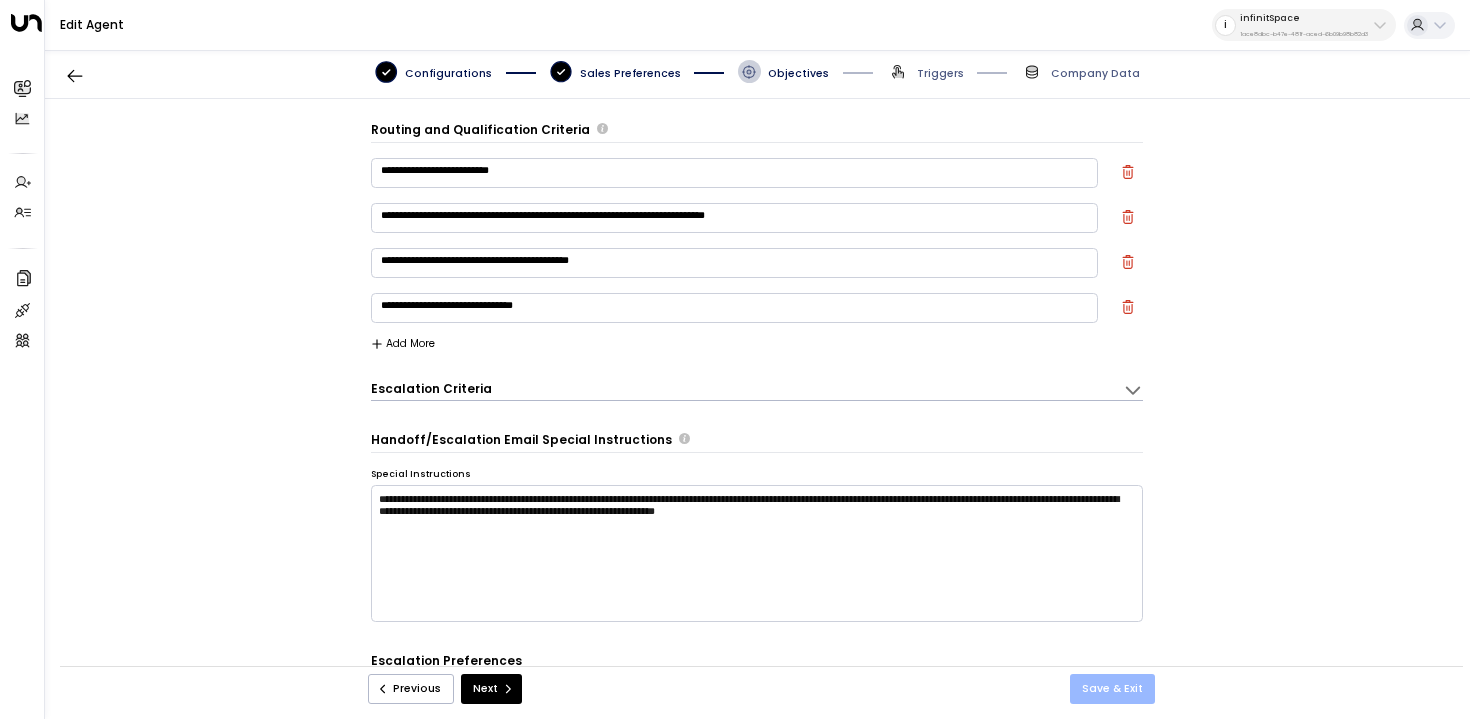 click on "Save & Exit" at bounding box center (1112, 689) 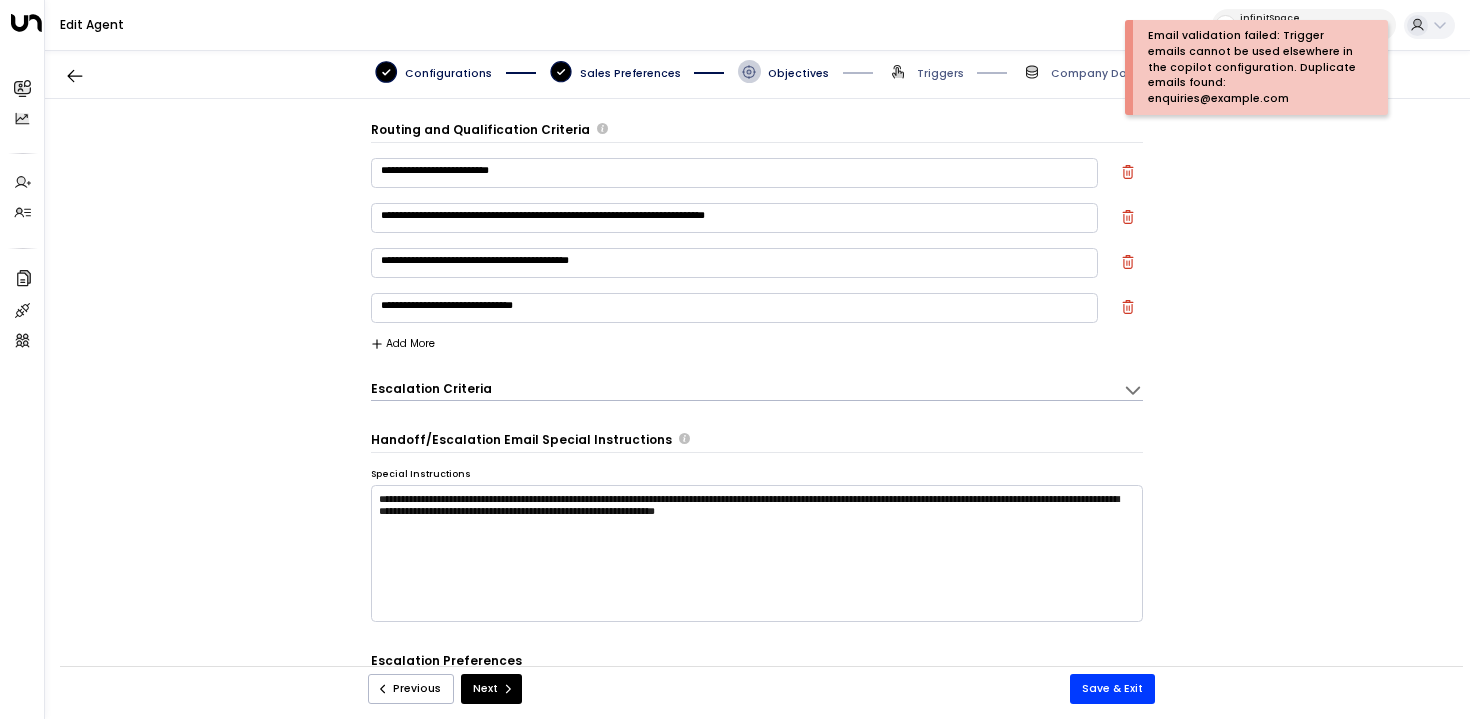 drag, startPoint x: 1369, startPoint y: 87, endPoint x: 1183, endPoint y: 85, distance: 186.01076 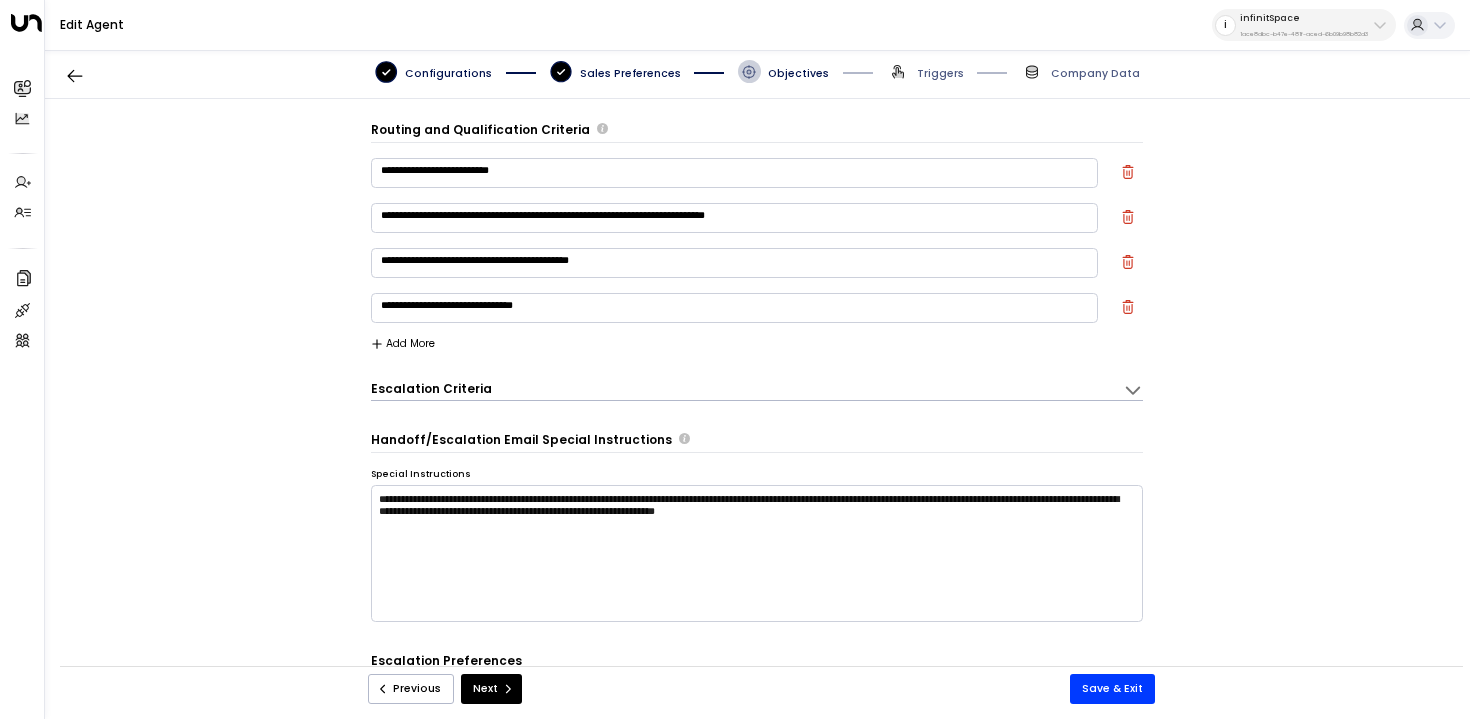 copy on "enquiries@example.com" 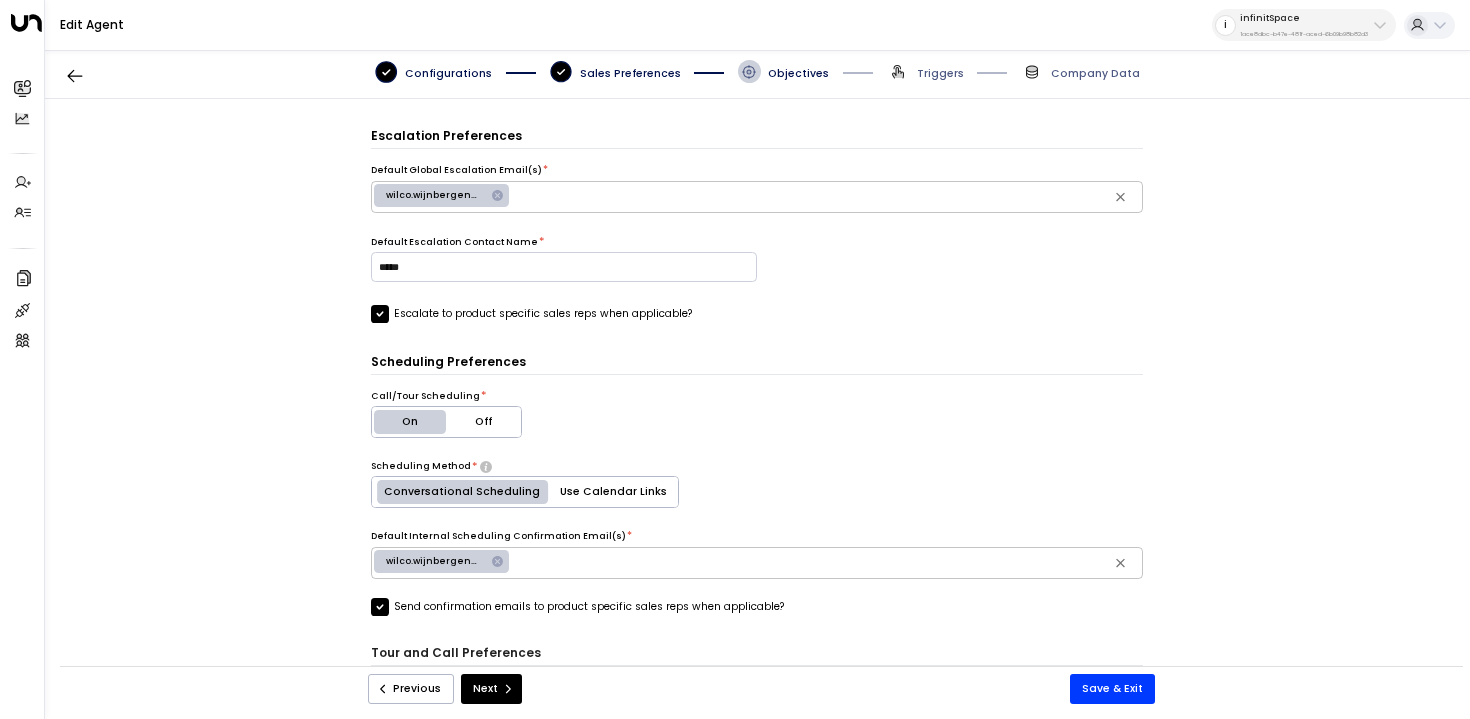 scroll, scrollTop: 683, scrollLeft: 0, axis: vertical 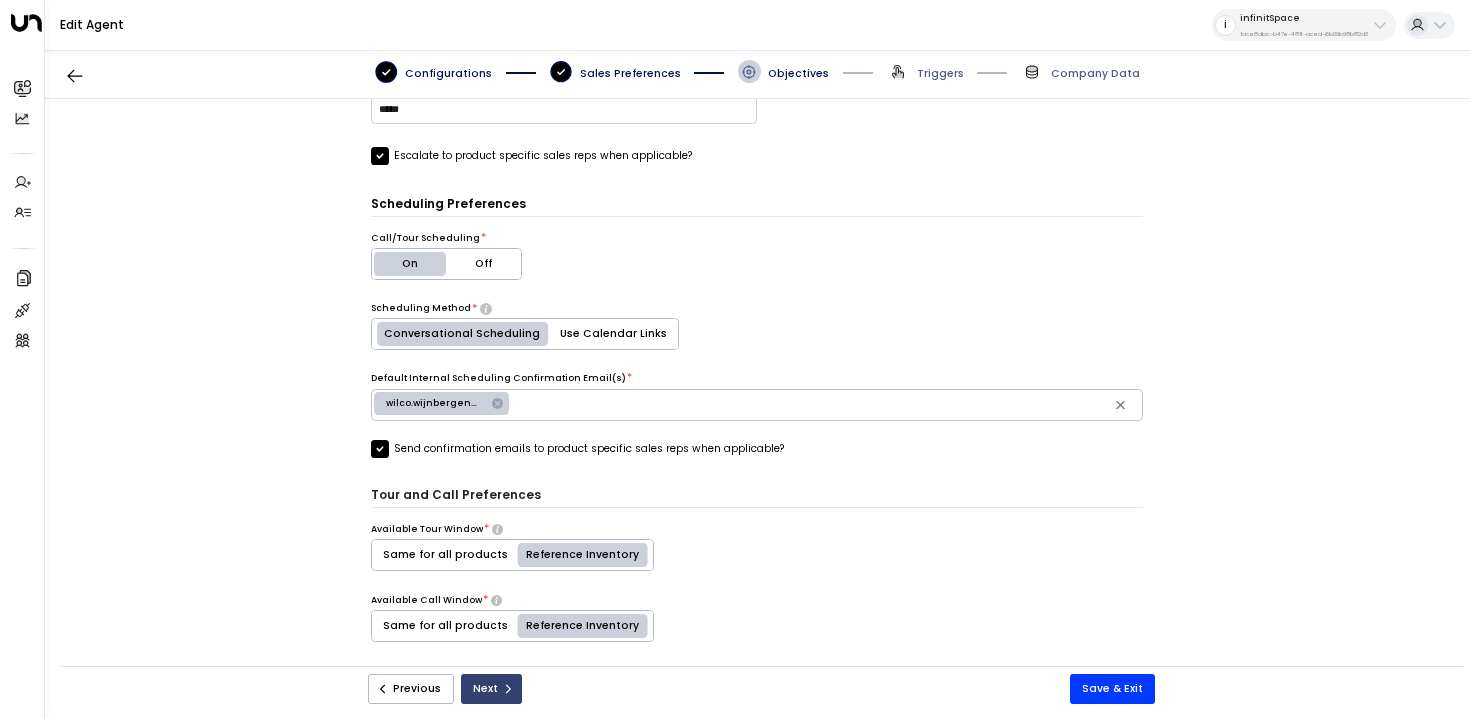 click on "Next" at bounding box center (491, 689) 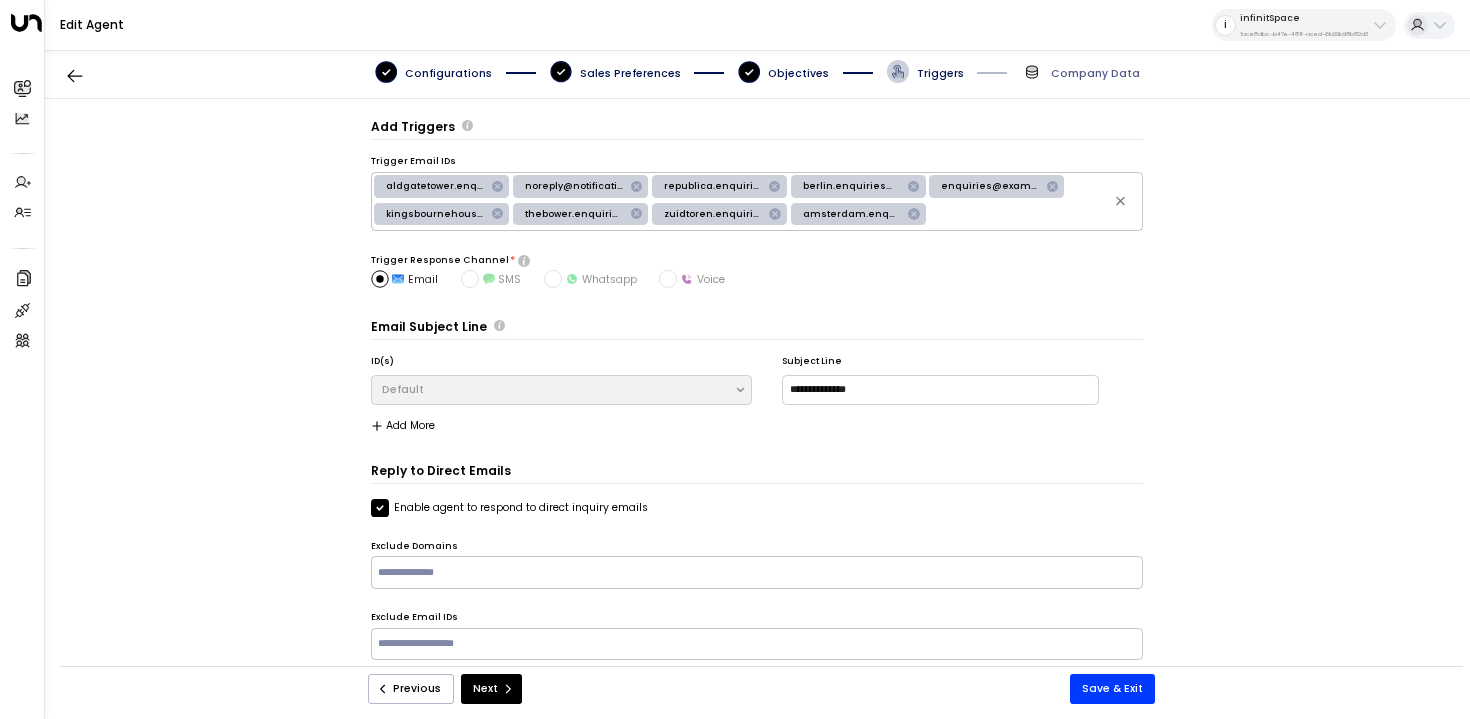 scroll, scrollTop: 1, scrollLeft: 0, axis: vertical 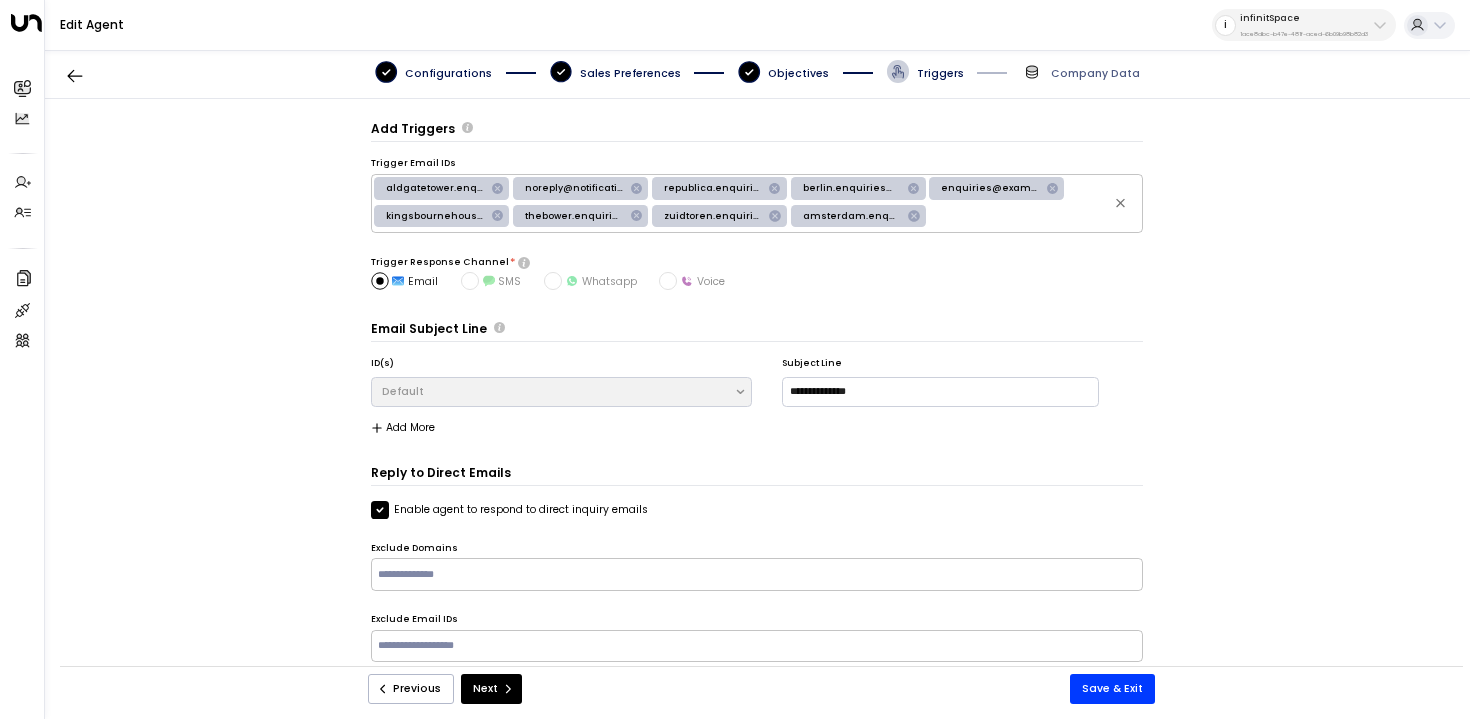 click on "enquiries@example.com" at bounding box center [435, 188] 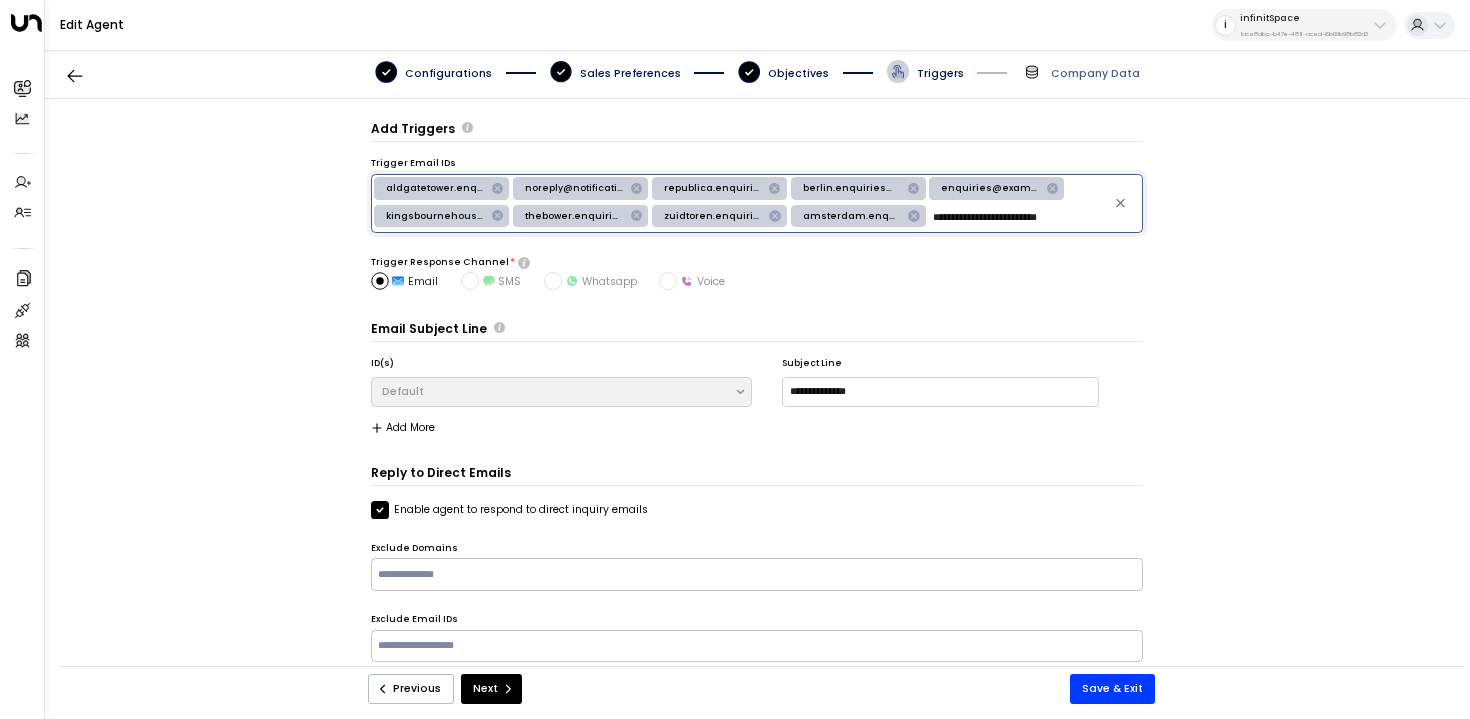 click at bounding box center (1052, 188) 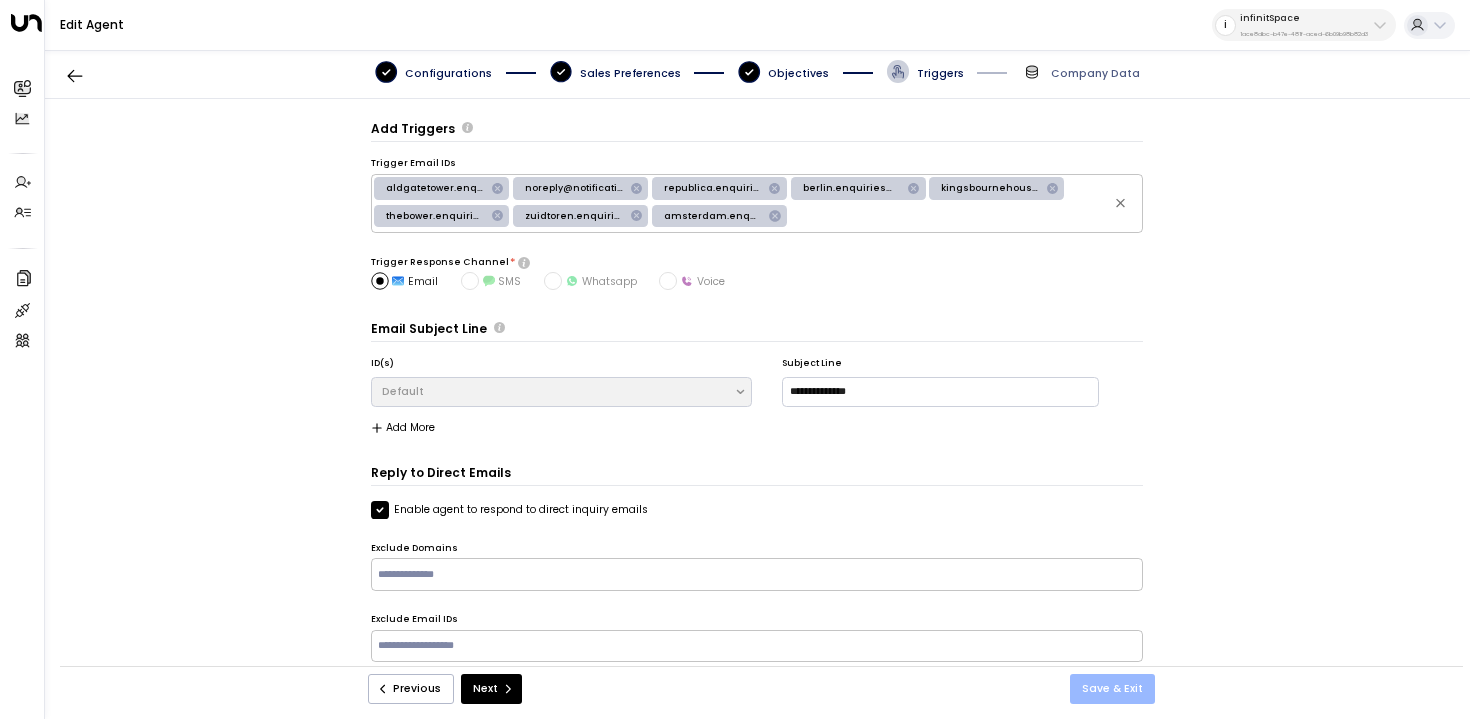 click on "Save & Exit" at bounding box center (1112, 689) 